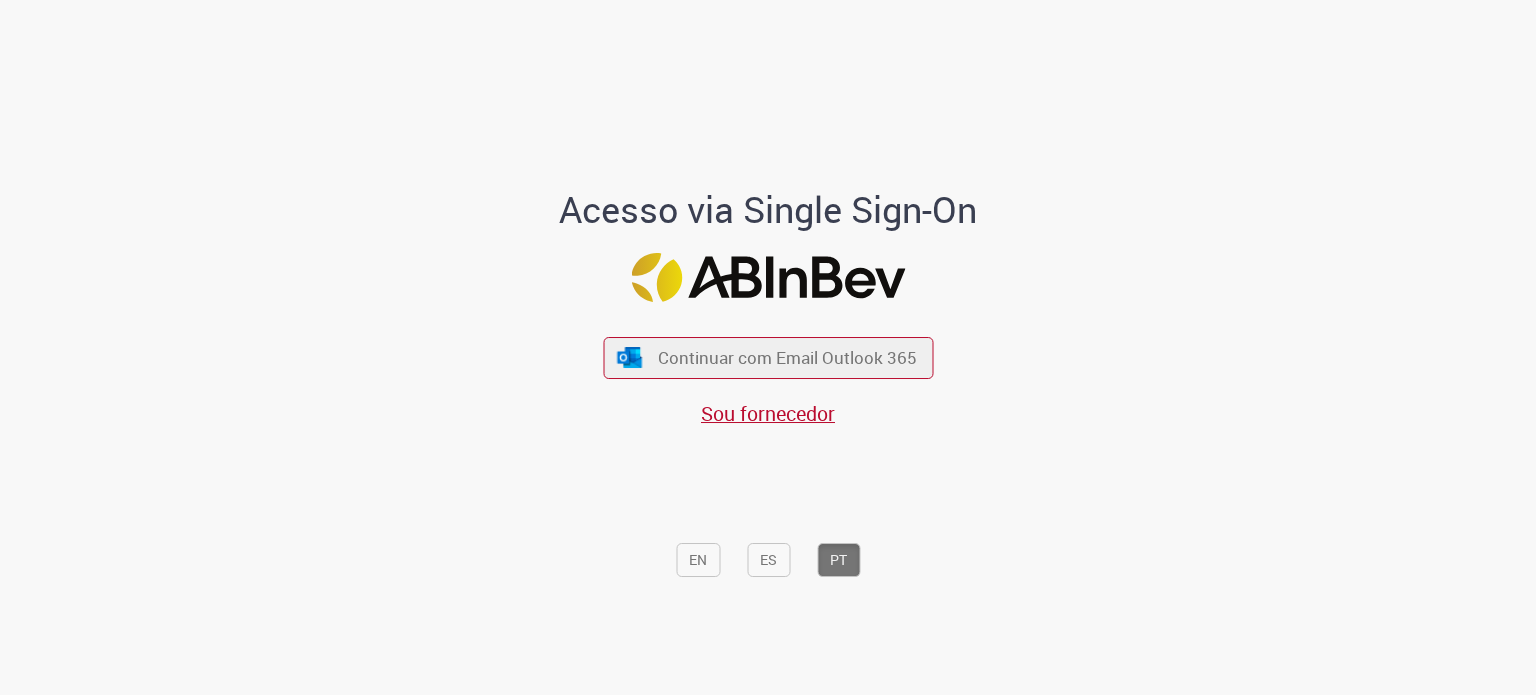 scroll, scrollTop: 0, scrollLeft: 0, axis: both 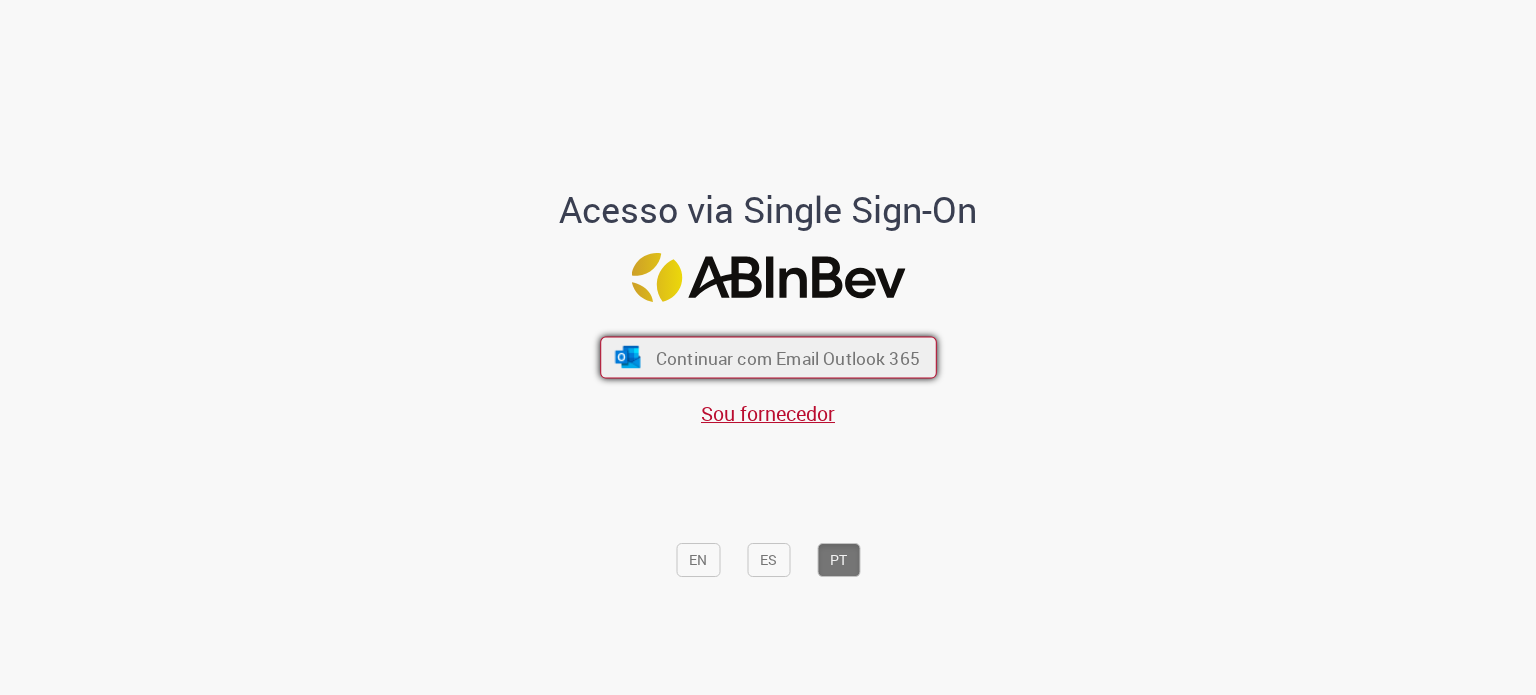 click on "Continuar com Email Outlook 365" at bounding box center [768, 358] 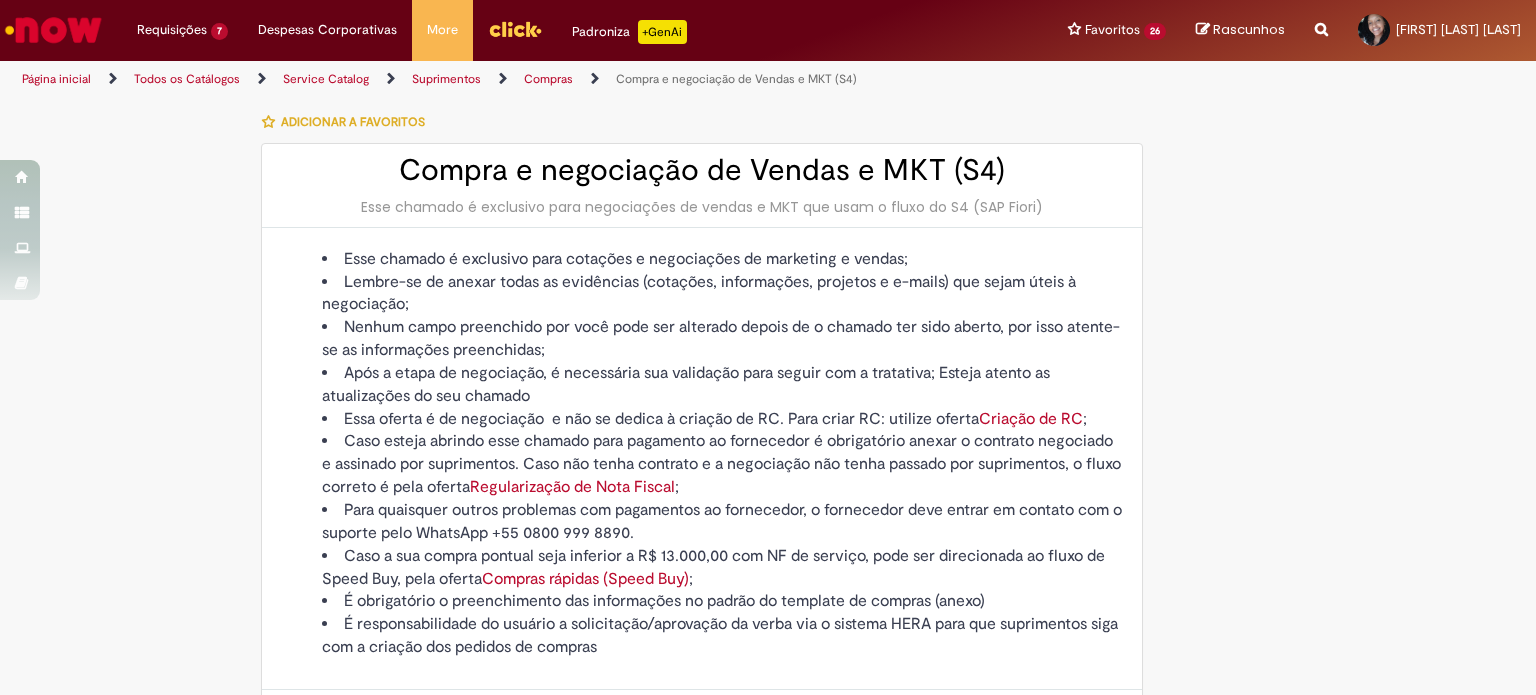 type on "**********" 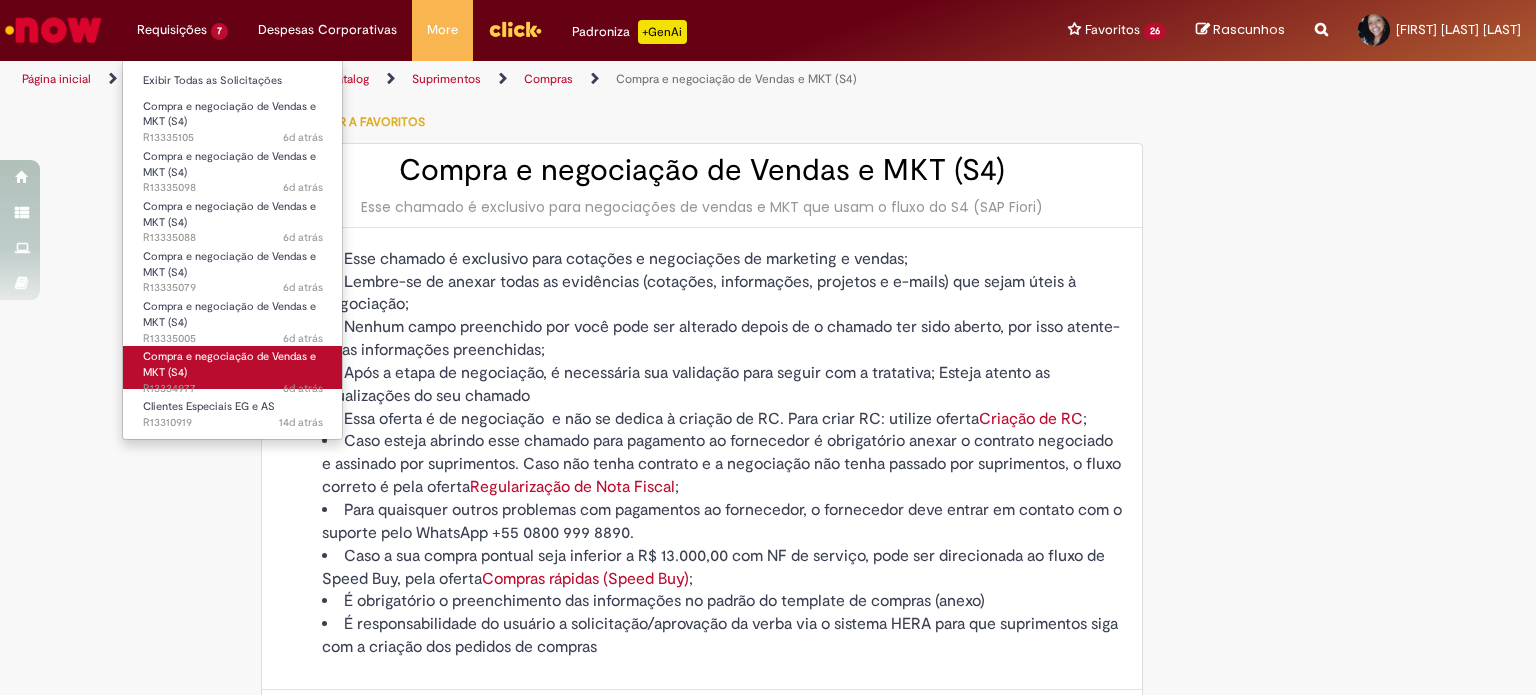 click on "Compra e negociação de Vendas e MKT (S4)
6d atrás 6 dias atrás  R13334977" at bounding box center (233, 367) 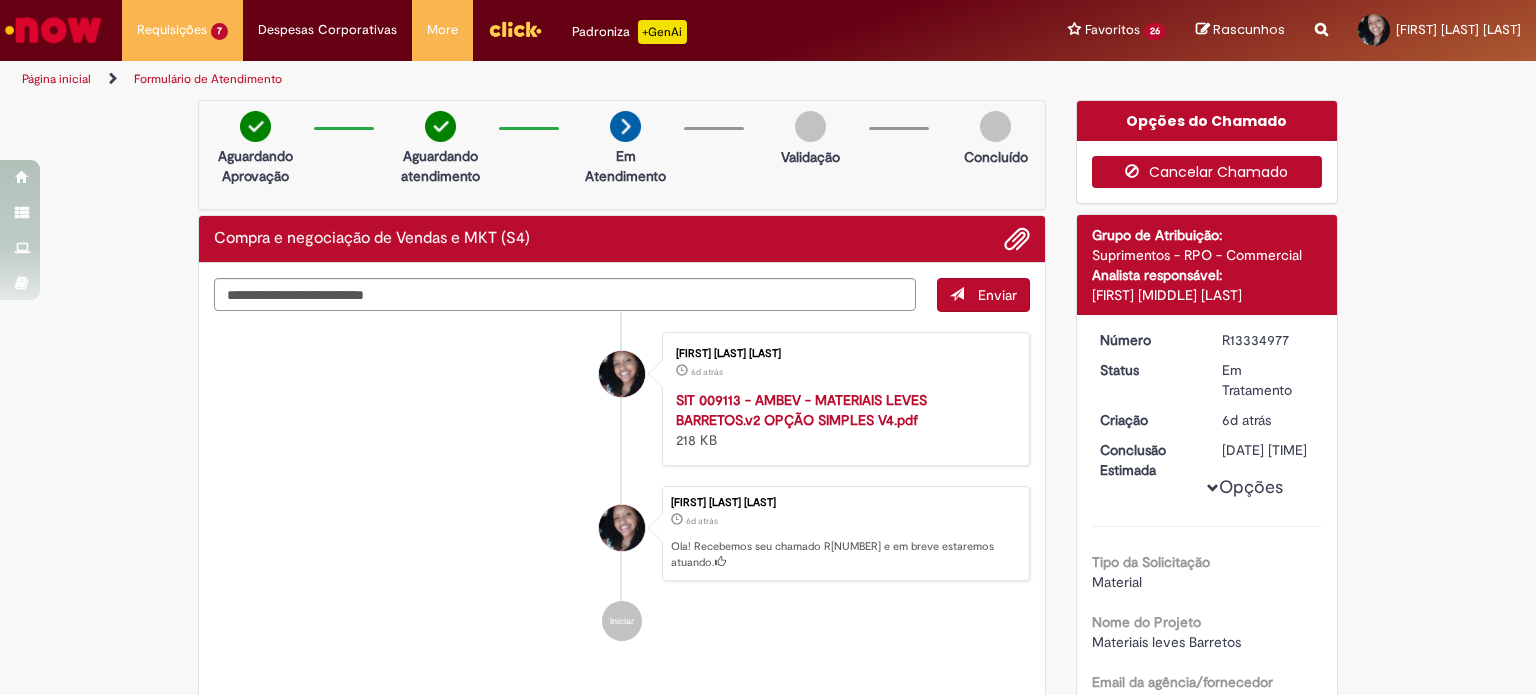 click on "Cancelar Chamado" at bounding box center [1207, 172] 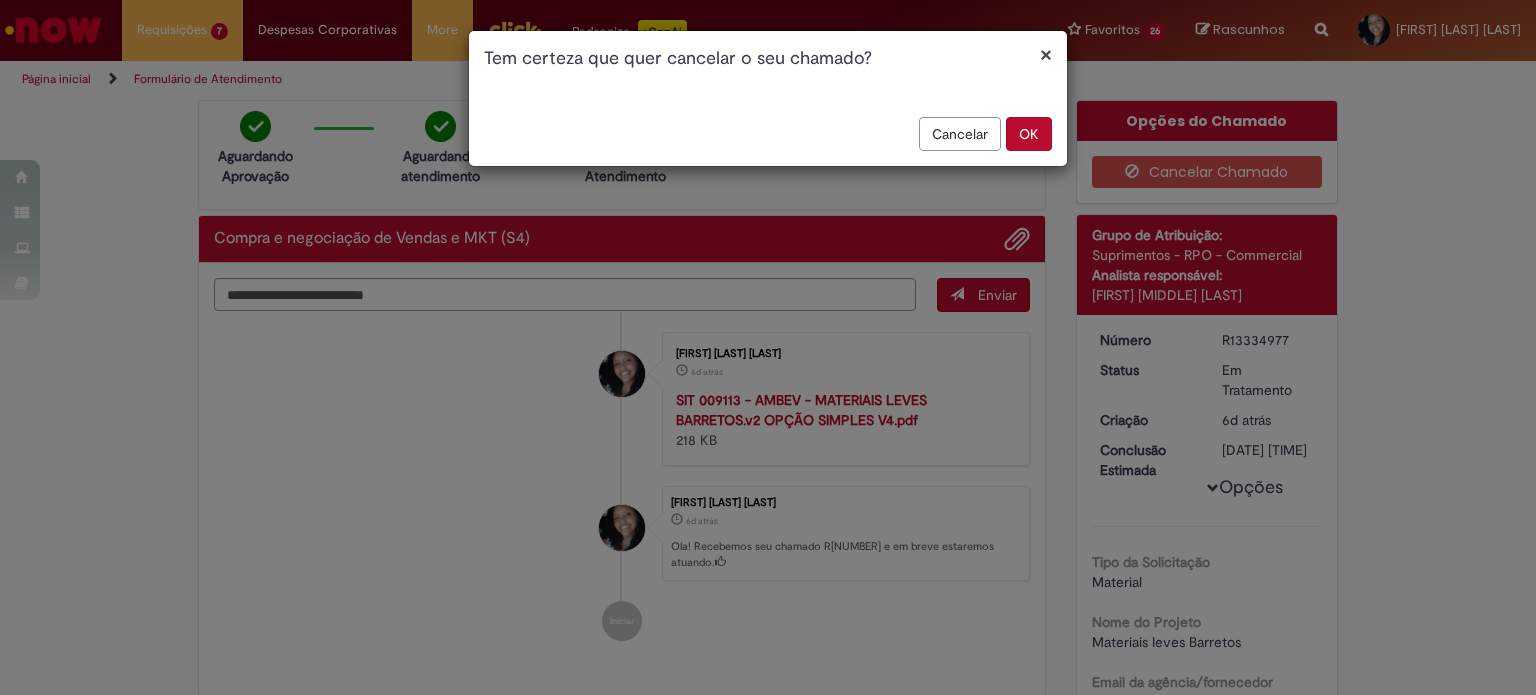 click on "OK" at bounding box center [1029, 134] 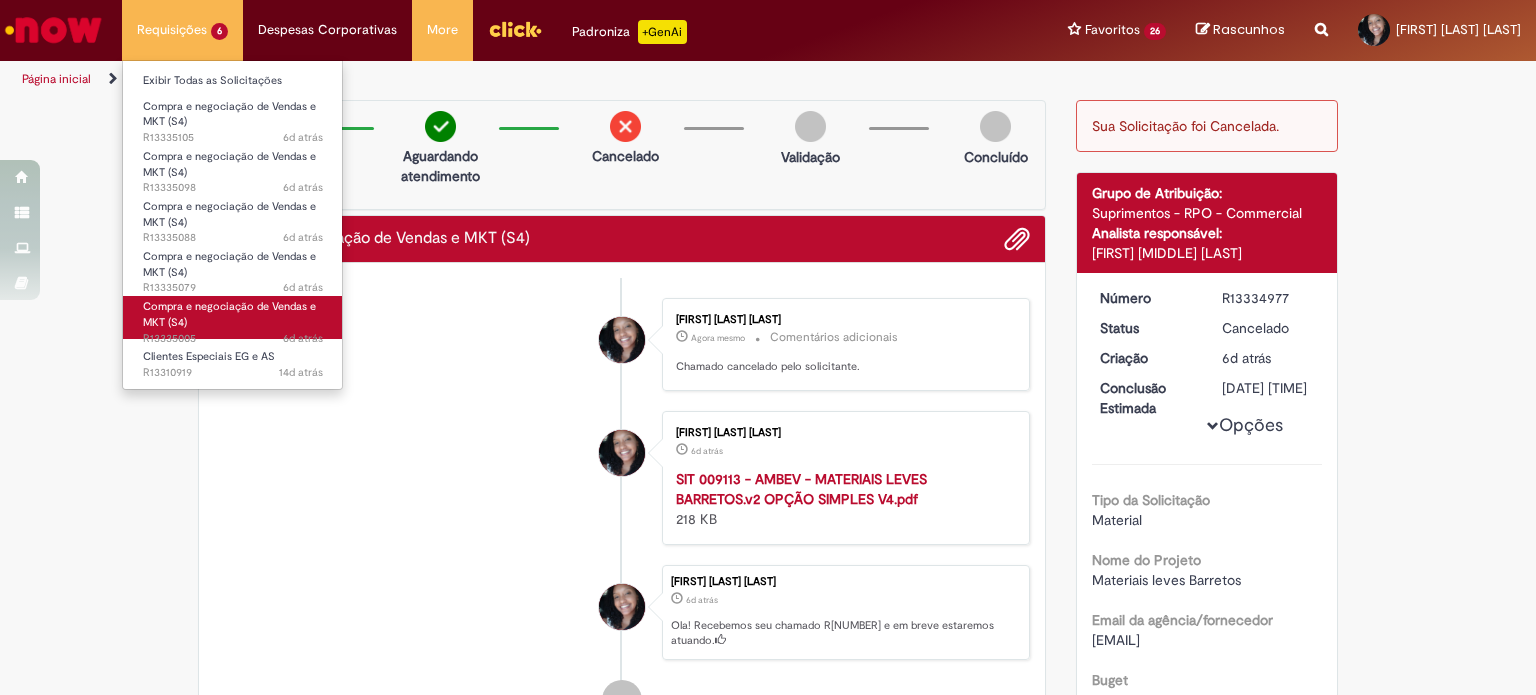 click on "Compra e negociação de Vendas e MKT (S4)" at bounding box center [229, 314] 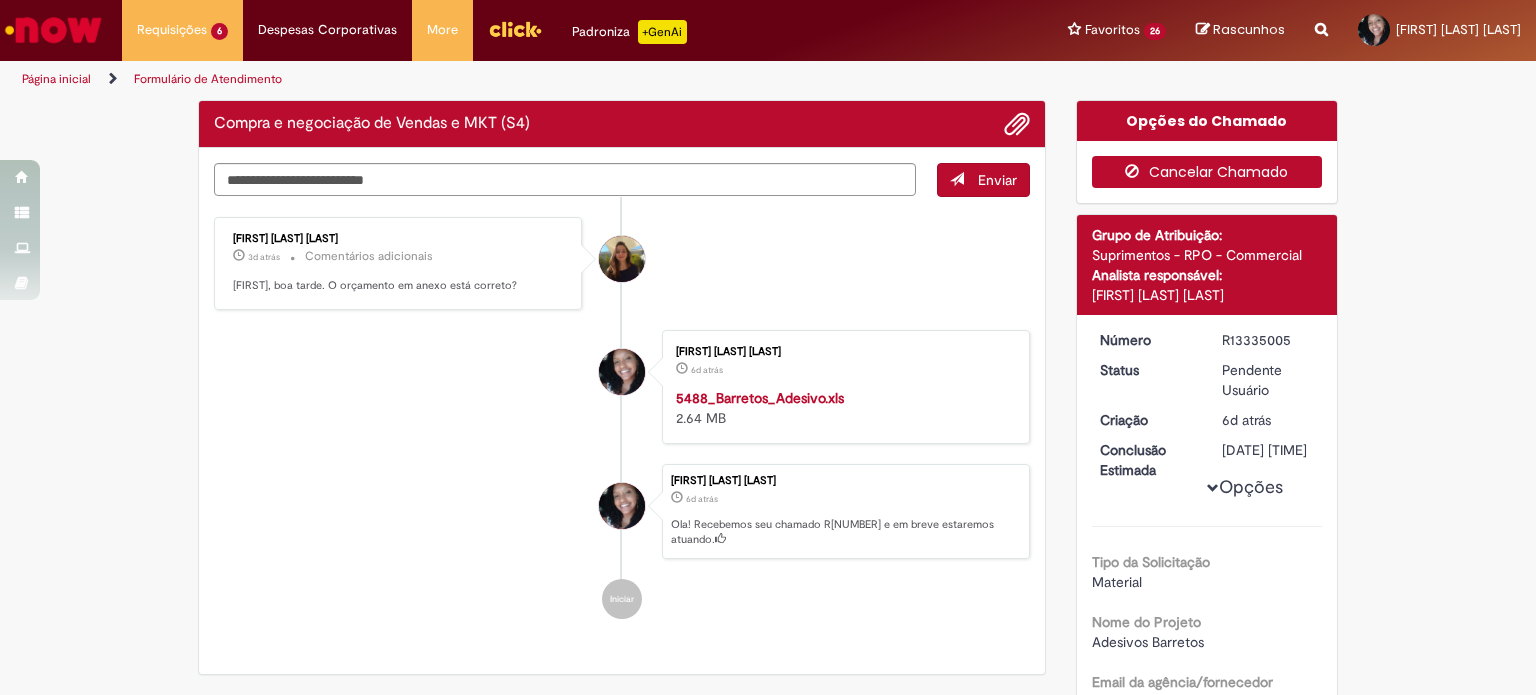 click on "Cancelar Chamado" at bounding box center [1207, 172] 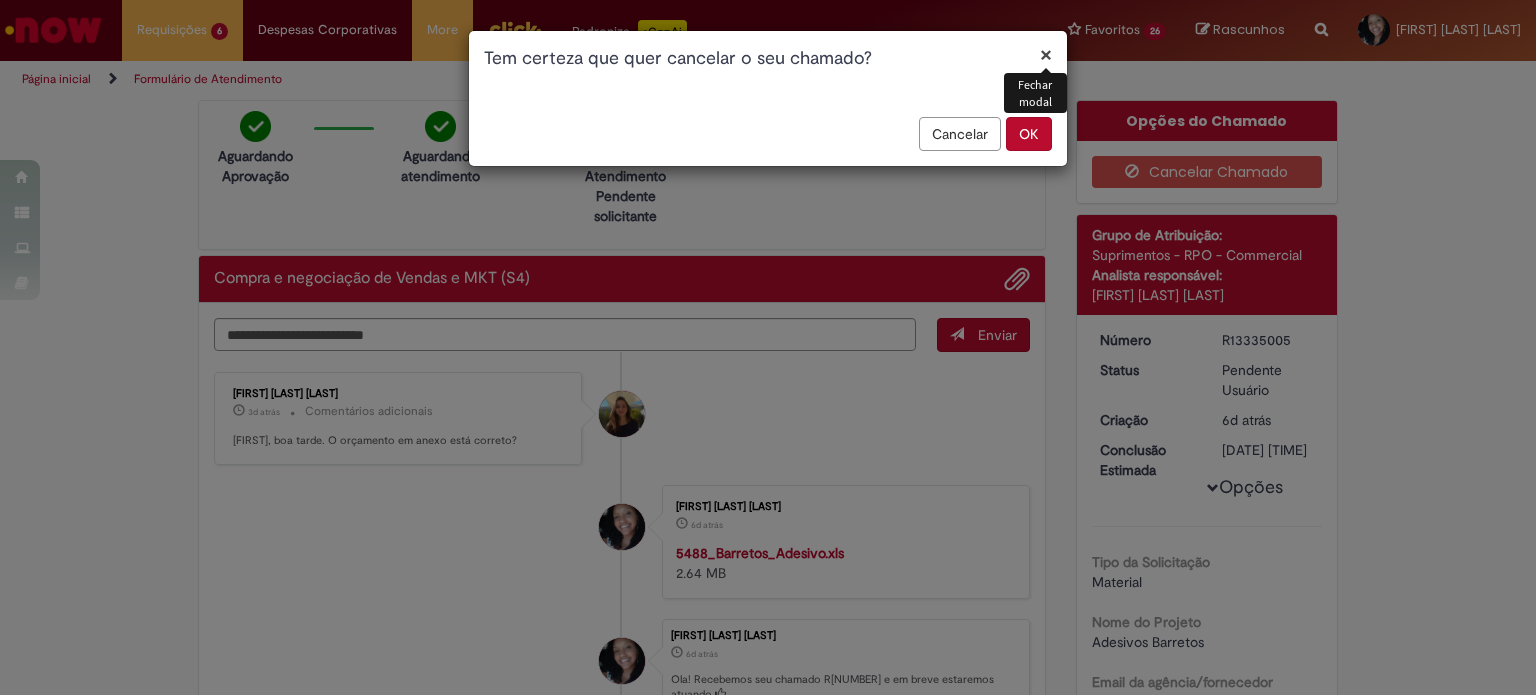 click on "OK" at bounding box center [1029, 134] 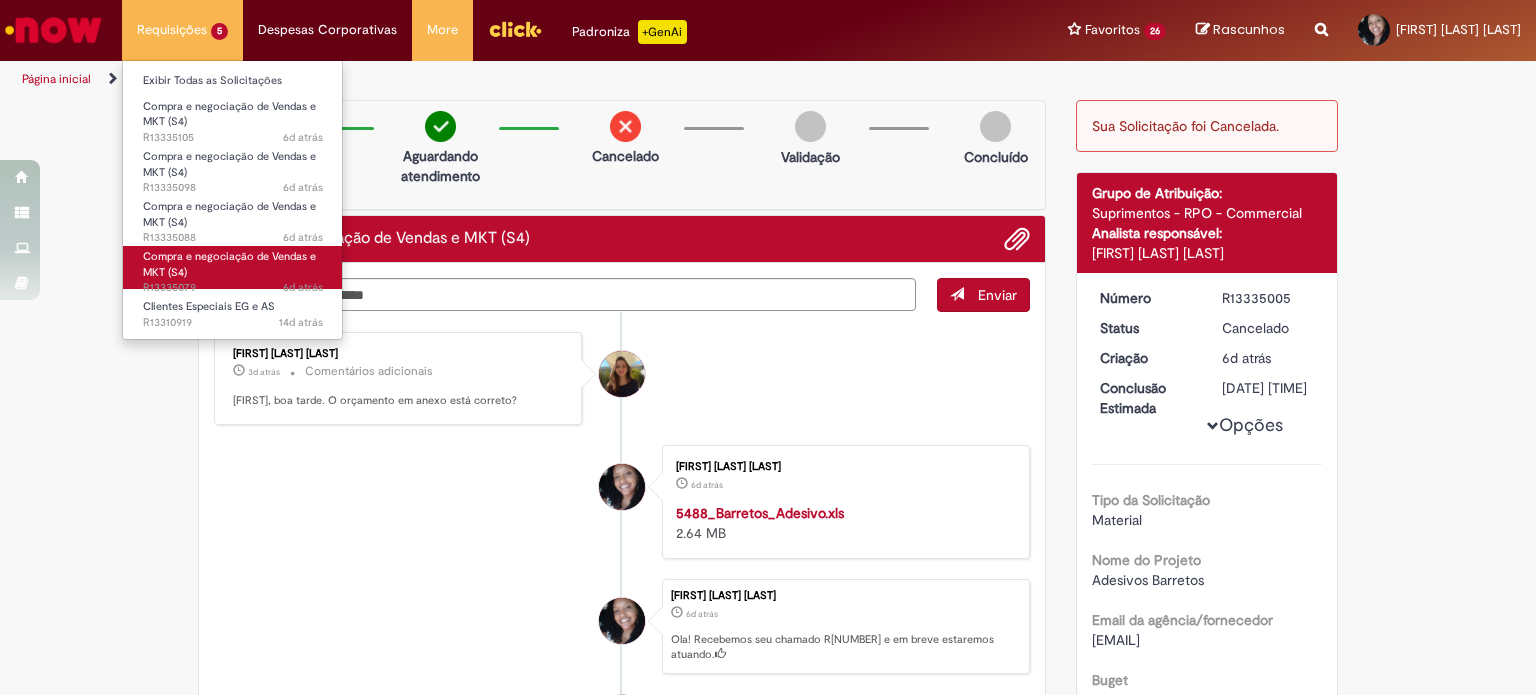 click on "Compra e negociação de Vendas e MKT (S4)" at bounding box center [229, 264] 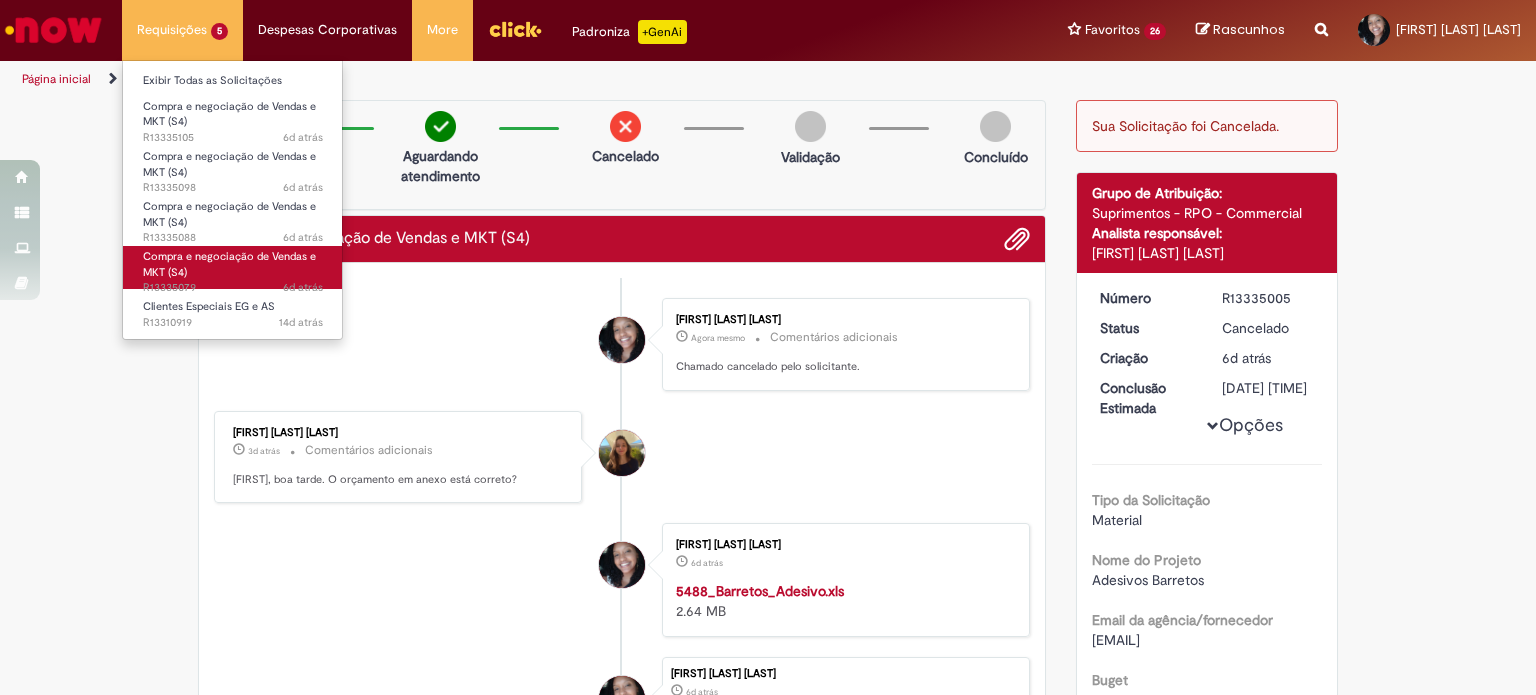 click on "Compra e negociação de Vendas e MKT (S4)" at bounding box center [229, 264] 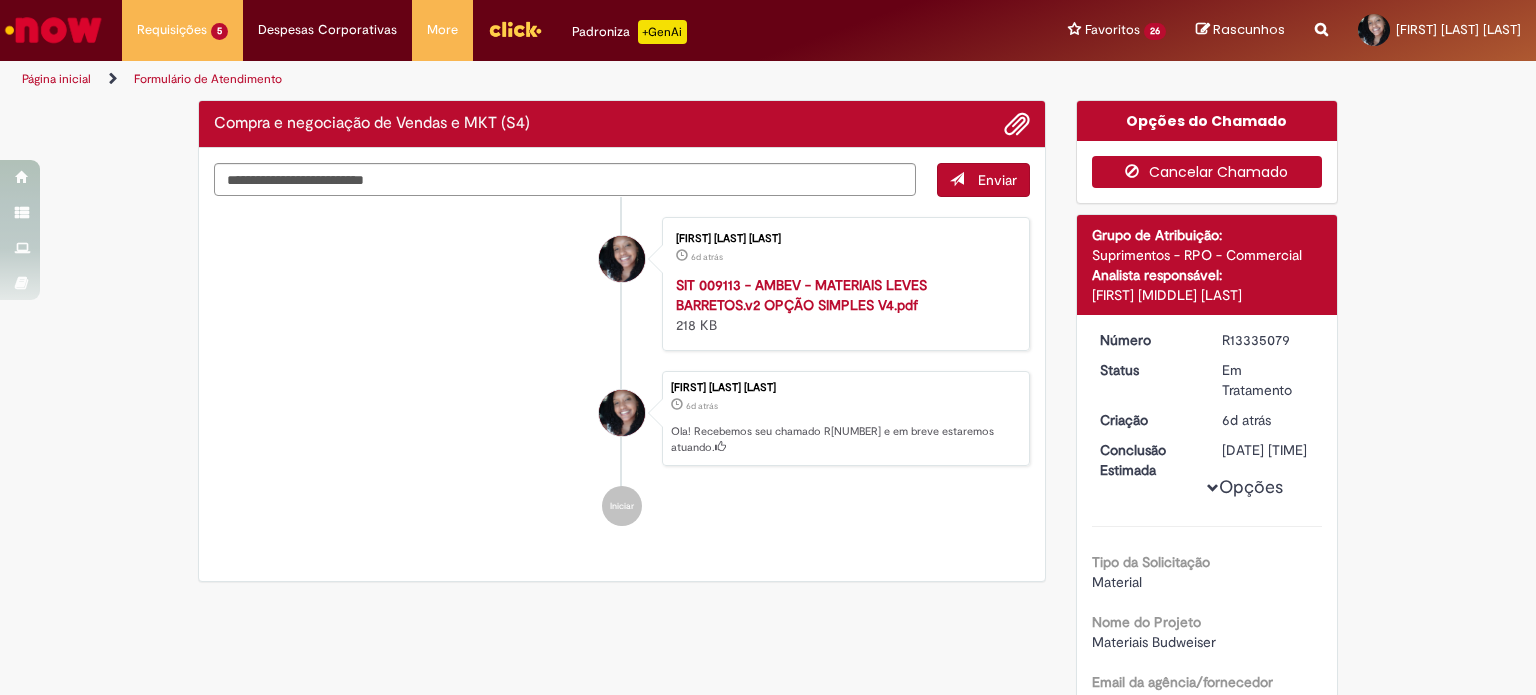 click on "Cancelar Chamado" at bounding box center [1207, 172] 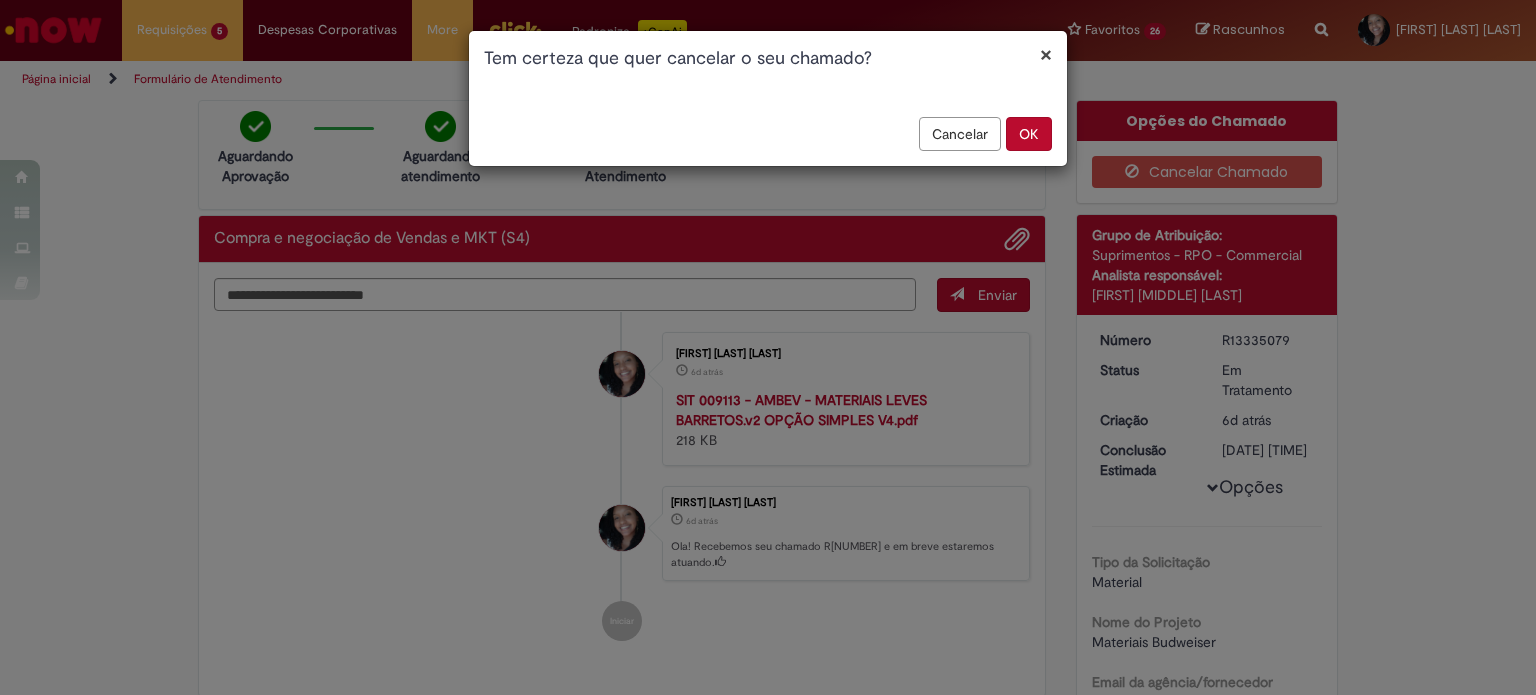 click on "OK" at bounding box center (1029, 134) 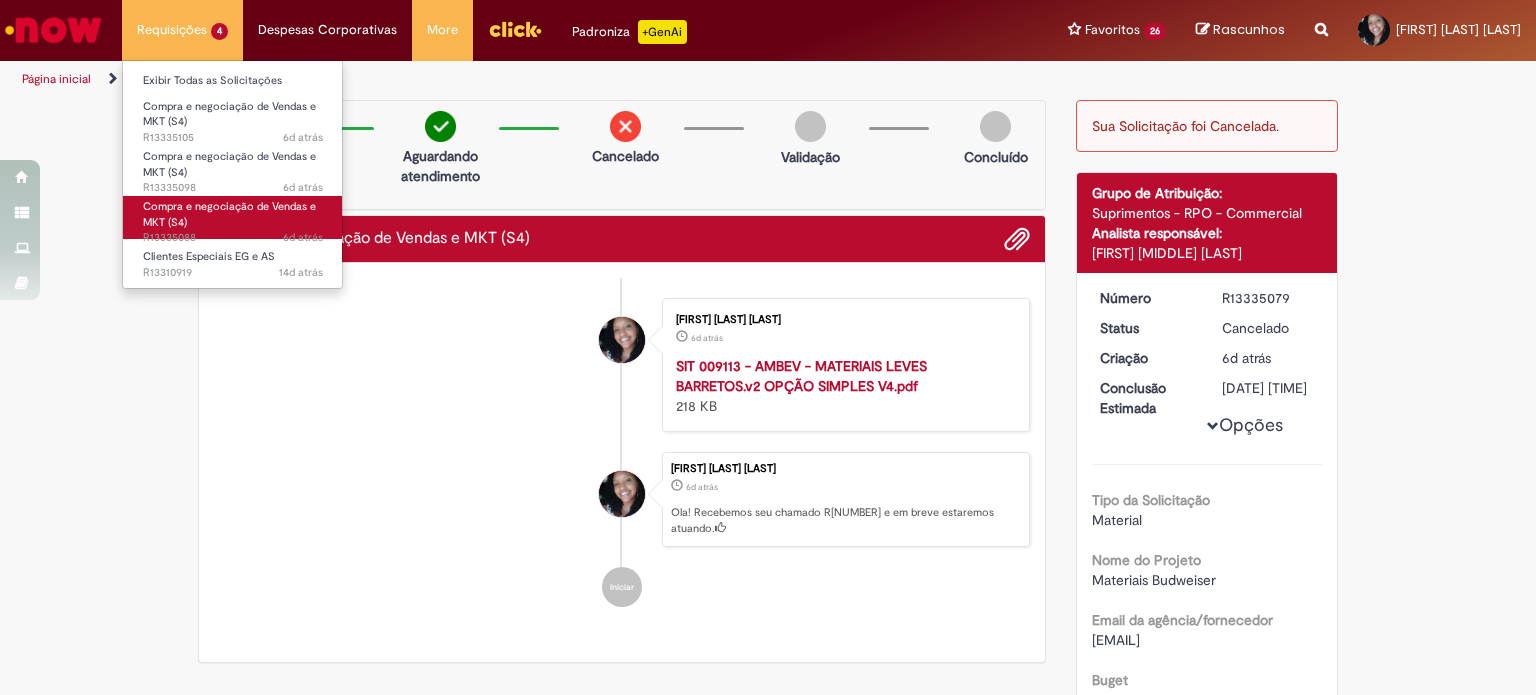 click on "Compra e negociação de Vendas e MKT (S4)" at bounding box center (229, 214) 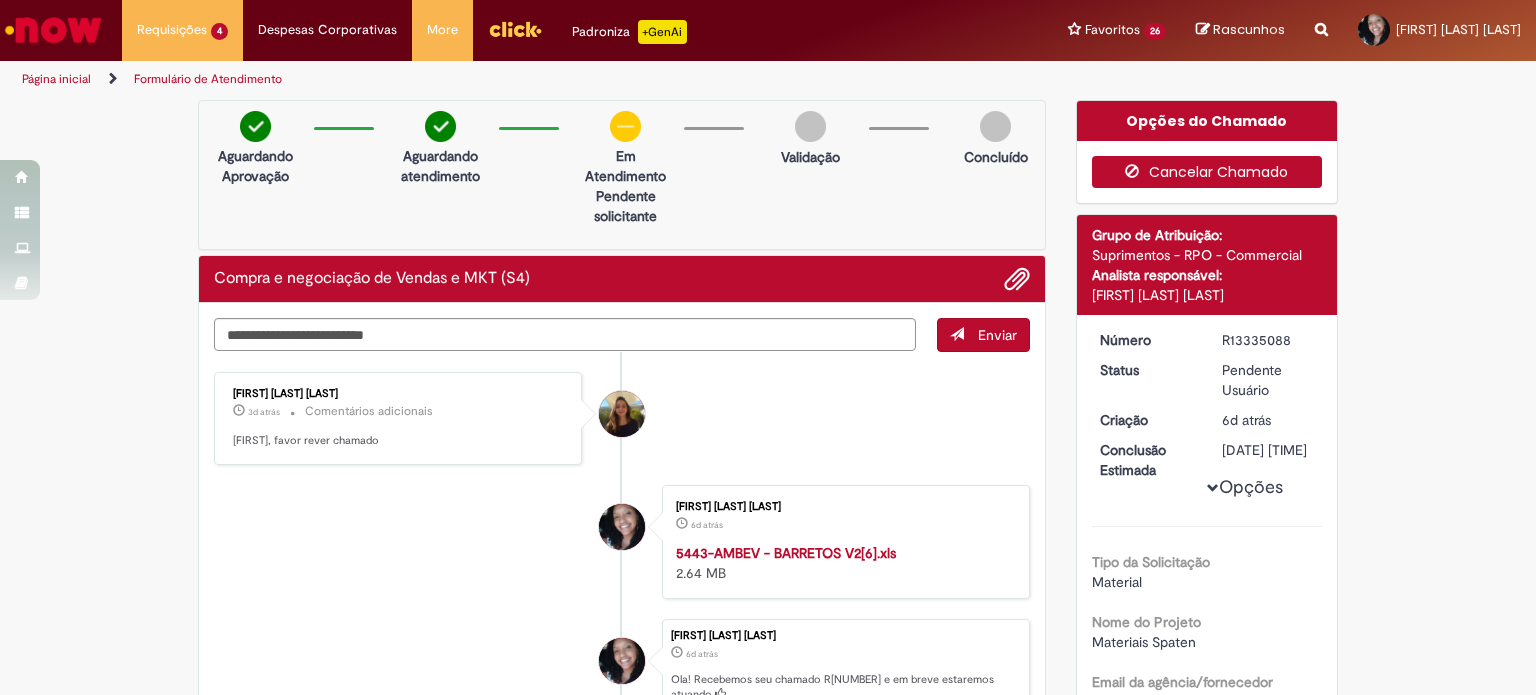 click on "Cancelar Chamado" at bounding box center [1207, 172] 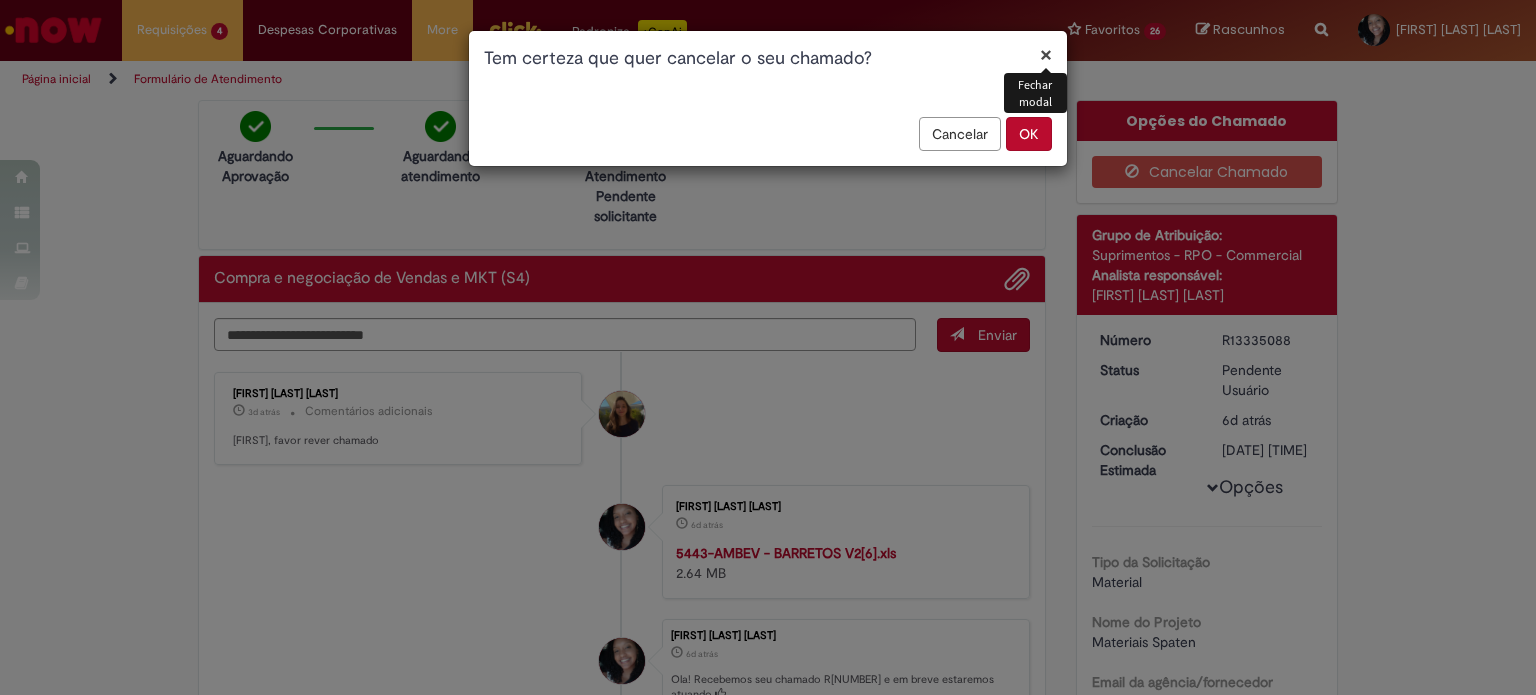 click on "OK" at bounding box center (1029, 134) 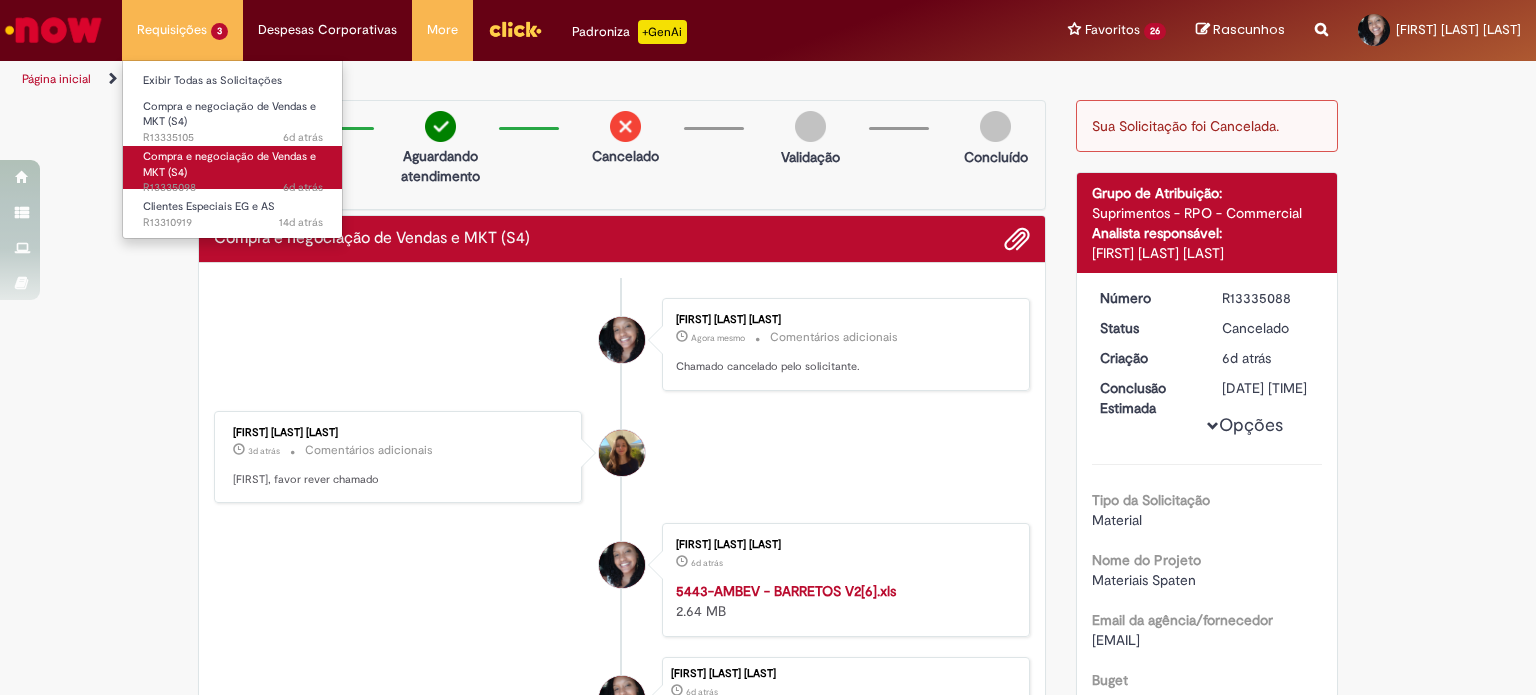 click on "Compra e negociação de Vendas e MKT (S4)
6d atrás 6 dias atrás  R13335098" at bounding box center (233, 167) 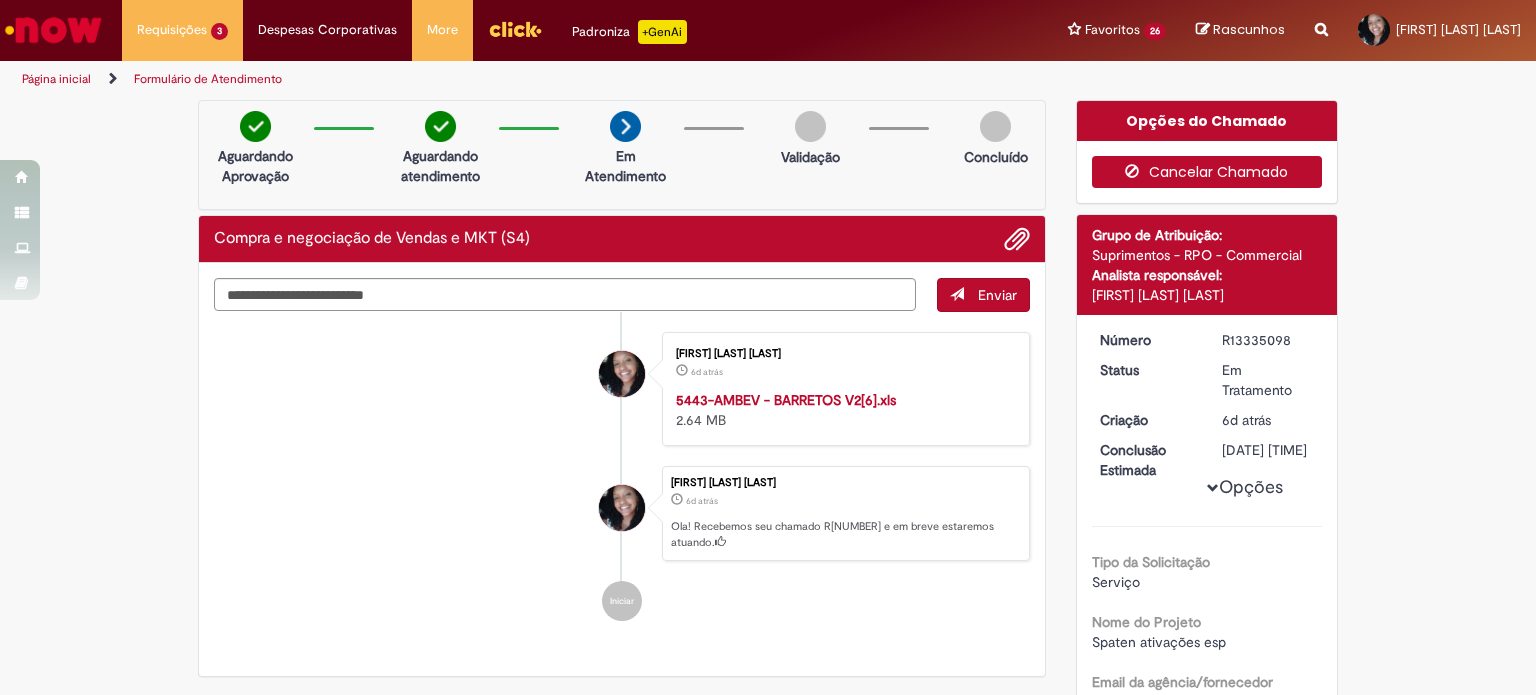 click at bounding box center (1137, 171) 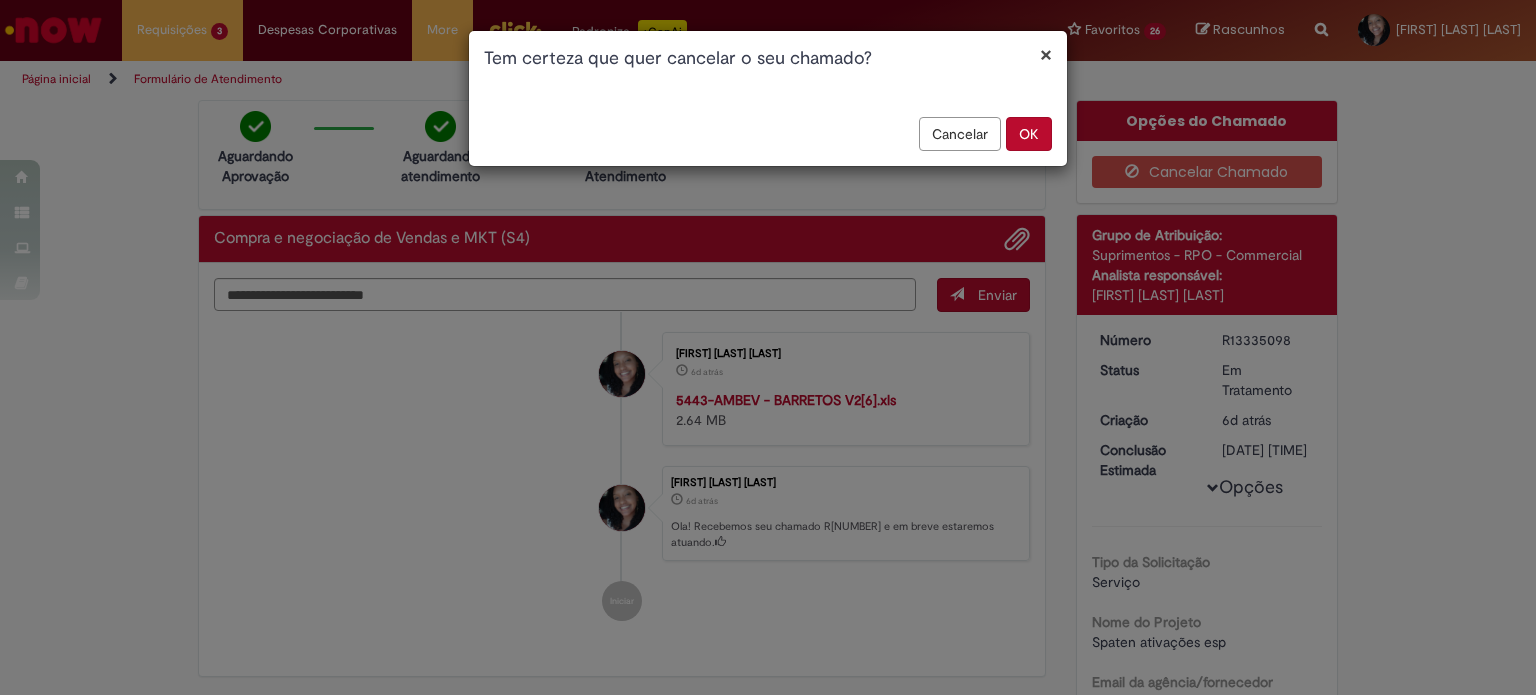 click on "OK" at bounding box center (1029, 134) 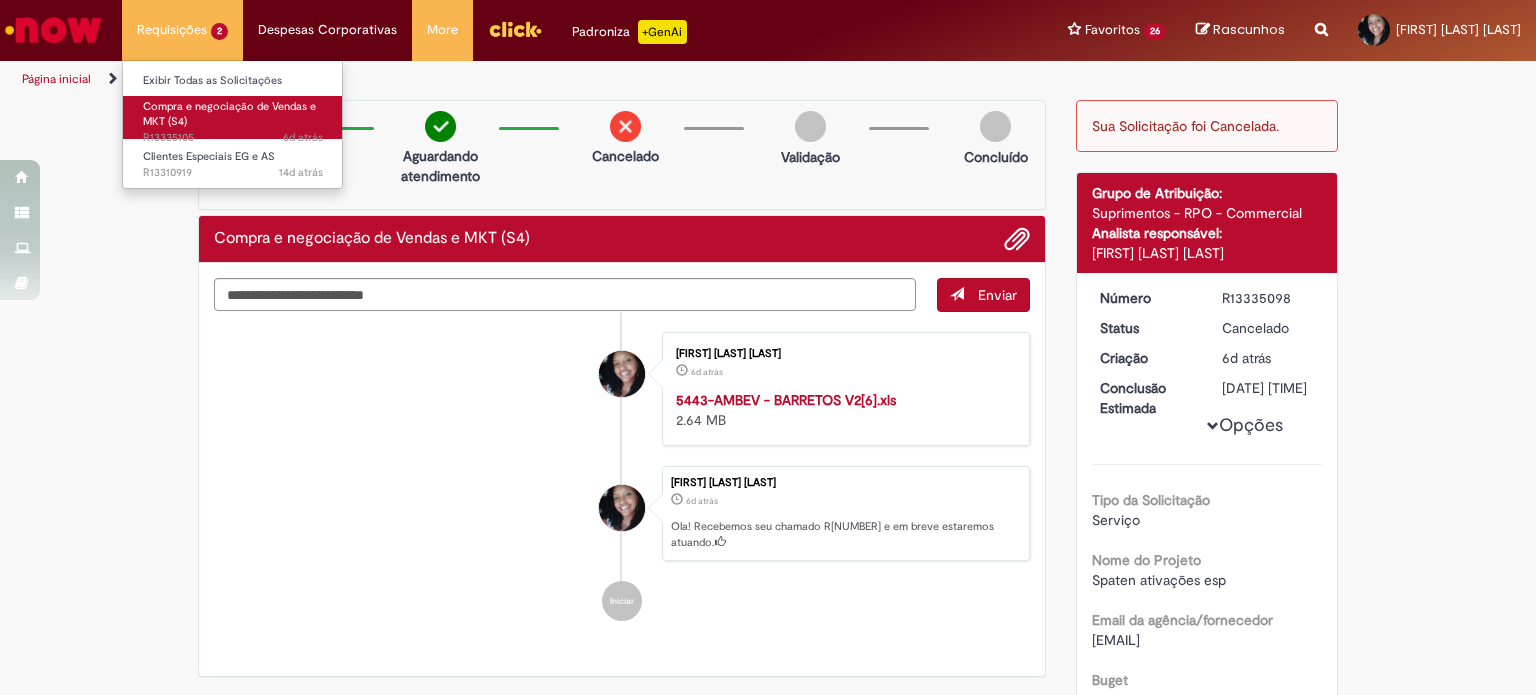 click on "Compra e negociação de Vendas e MKT (S4)" at bounding box center [229, 114] 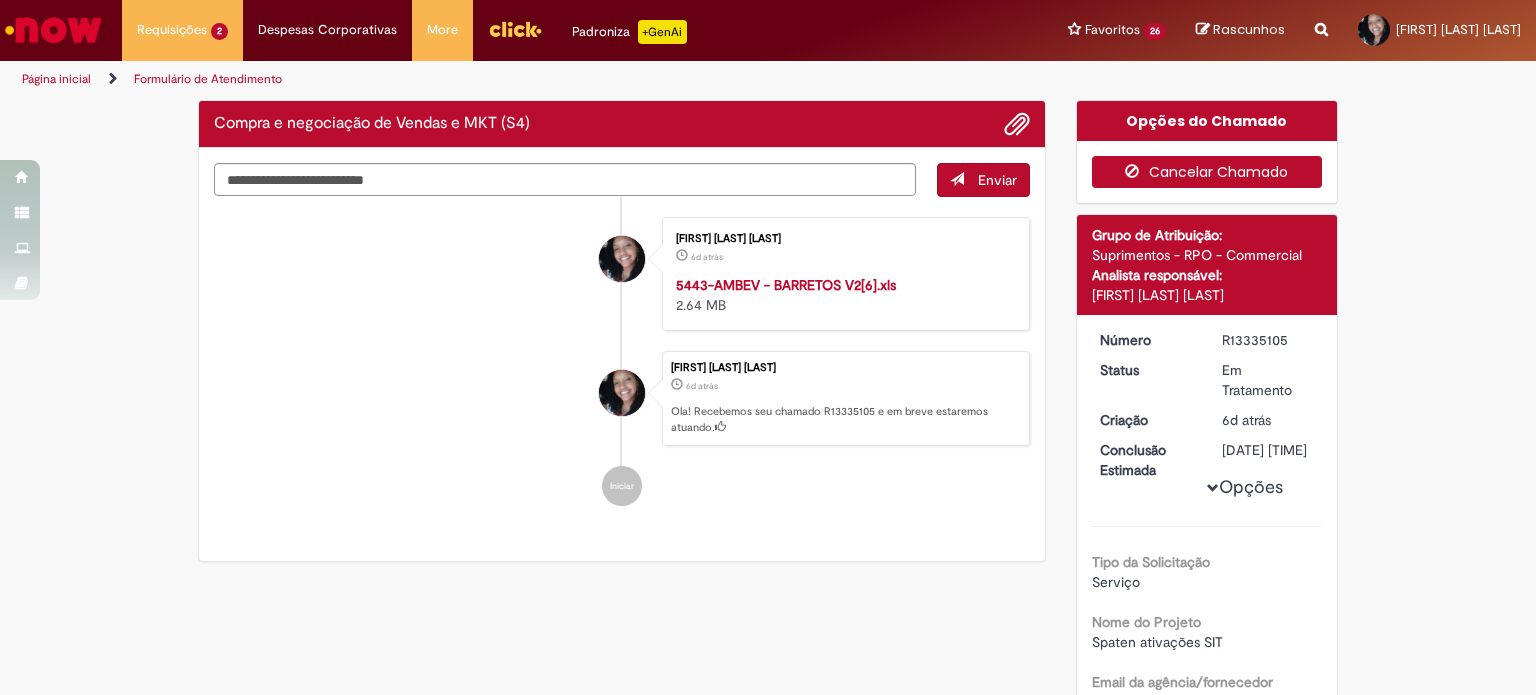 click at bounding box center [1137, 171] 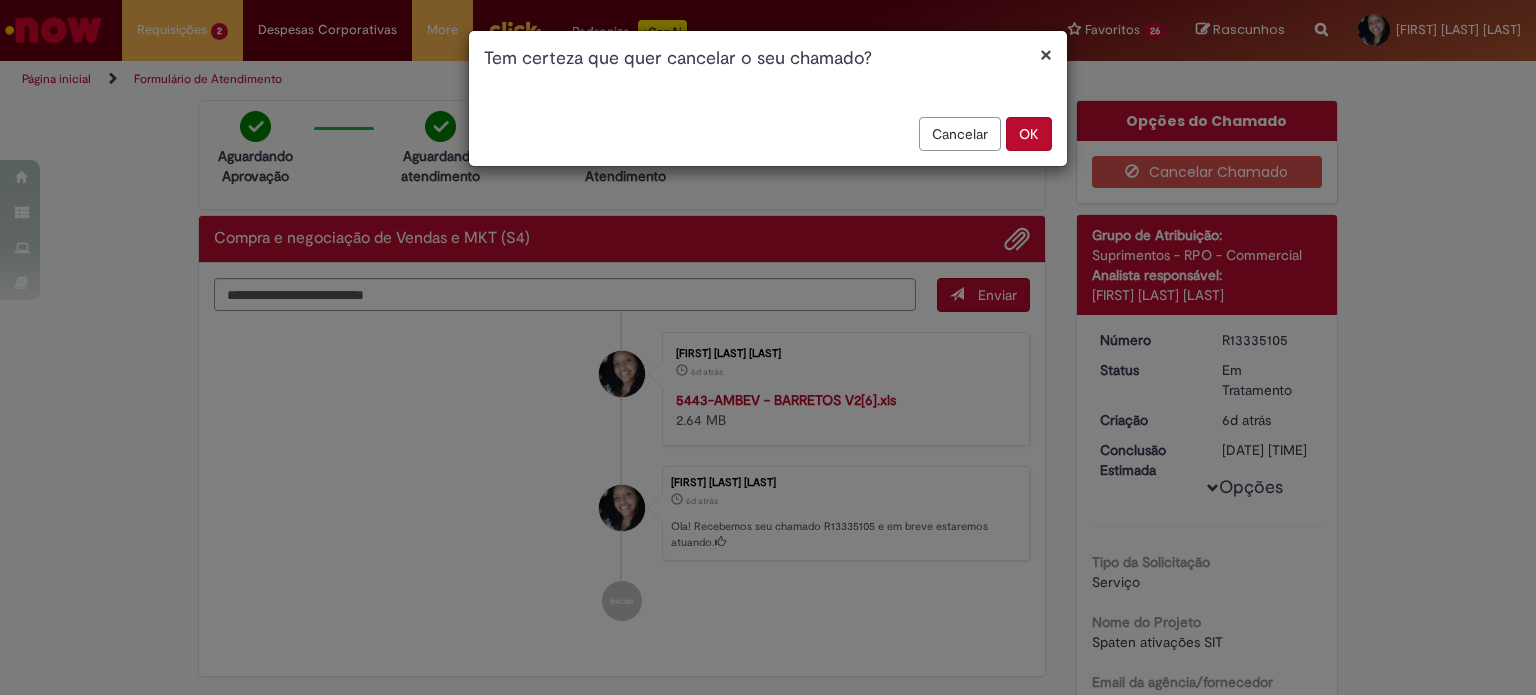 click on "OK" at bounding box center [1029, 134] 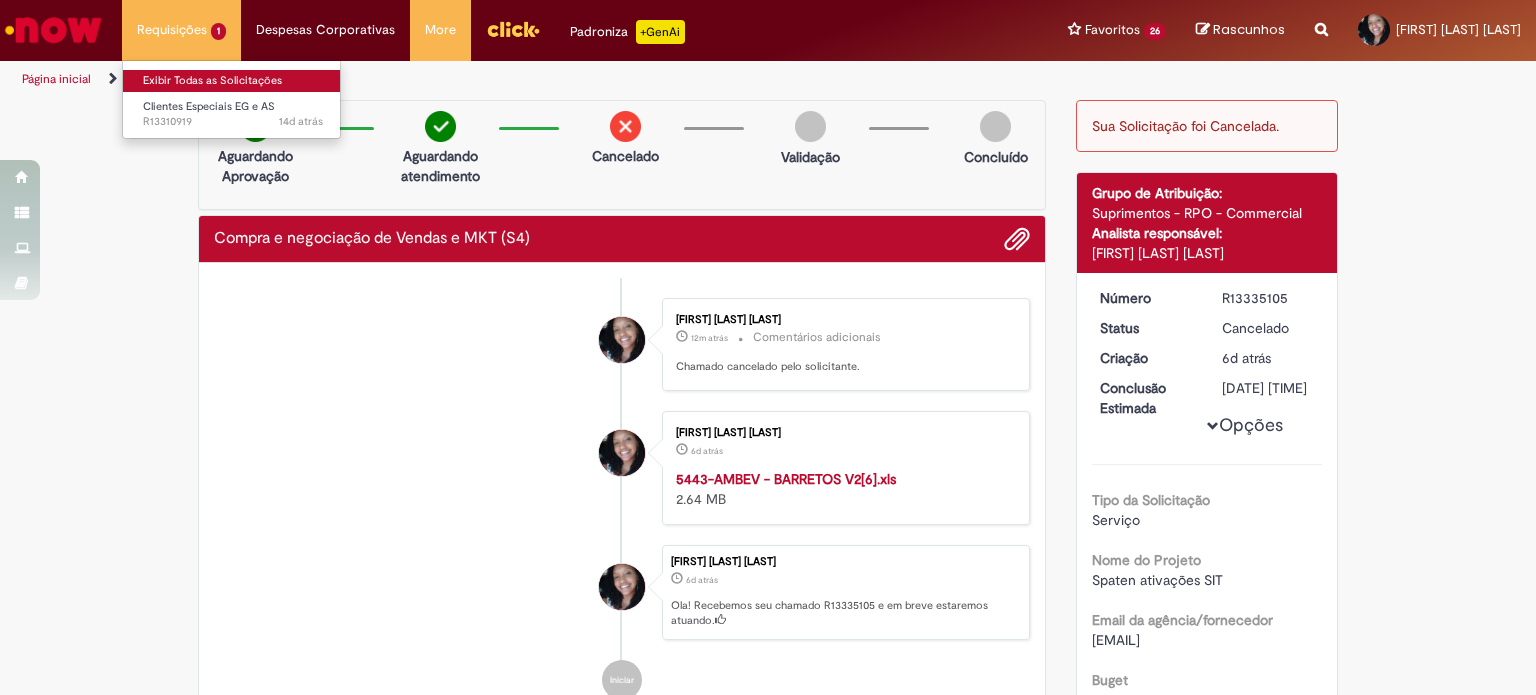 click on "Exibir Todas as Solicitações" at bounding box center [233, 81] 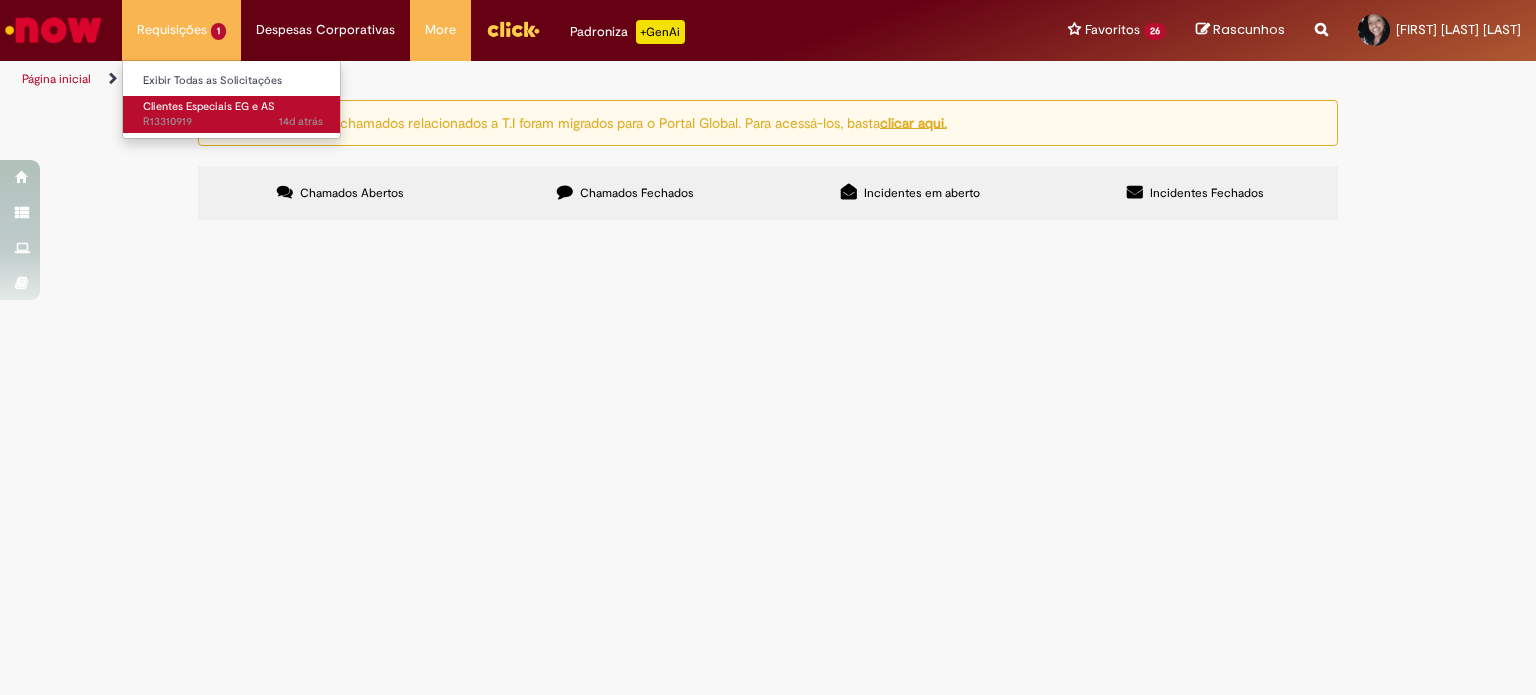 click on "Clientes Especiais EG e AS" at bounding box center [209, 106] 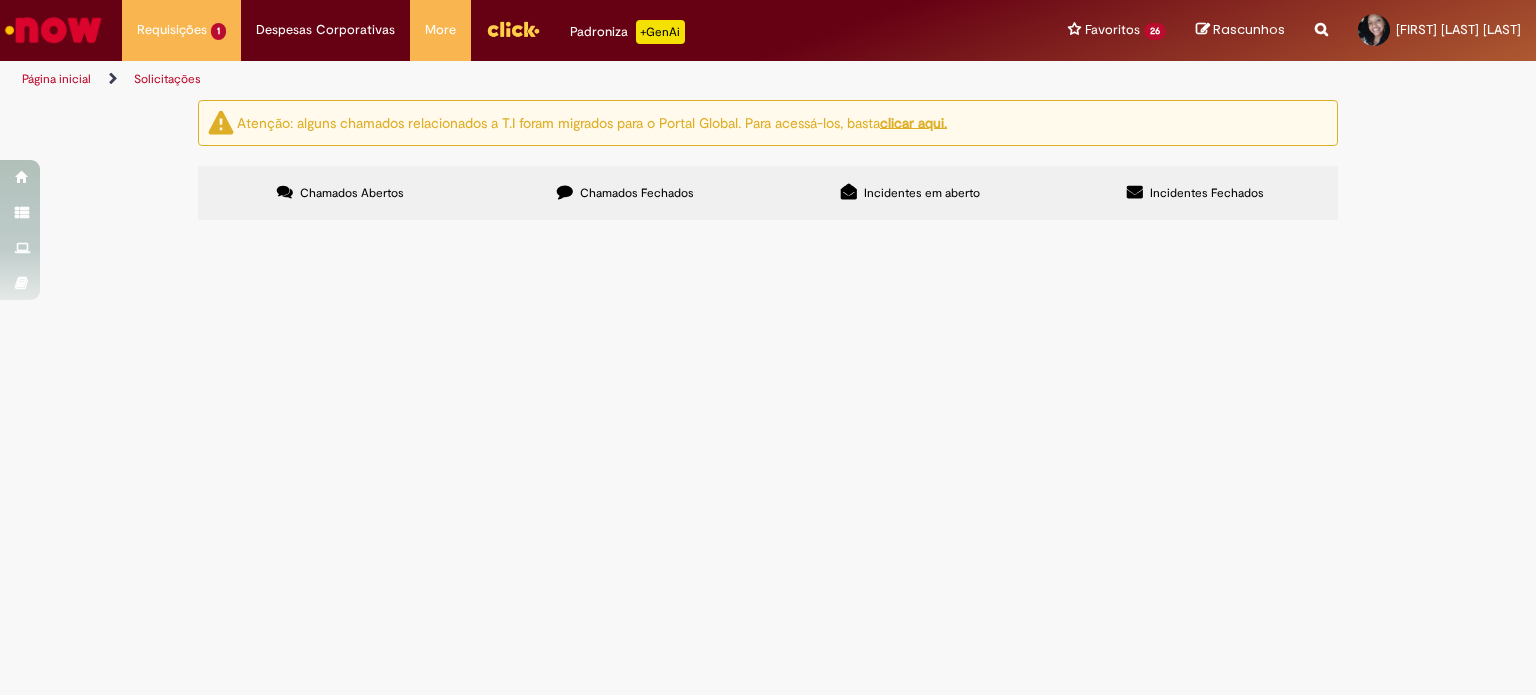 click on "Solicito espelhamento de cadastro para o cdd [CITY], obrigada!" at bounding box center [0, 0] 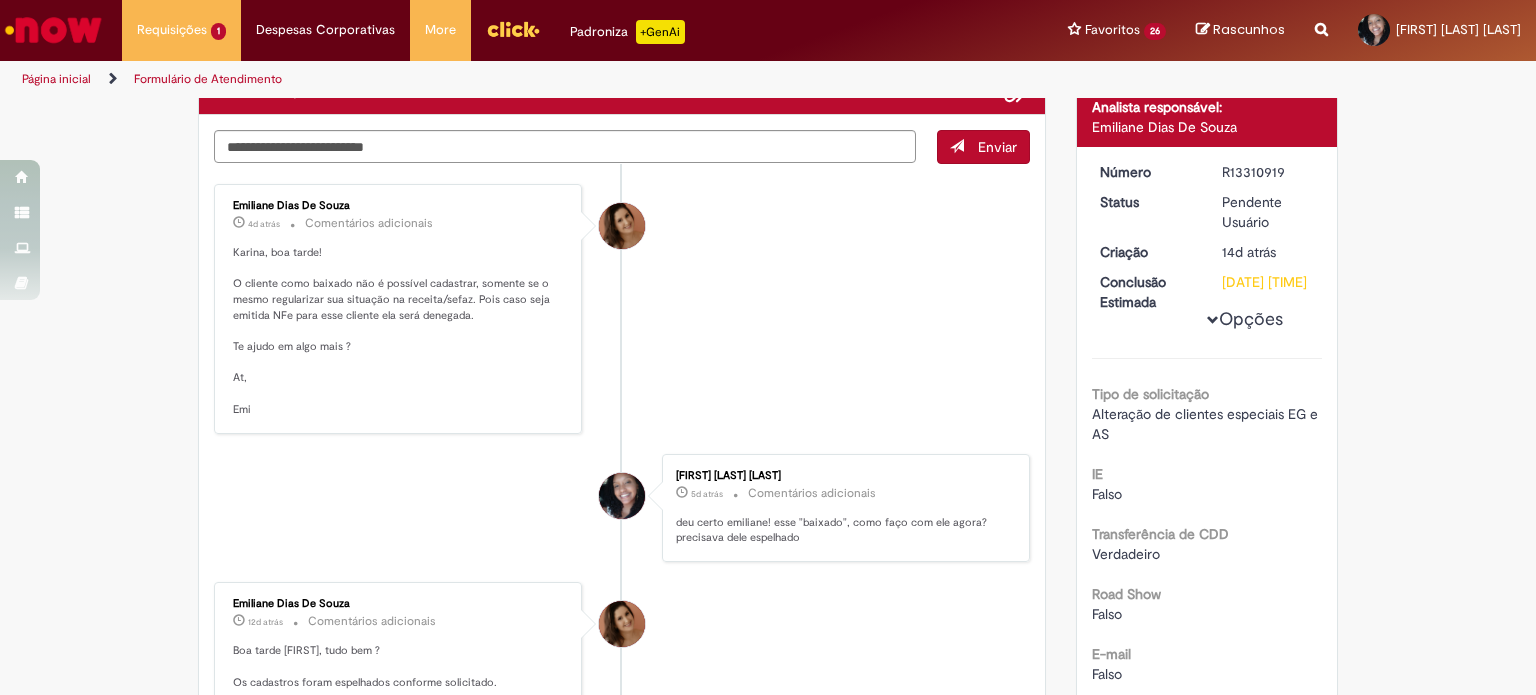scroll, scrollTop: 154, scrollLeft: 0, axis: vertical 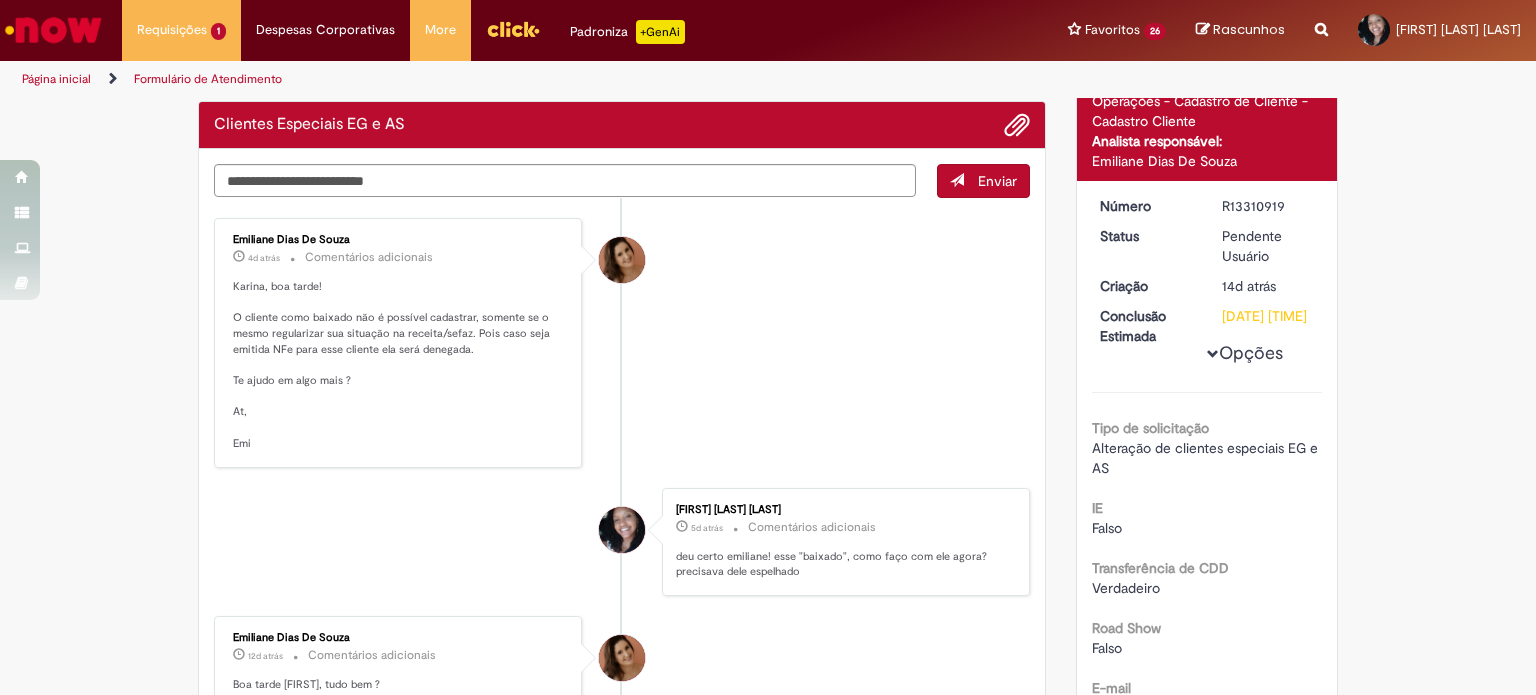 click on "Karina, boa tarde!
O cliente como baixado não é possível cadastrar, somente se o mesmo regularizar sua situação na receita/sefaz. Pois caso seja emitida NFe para esse cliente ela será denegada.
Te ajudo em algo mais ?
At,
Emi" at bounding box center [399, 365] 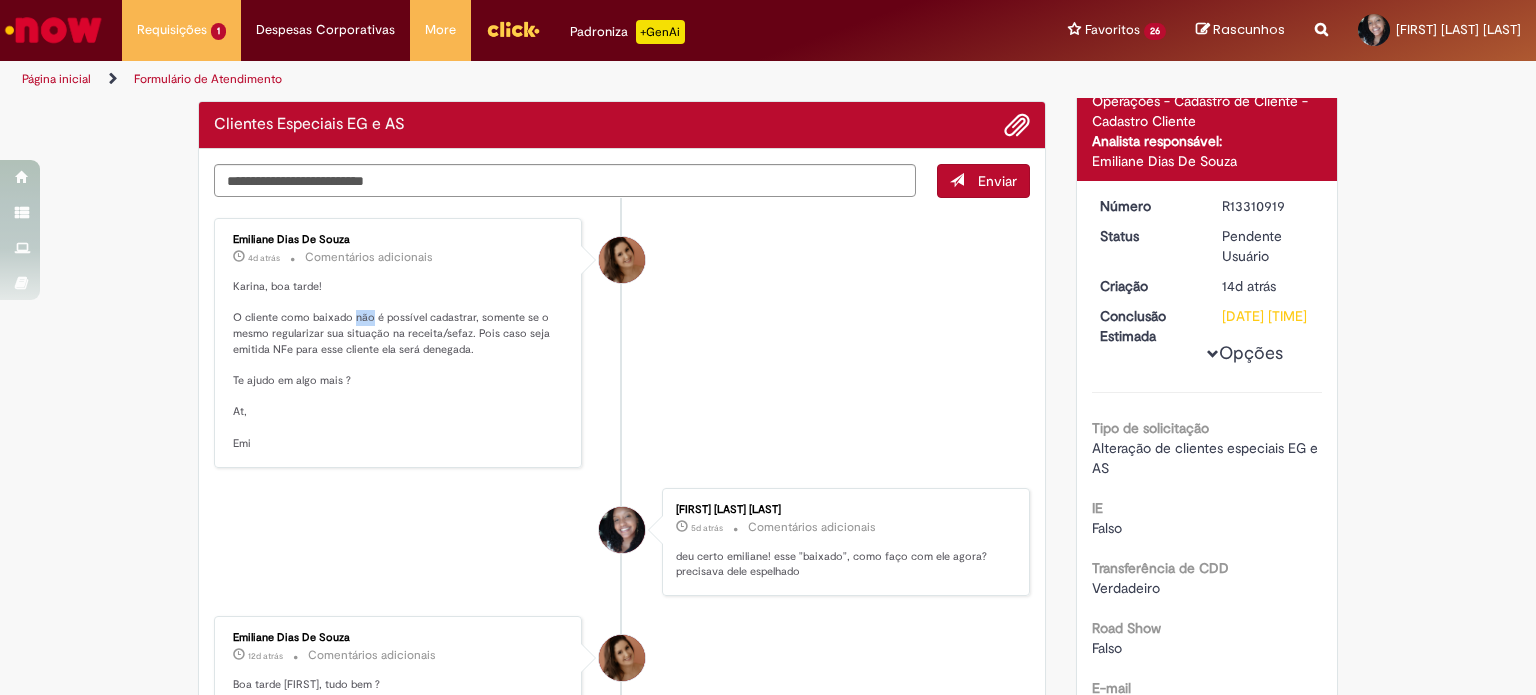 click on "Karina, boa tarde!
O cliente como baixado não é possível cadastrar, somente se o mesmo regularizar sua situação na receita/sefaz. Pois caso seja emitida NFe para esse cliente ela será denegada.
Te ajudo em algo mais ?
At,
Emi" at bounding box center [399, 365] 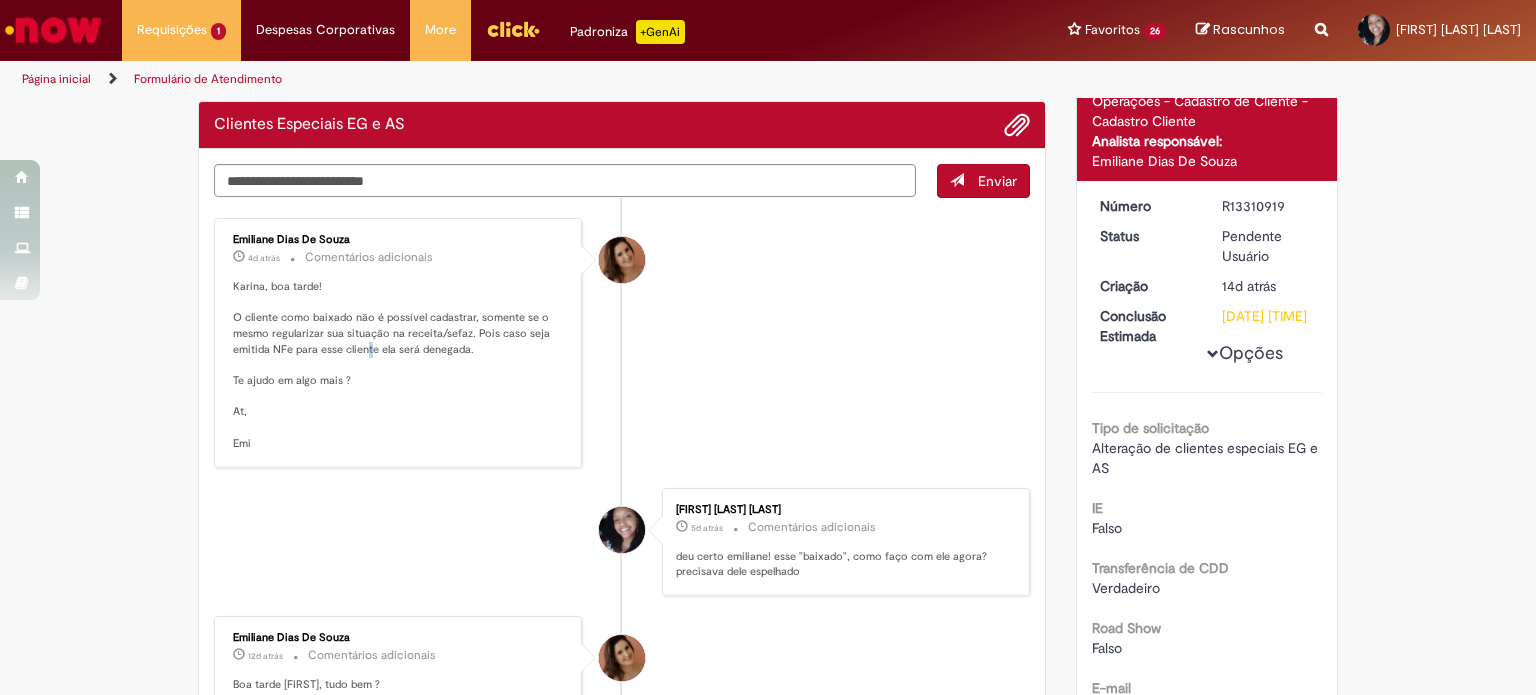 click on "Karina, boa tarde!
O cliente como baixado não é possível cadastrar, somente se o mesmo regularizar sua situação na receita/sefaz. Pois caso seja emitida NFe para esse cliente ela será denegada.
Te ajudo em algo mais ?
At,
Emi" at bounding box center [399, 365] 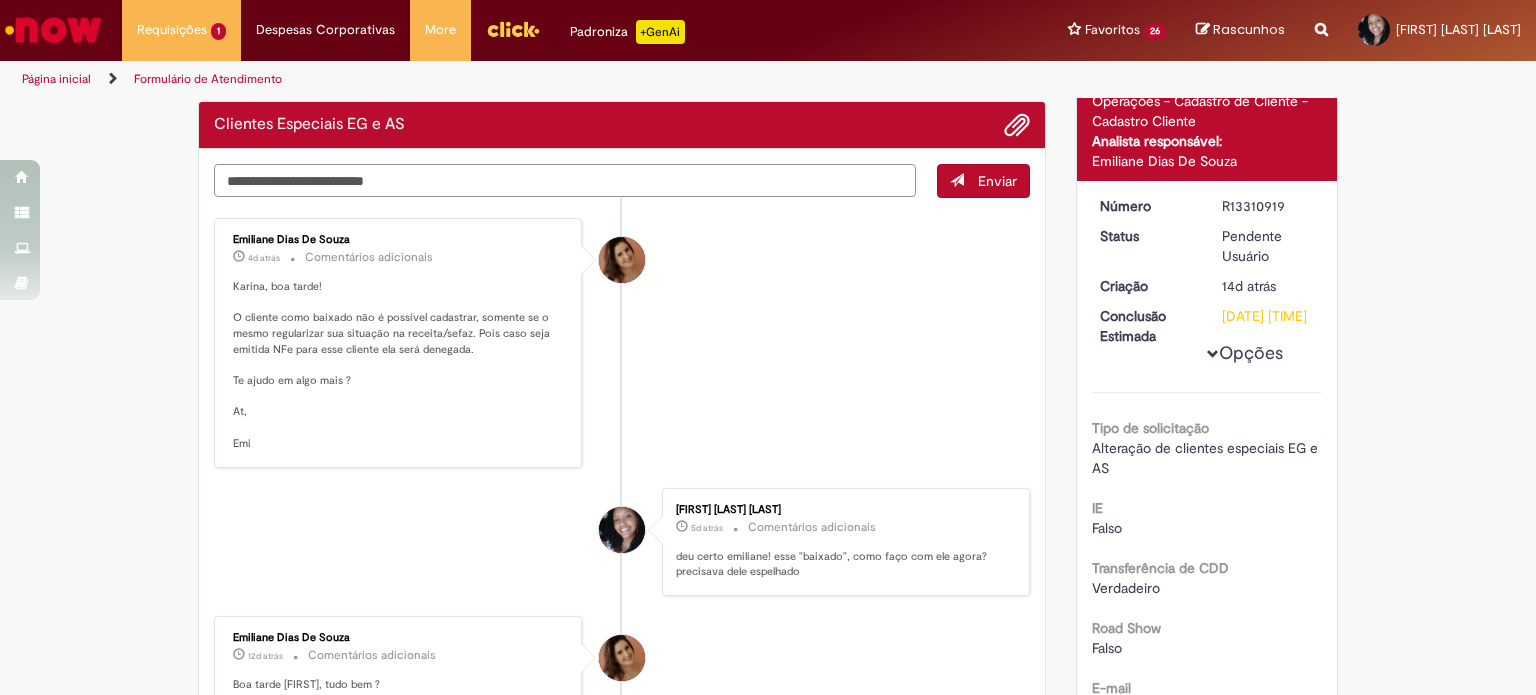 click at bounding box center (565, 181) 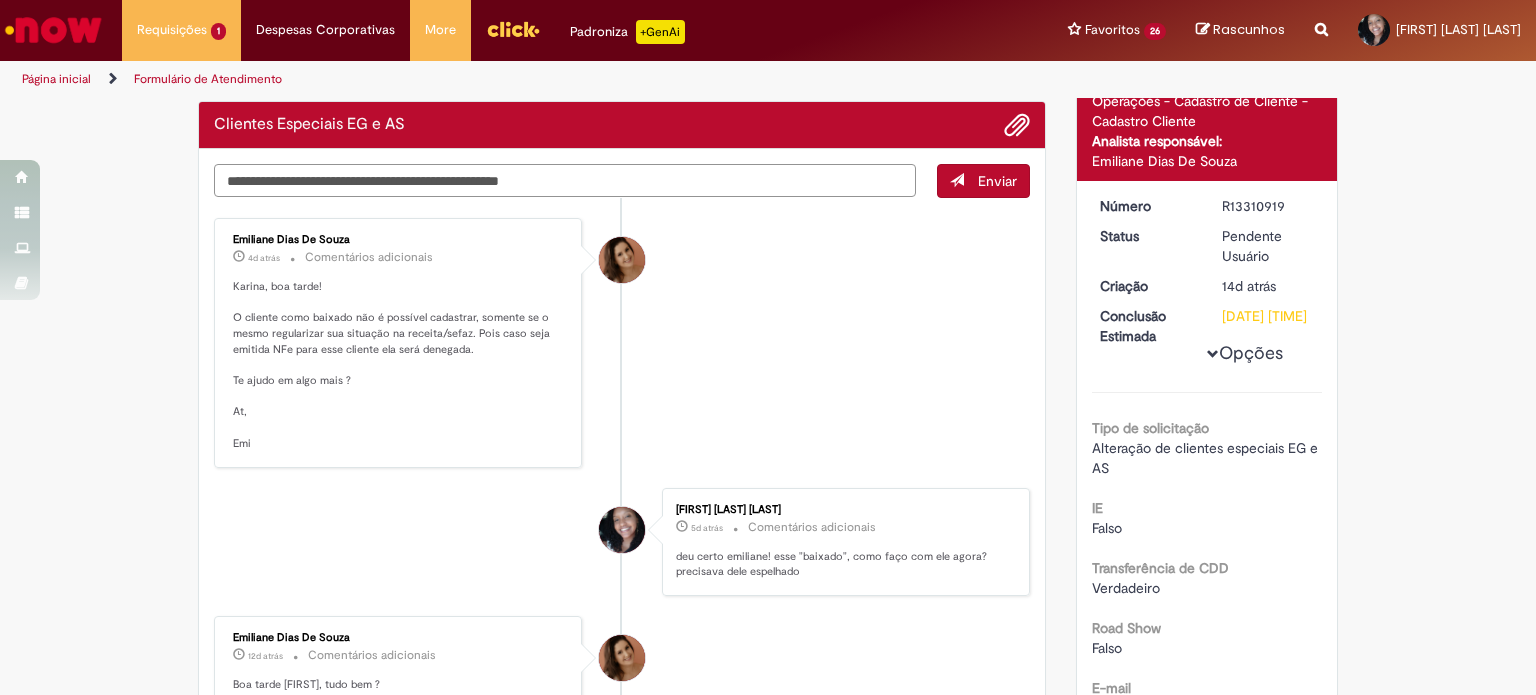 type on "**********" 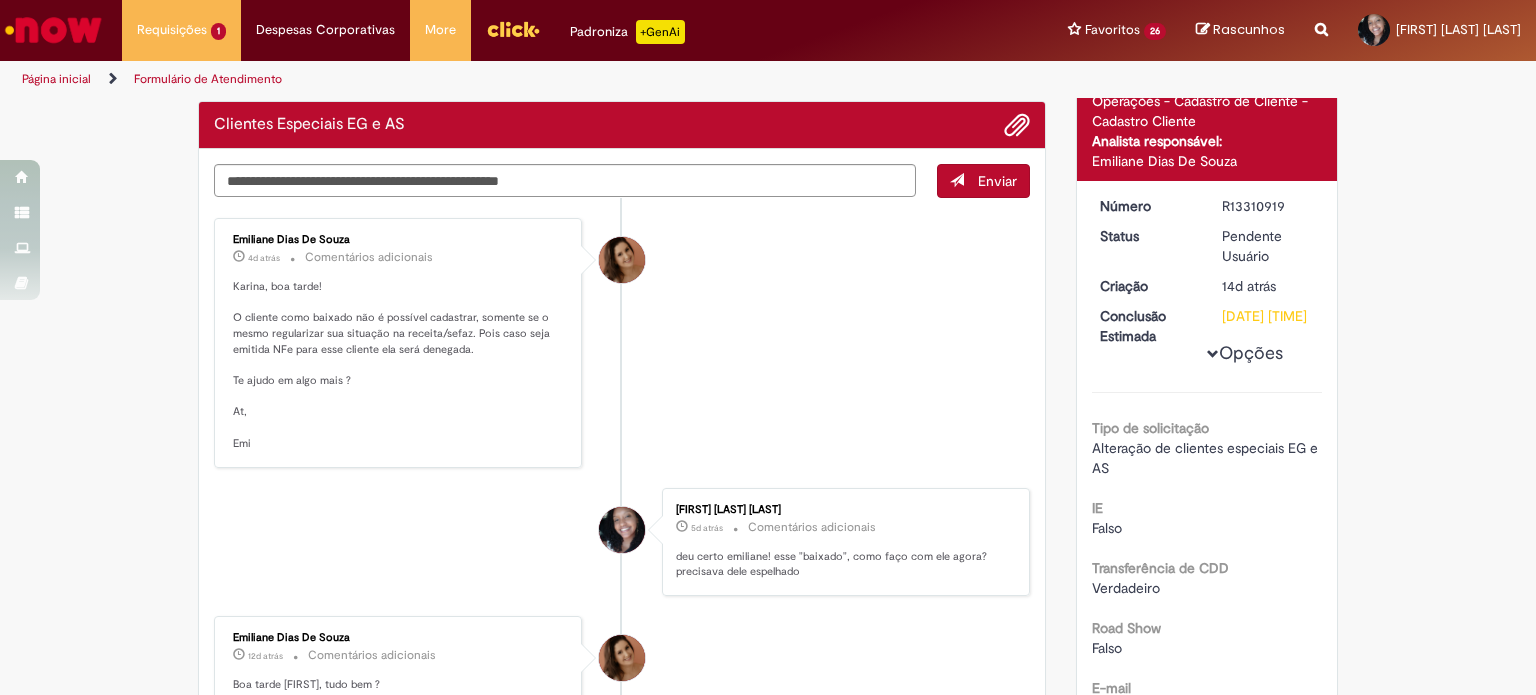 click on "Enviar" at bounding box center (997, 181) 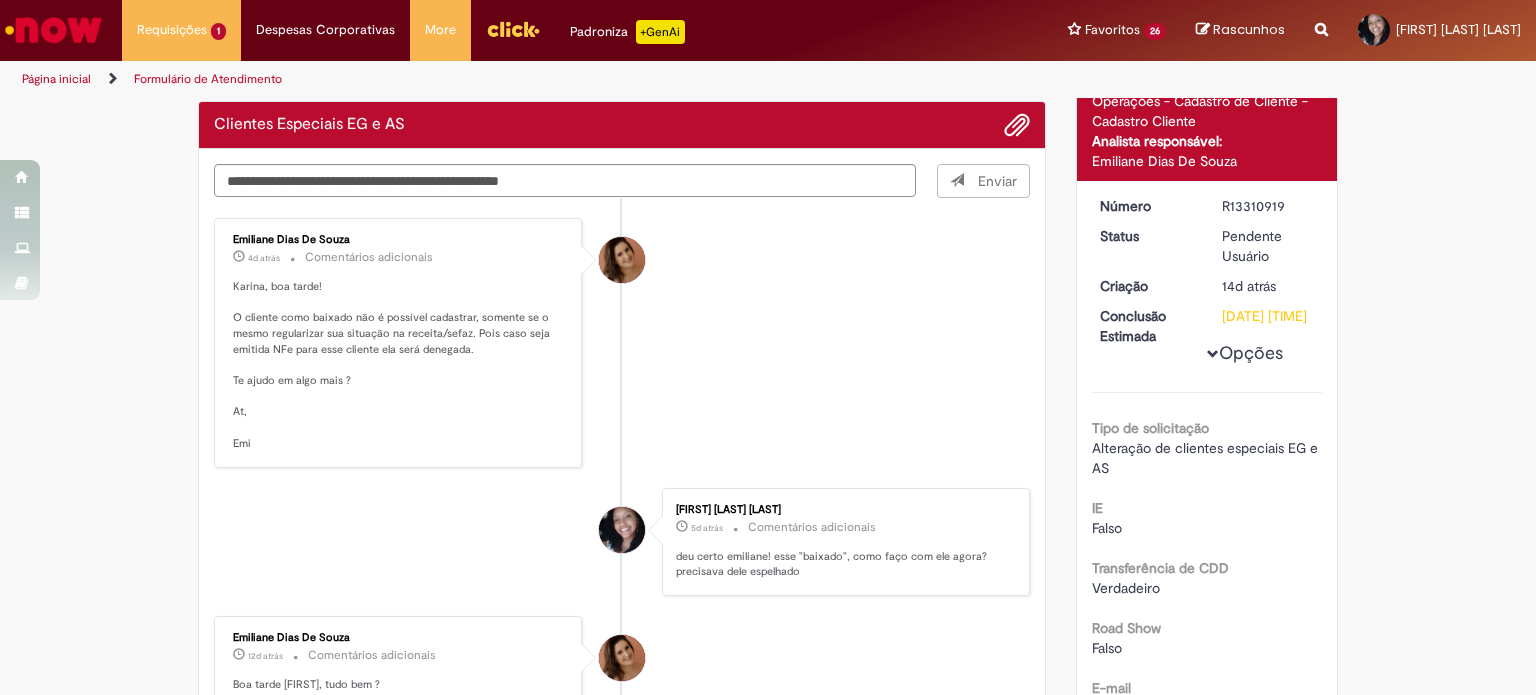 type 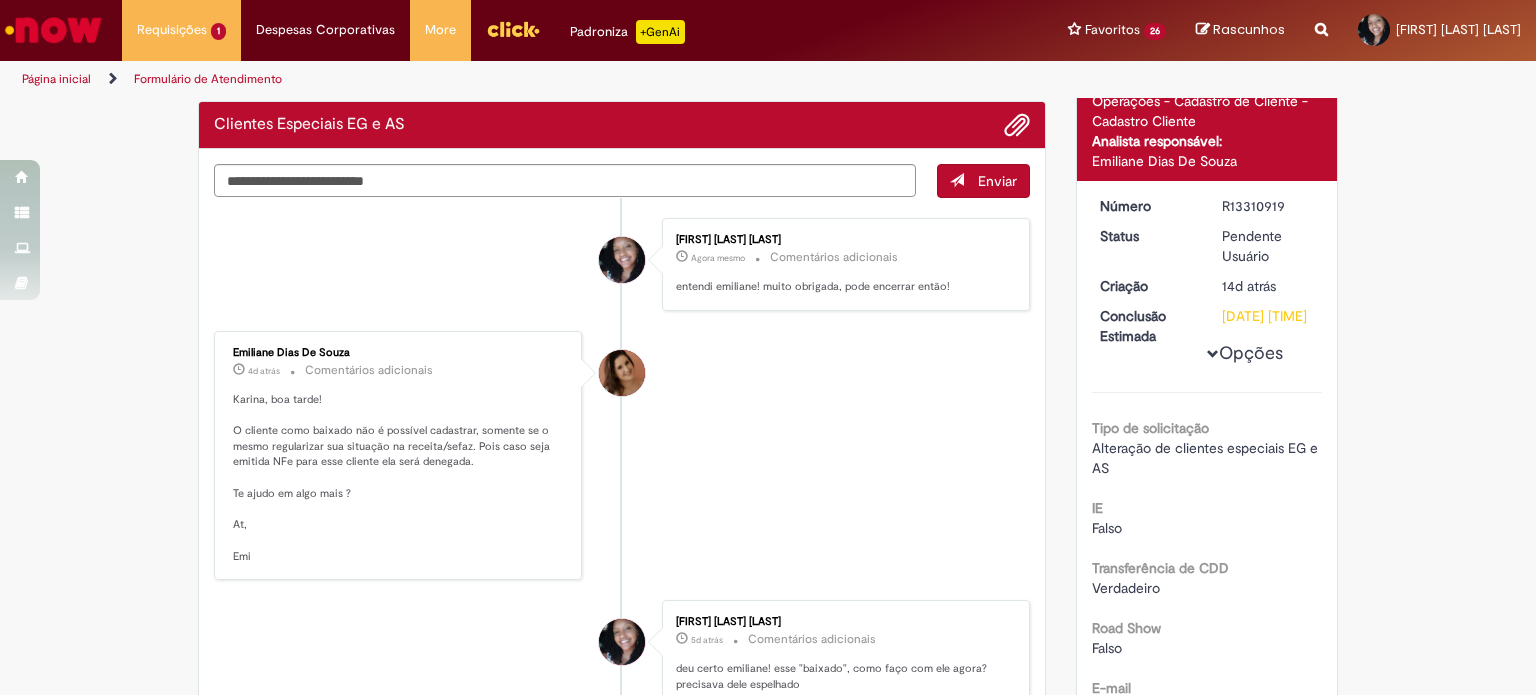 scroll, scrollTop: 114, scrollLeft: 0, axis: vertical 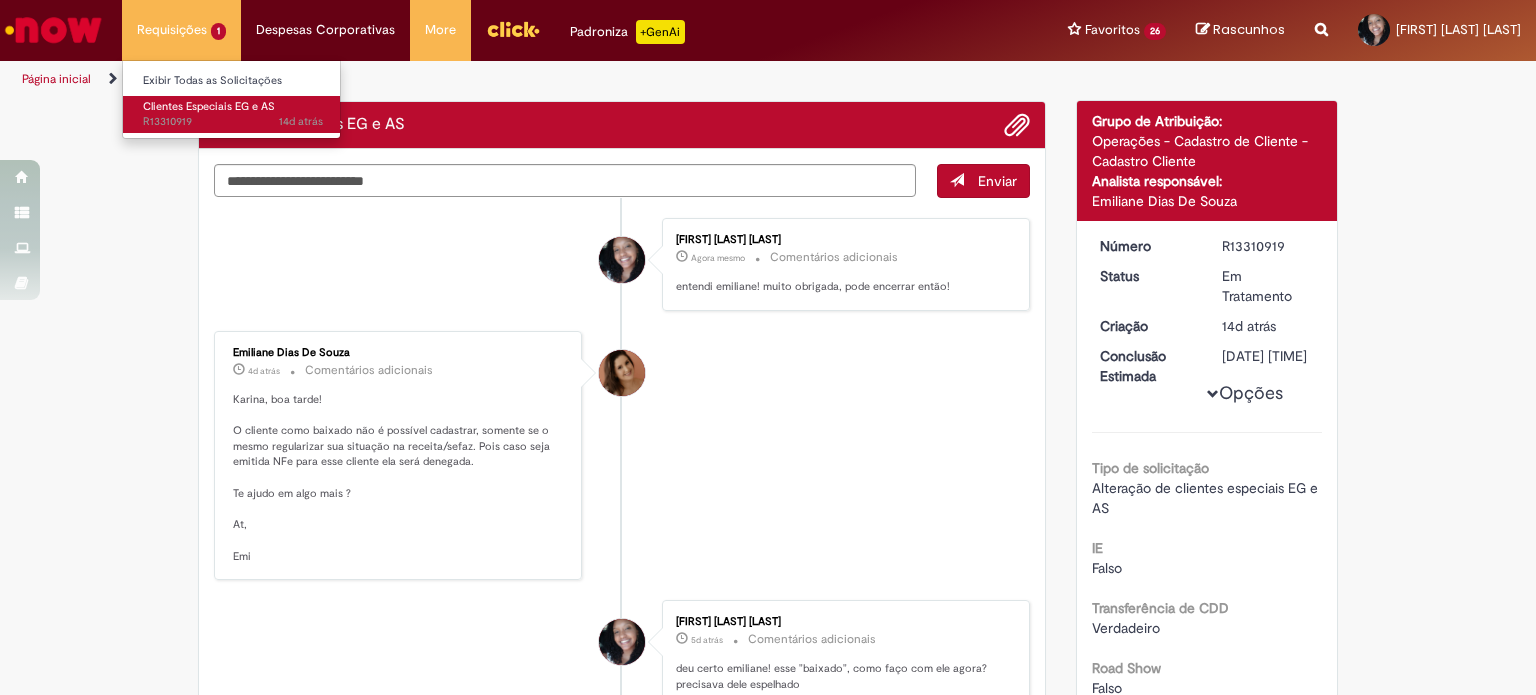 click on "Clientes Especiais EG e AS" at bounding box center (209, 106) 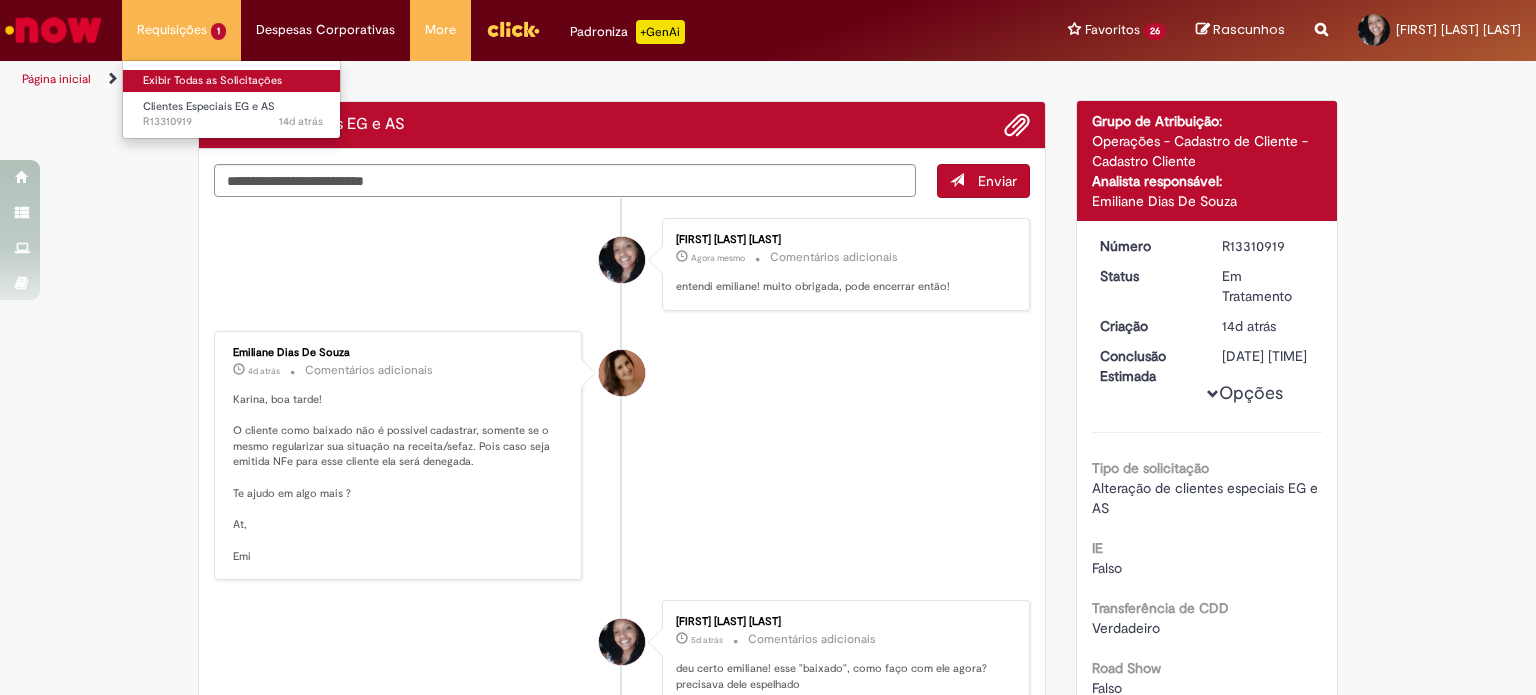 click on "Exibir Todas as Solicitações" at bounding box center (233, 81) 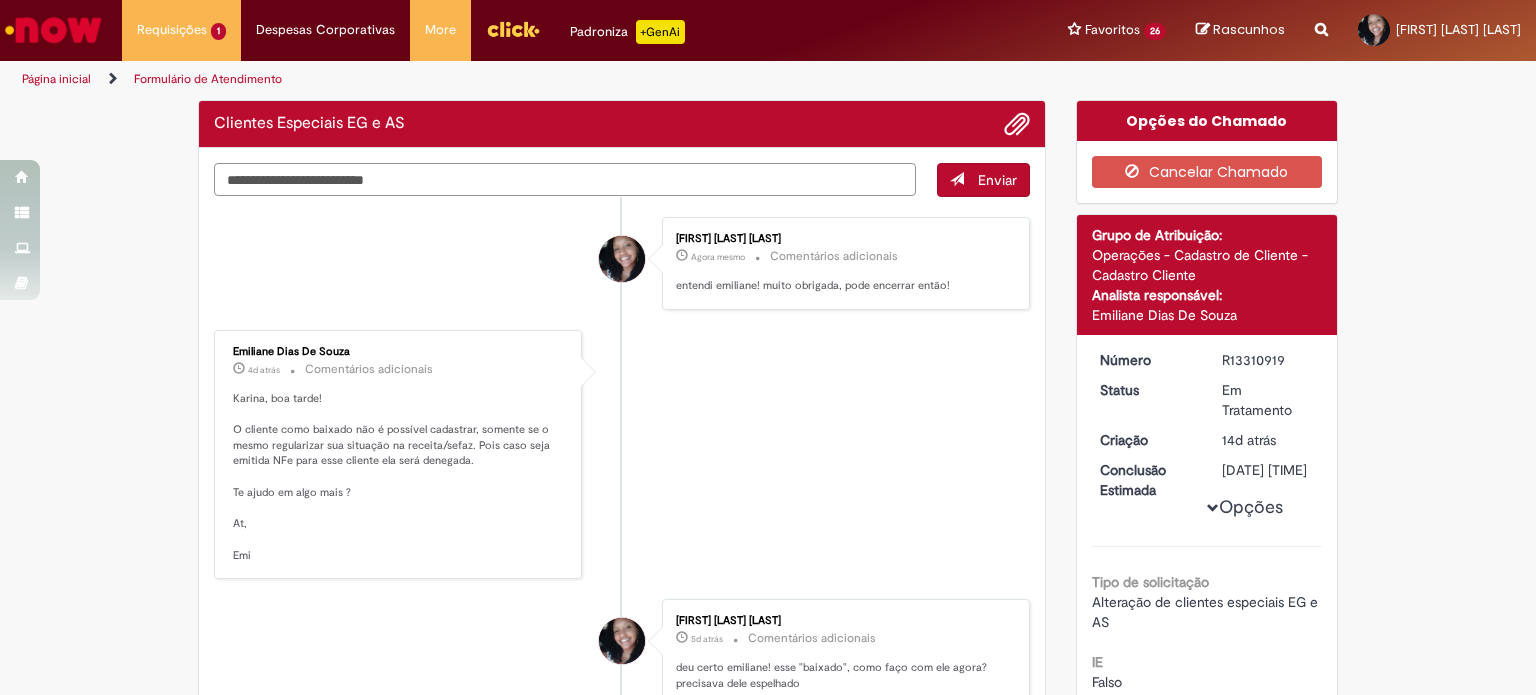 click at bounding box center (565, 180) 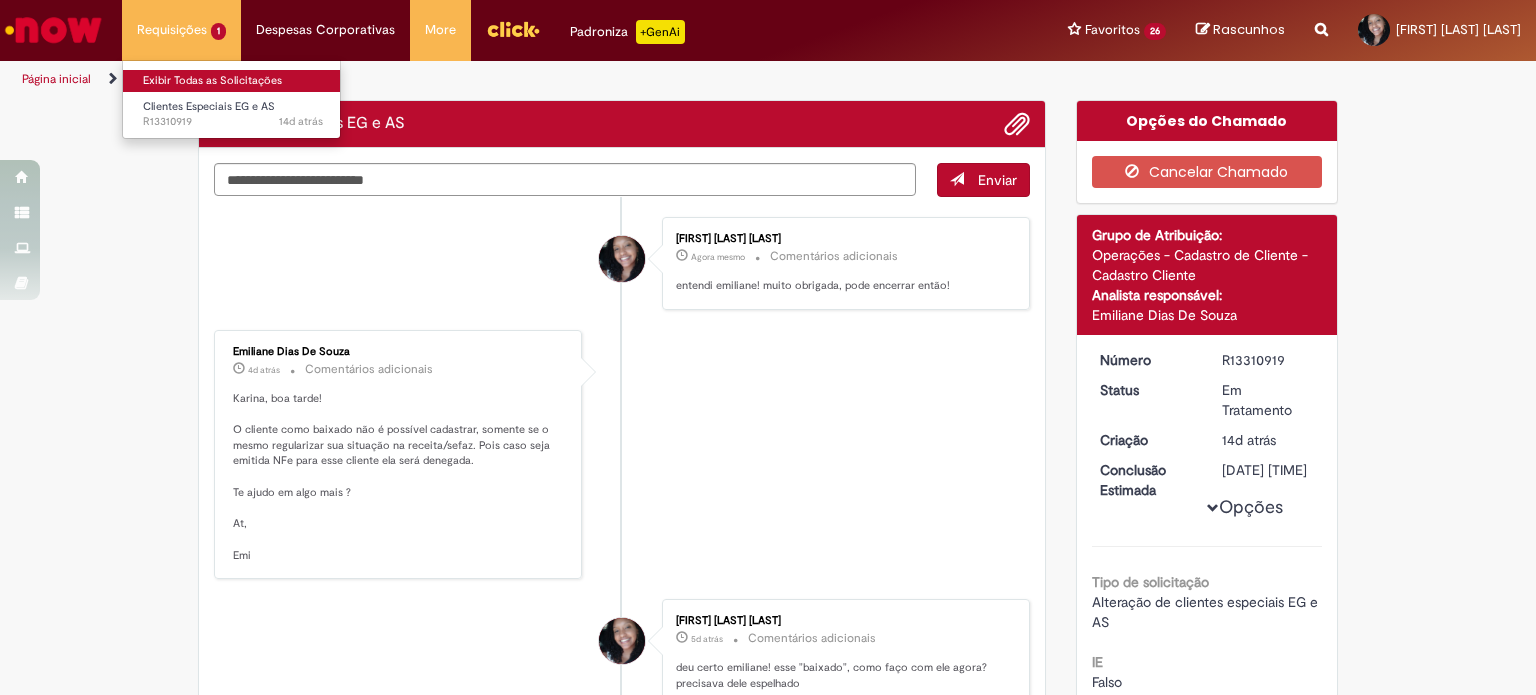 click on "Exibir Todas as Solicitações" at bounding box center [233, 81] 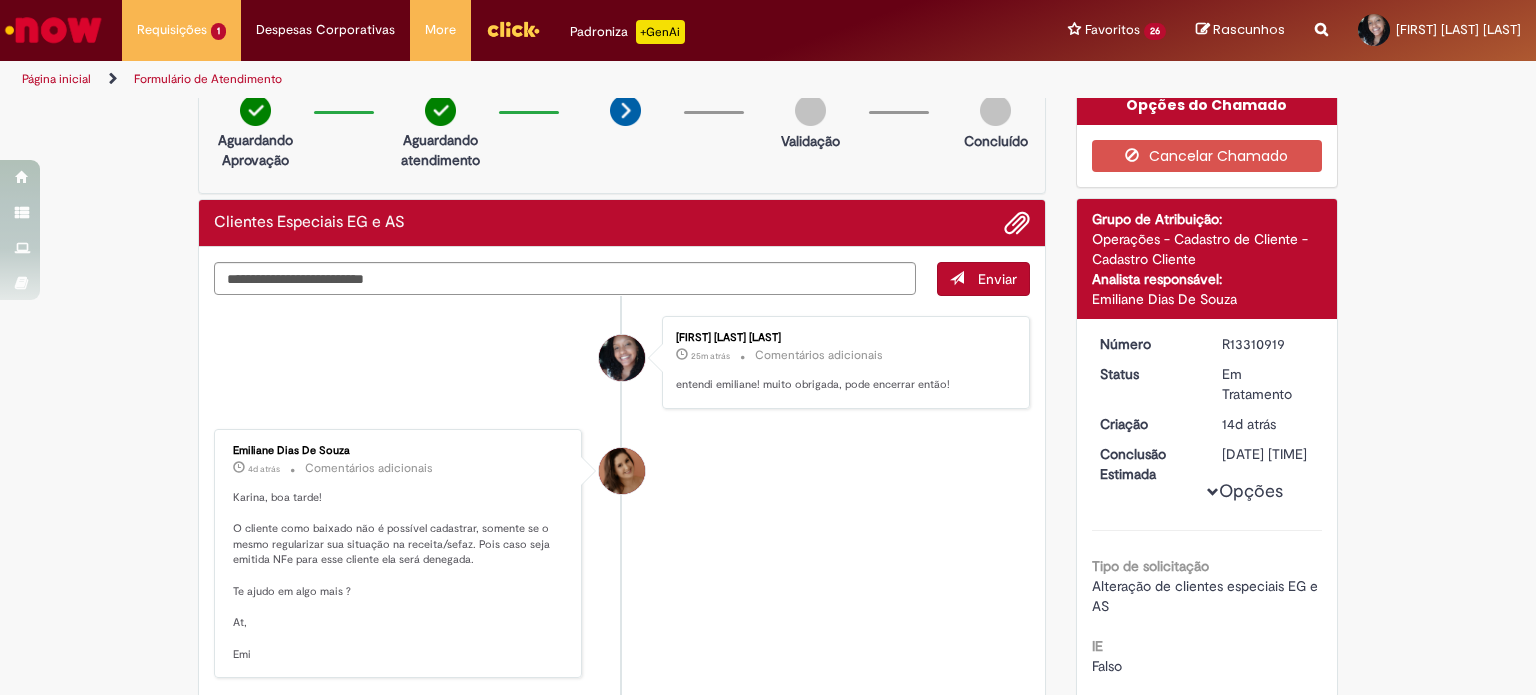 scroll, scrollTop: 0, scrollLeft: 0, axis: both 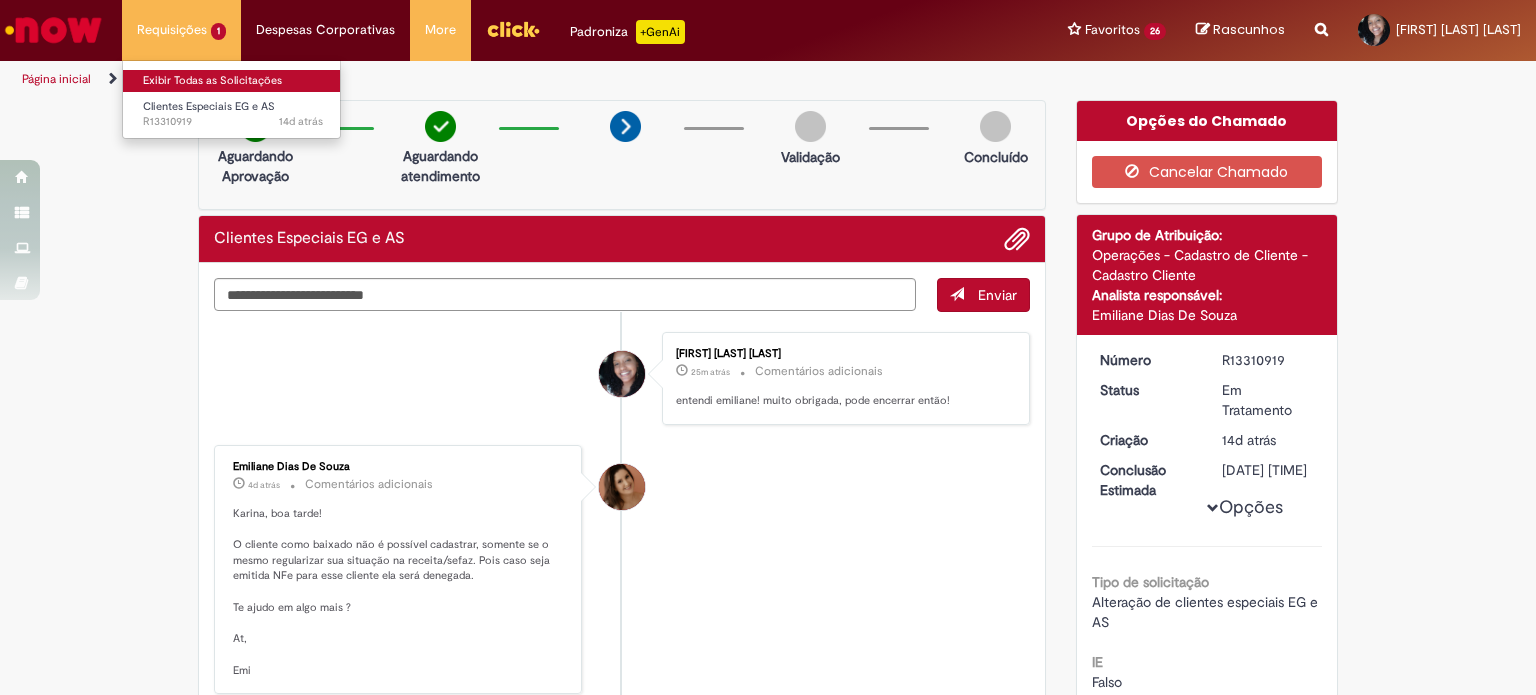 click on "Exibir Todas as Solicitações" at bounding box center (233, 81) 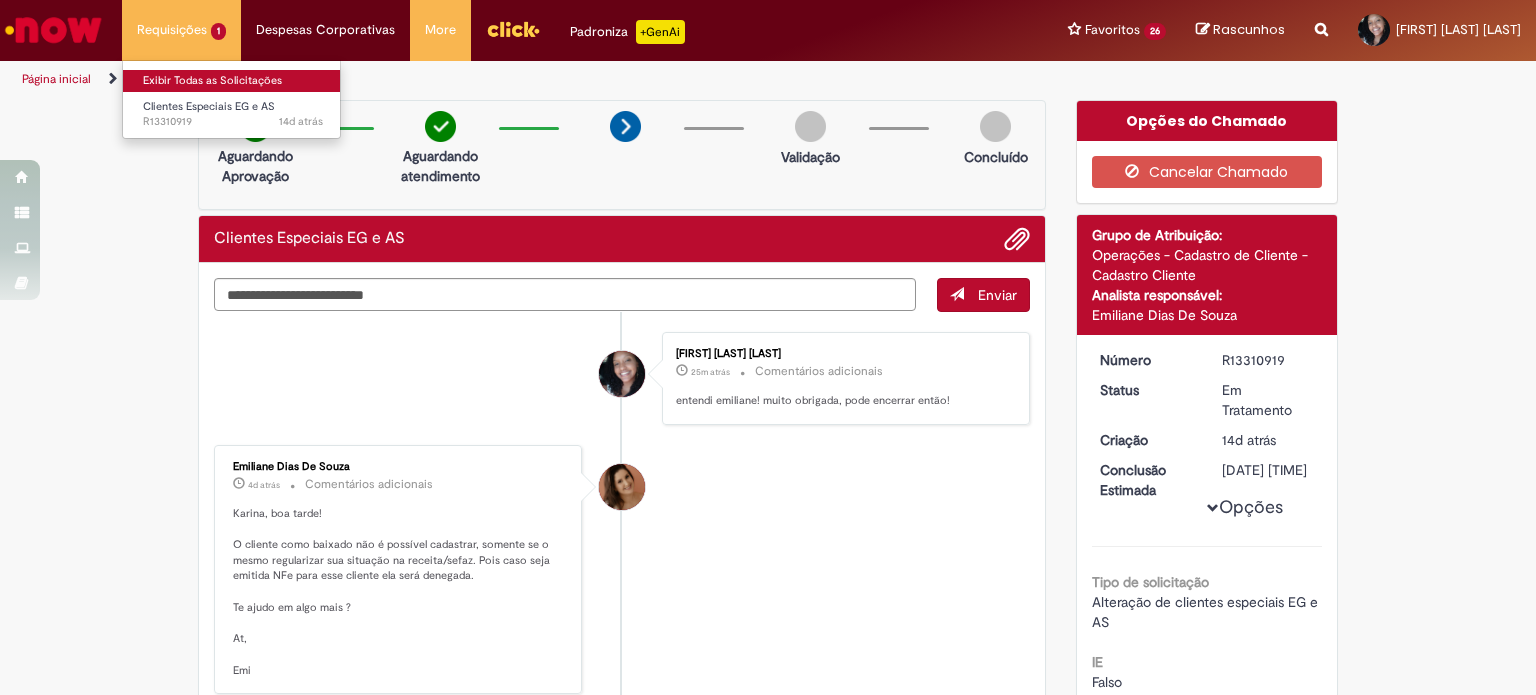 click on "Exibir Todas as Solicitações" at bounding box center [233, 81] 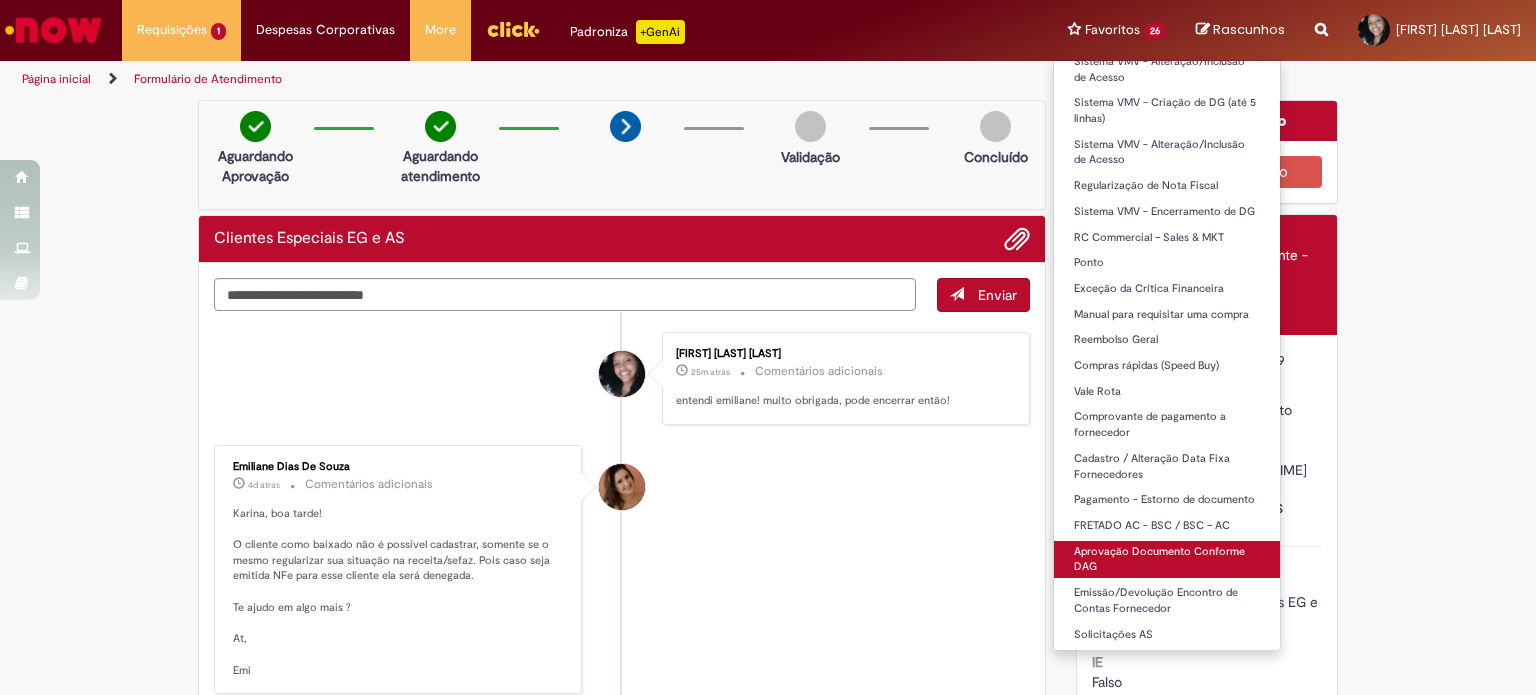 scroll, scrollTop: 224, scrollLeft: 0, axis: vertical 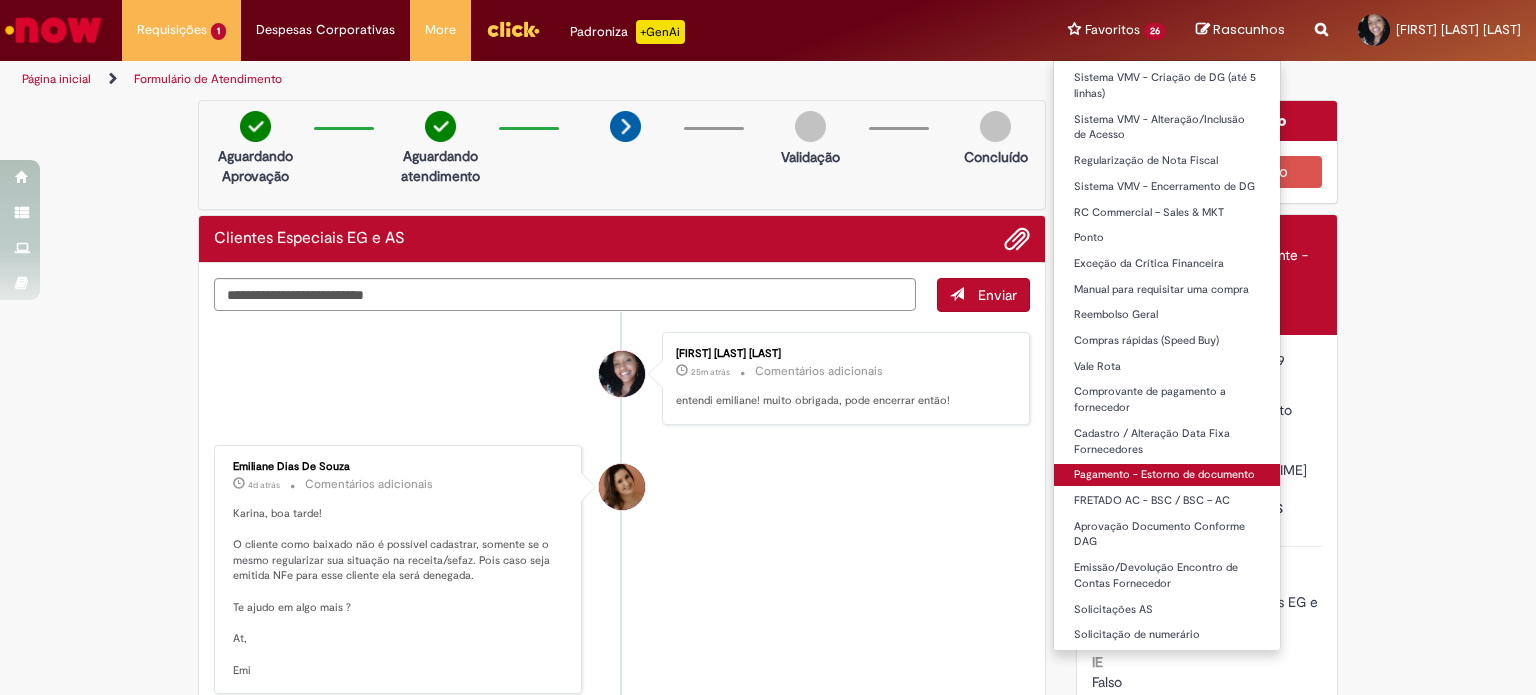 click on "Pagamento - Estorno de documento" at bounding box center (1167, 475) 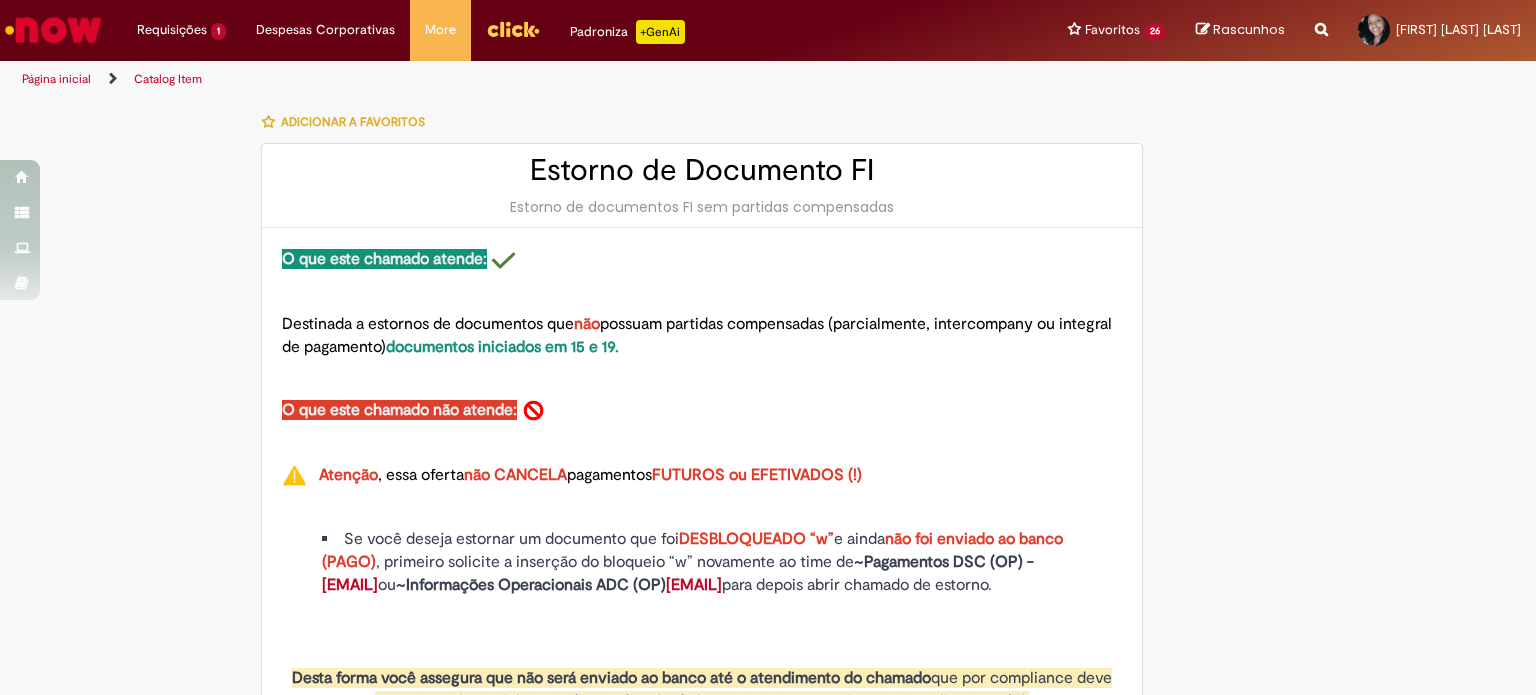 type on "********" 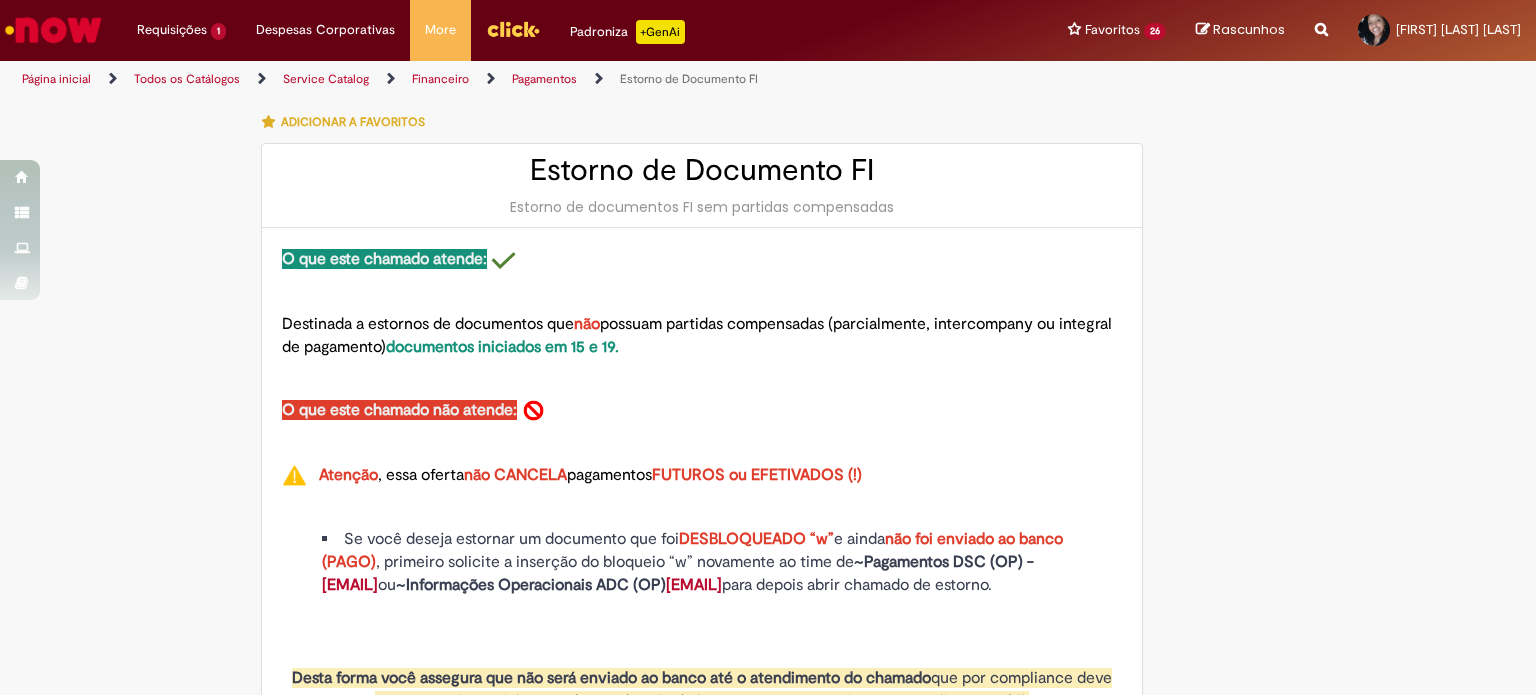 type on "**********" 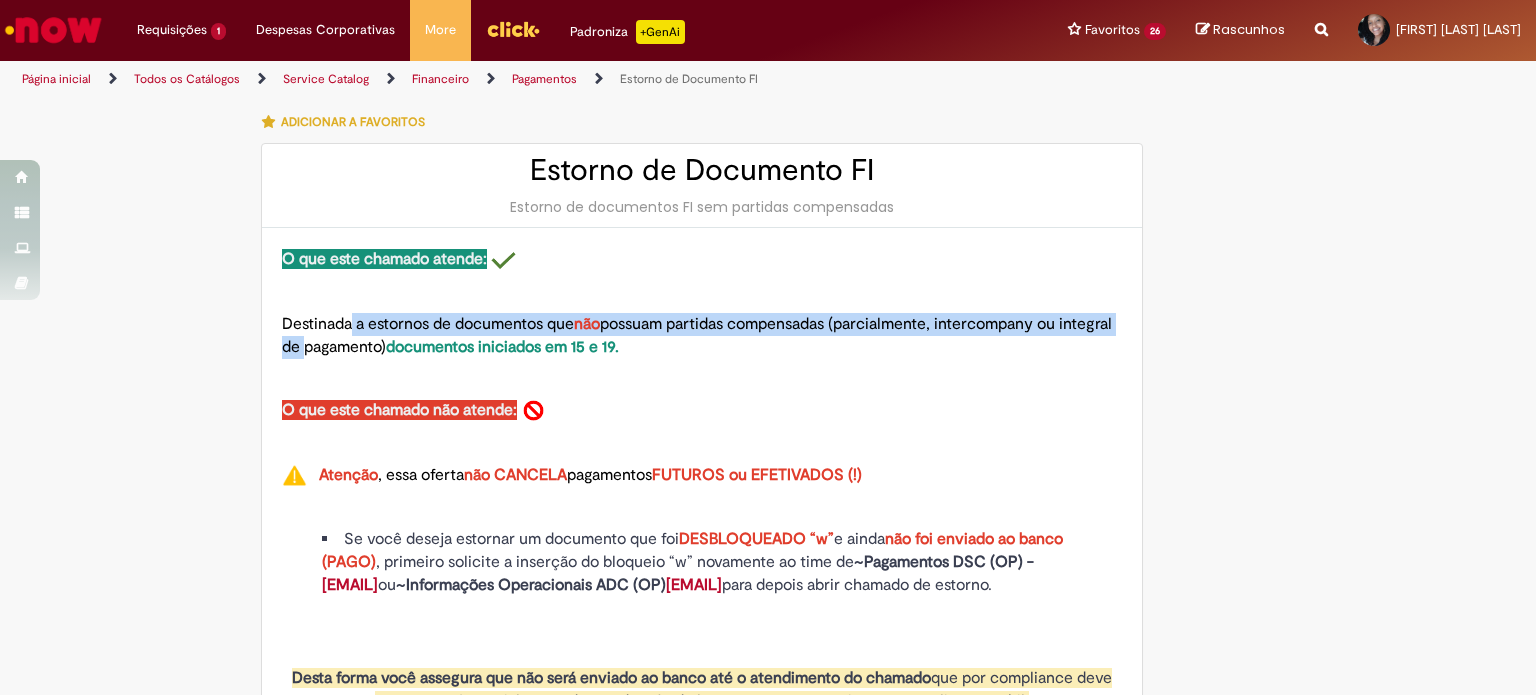 click on "Destinada a estornos de documentos que  não  possuam partidas compensadas (parcialmente, intercompany ou integral de pagamento)  documentos iniciados em 15 e 19." at bounding box center (697, 335) 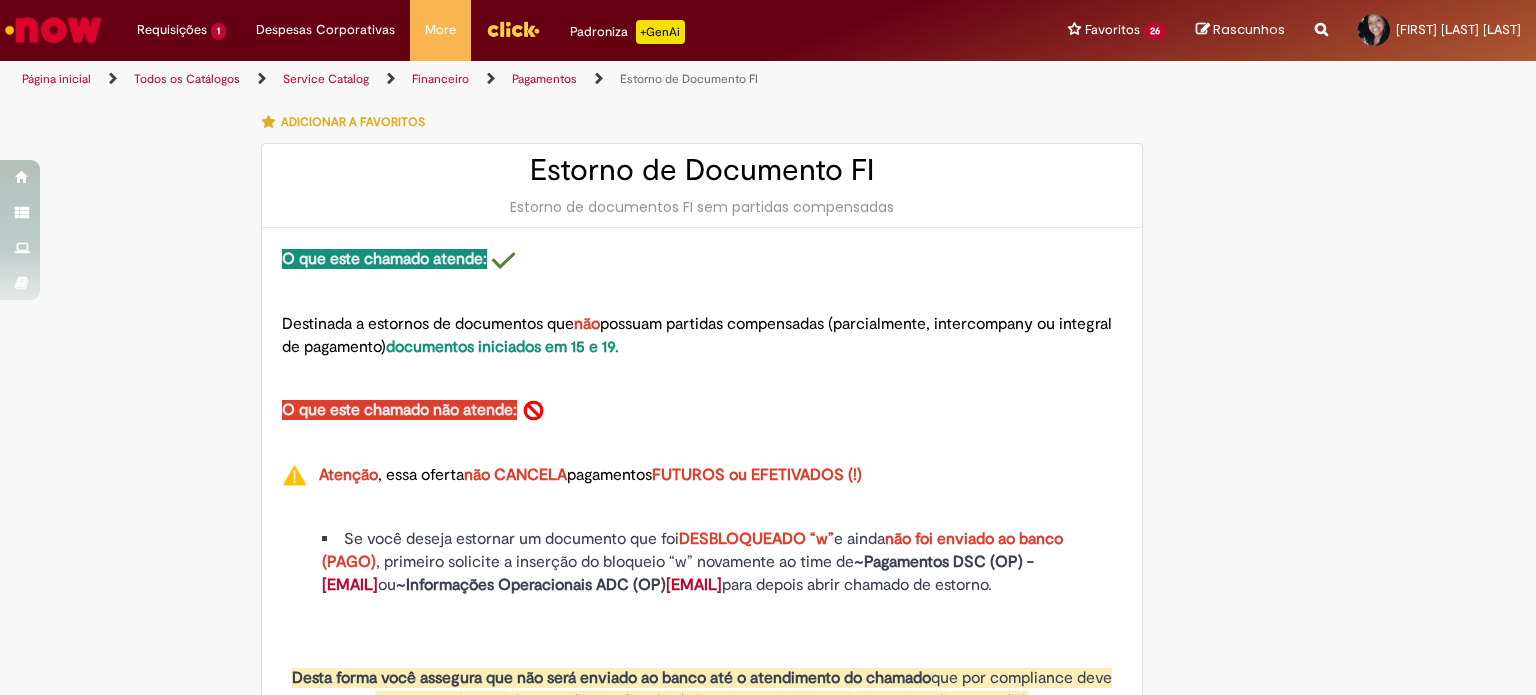 click on "Destinada a estornos de documentos que  não  possuam partidas compensadas (parcialmente, intercompany ou integral de pagamento)  documentos iniciados em 15 e 19." at bounding box center [697, 335] 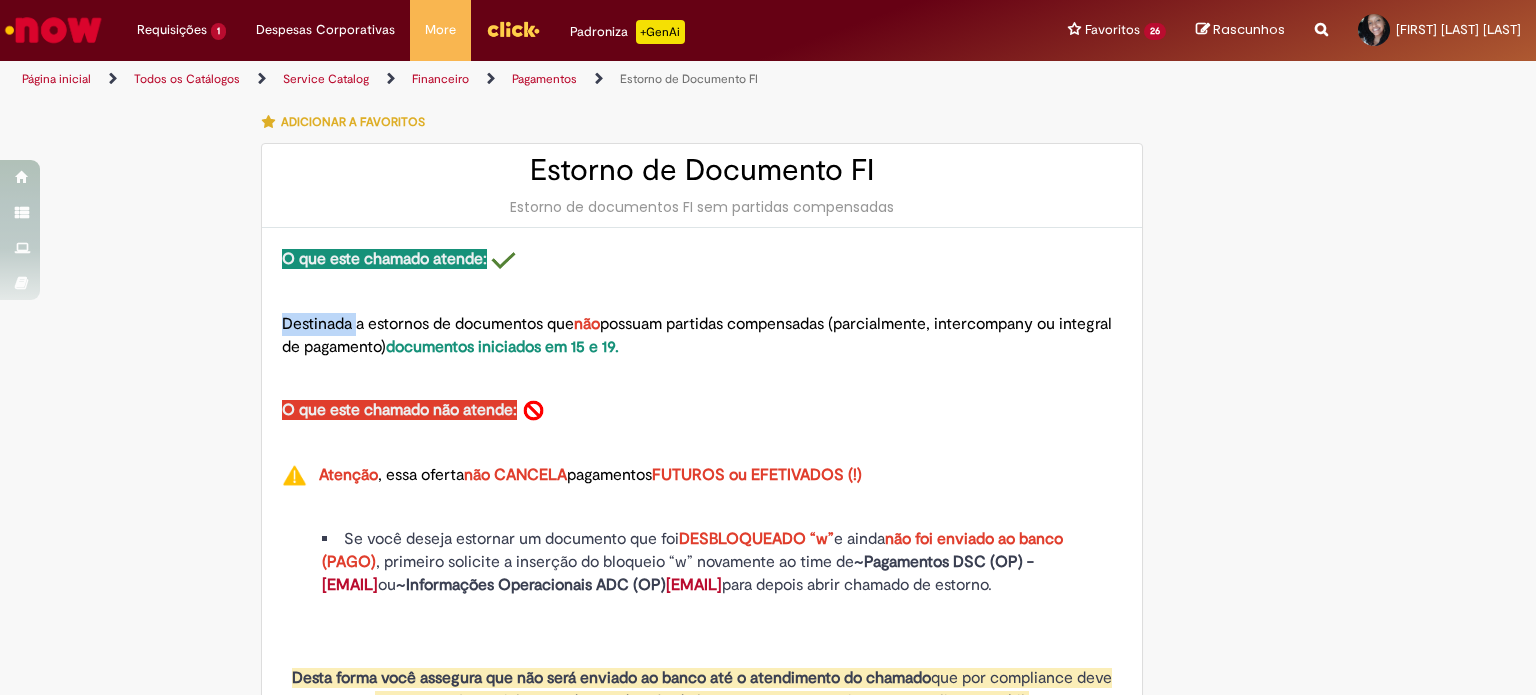 click on "Destinada a estornos de documentos que  não  possuam partidas compensadas (parcialmente, intercompany ou integral de pagamento)  documentos iniciados em 15 e 19." at bounding box center [697, 335] 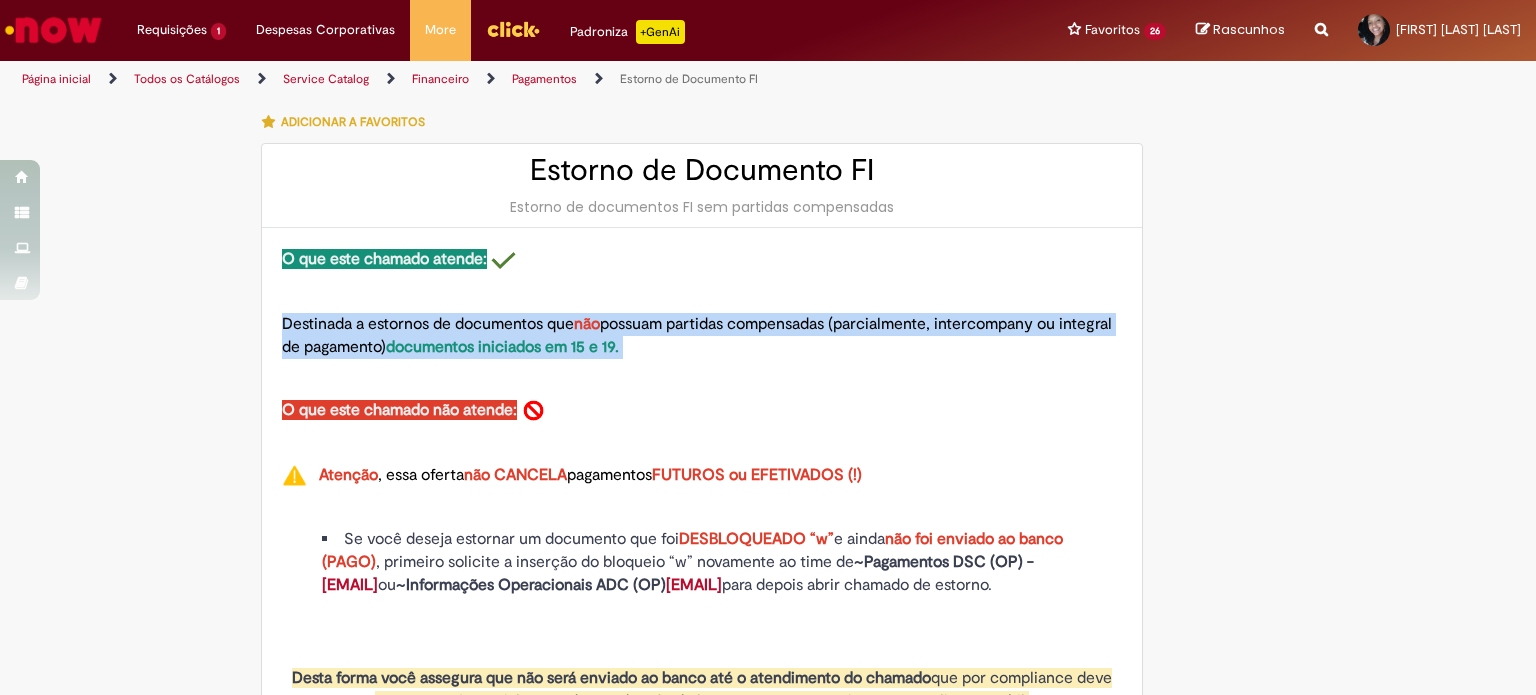 click on "Destinada a estornos de documentos que  não  possuam partidas compensadas (parcialmente, intercompany ou integral de pagamento)  documentos iniciados em 15 e 19." at bounding box center [697, 335] 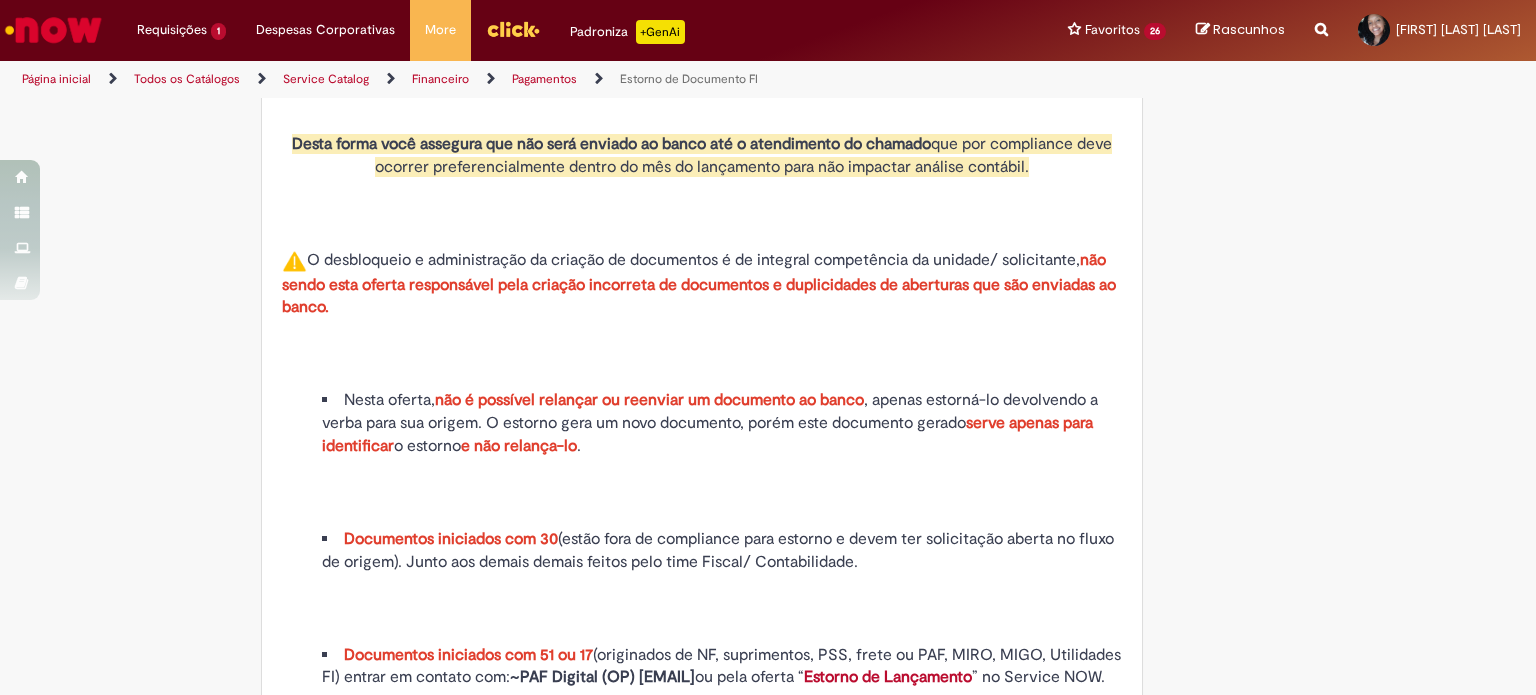 scroll, scrollTop: 500, scrollLeft: 0, axis: vertical 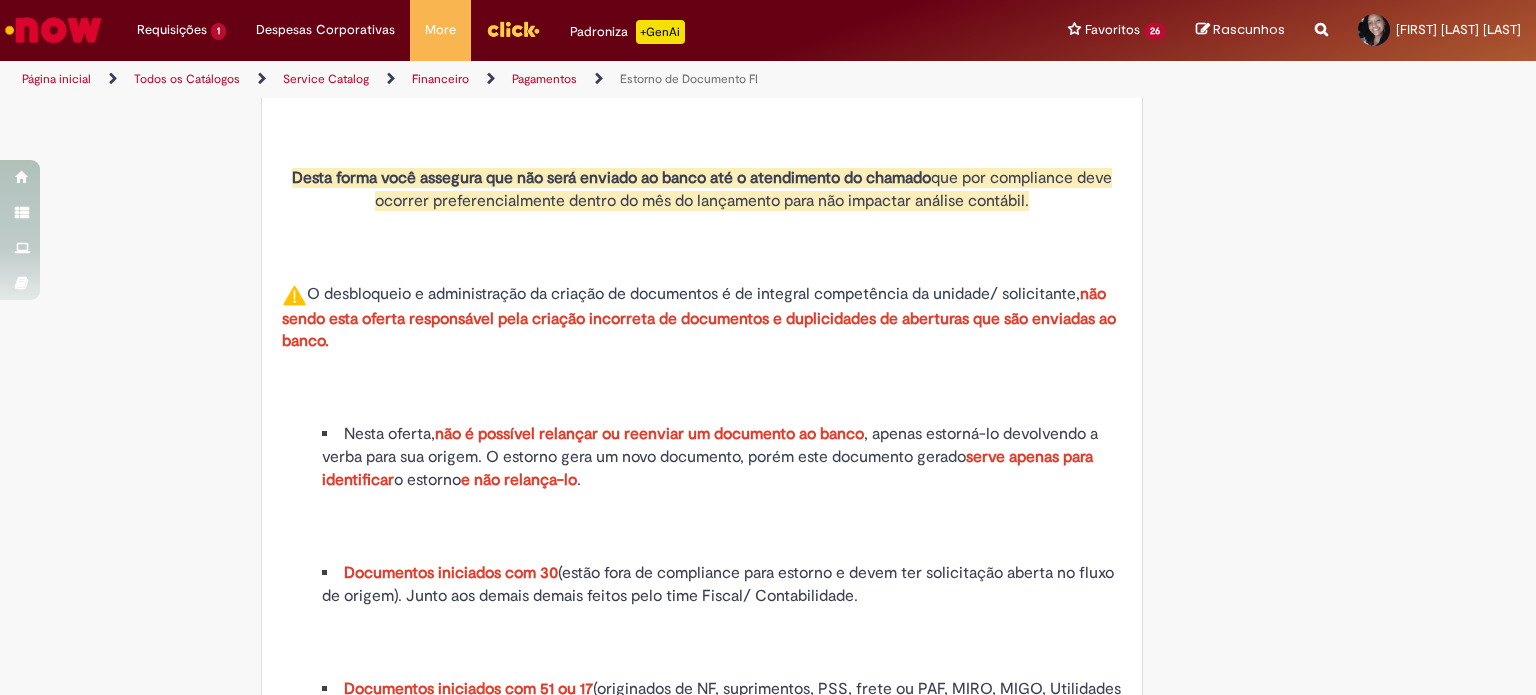 click on "Desta forma você assegura que não será enviado ao banco até o atendimento do chamado" at bounding box center (611, 178) 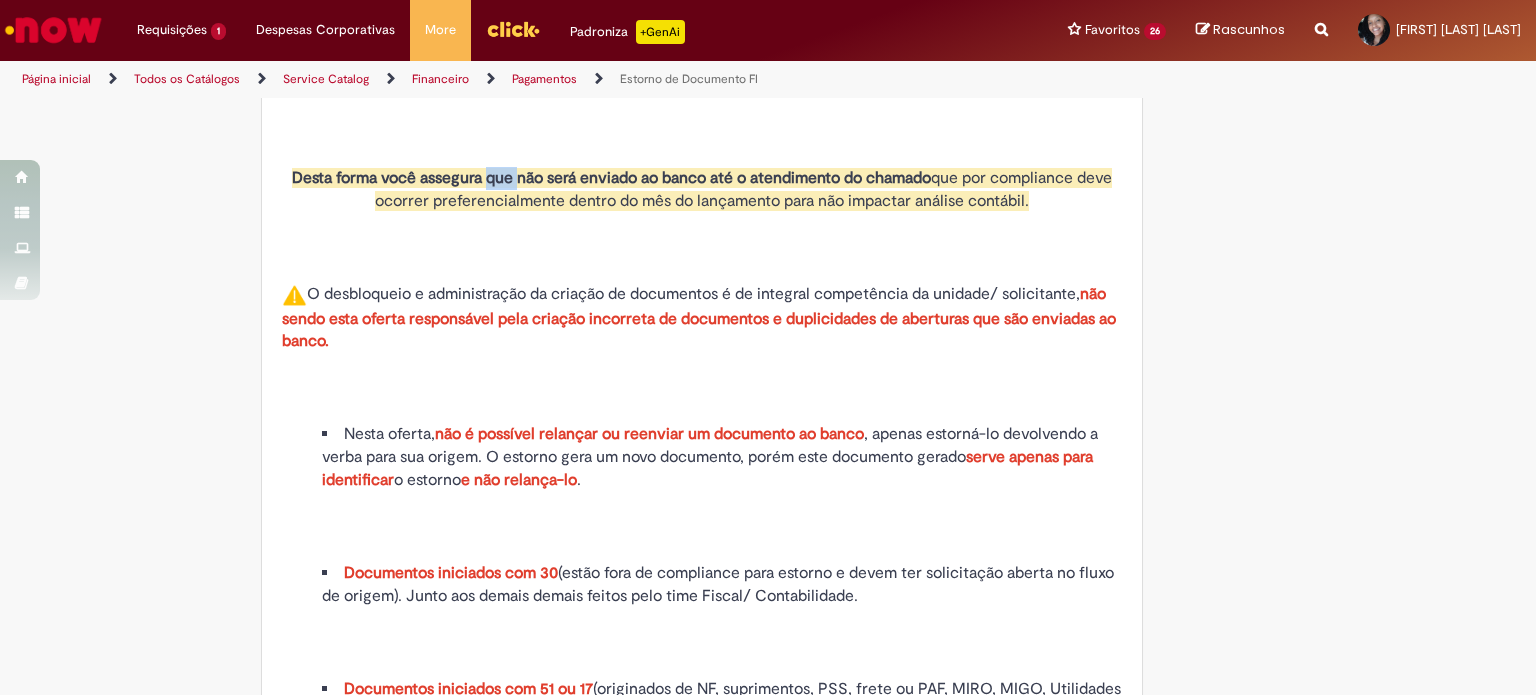 click on "Desta forma você assegura que não será enviado ao banco até o atendimento do chamado" at bounding box center (611, 178) 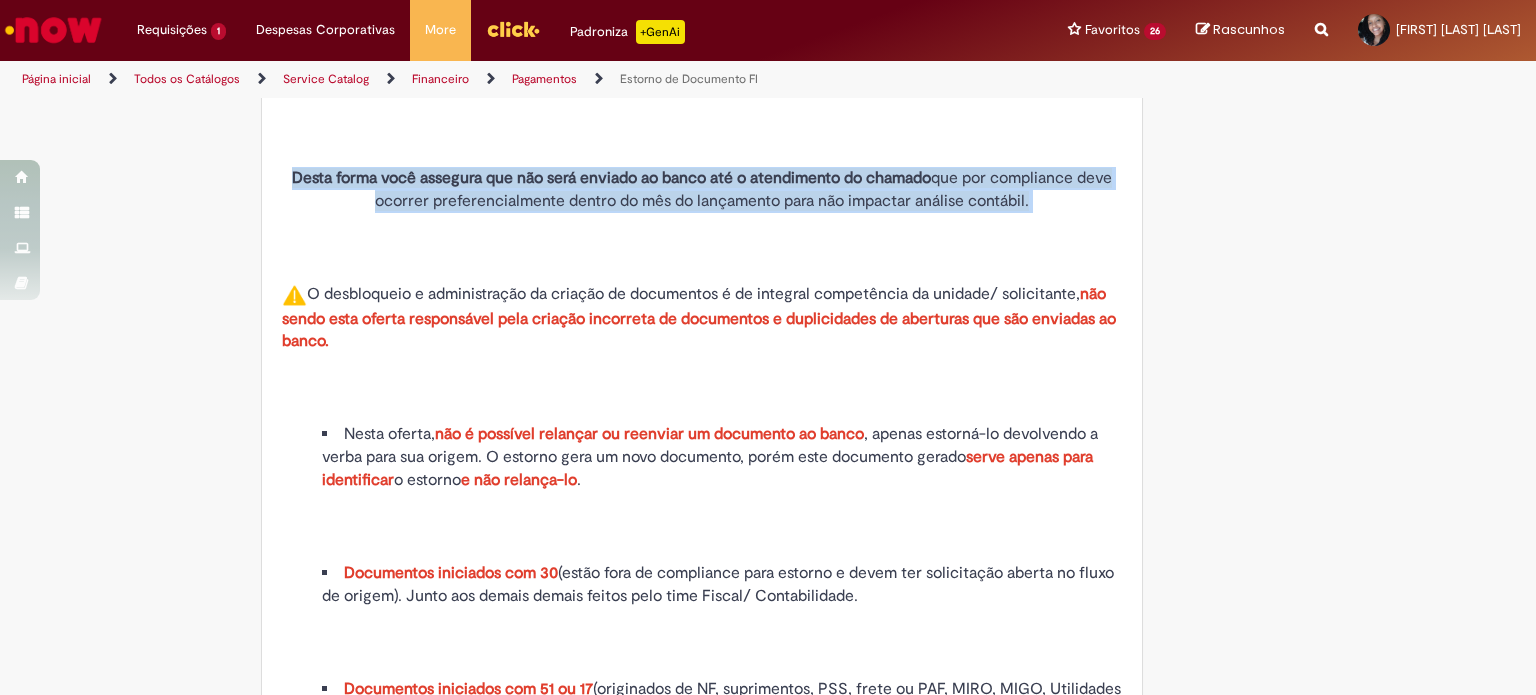 click on "Desta forma você assegura que não será enviado ao banco até o atendimento do chamado" at bounding box center [611, 178] 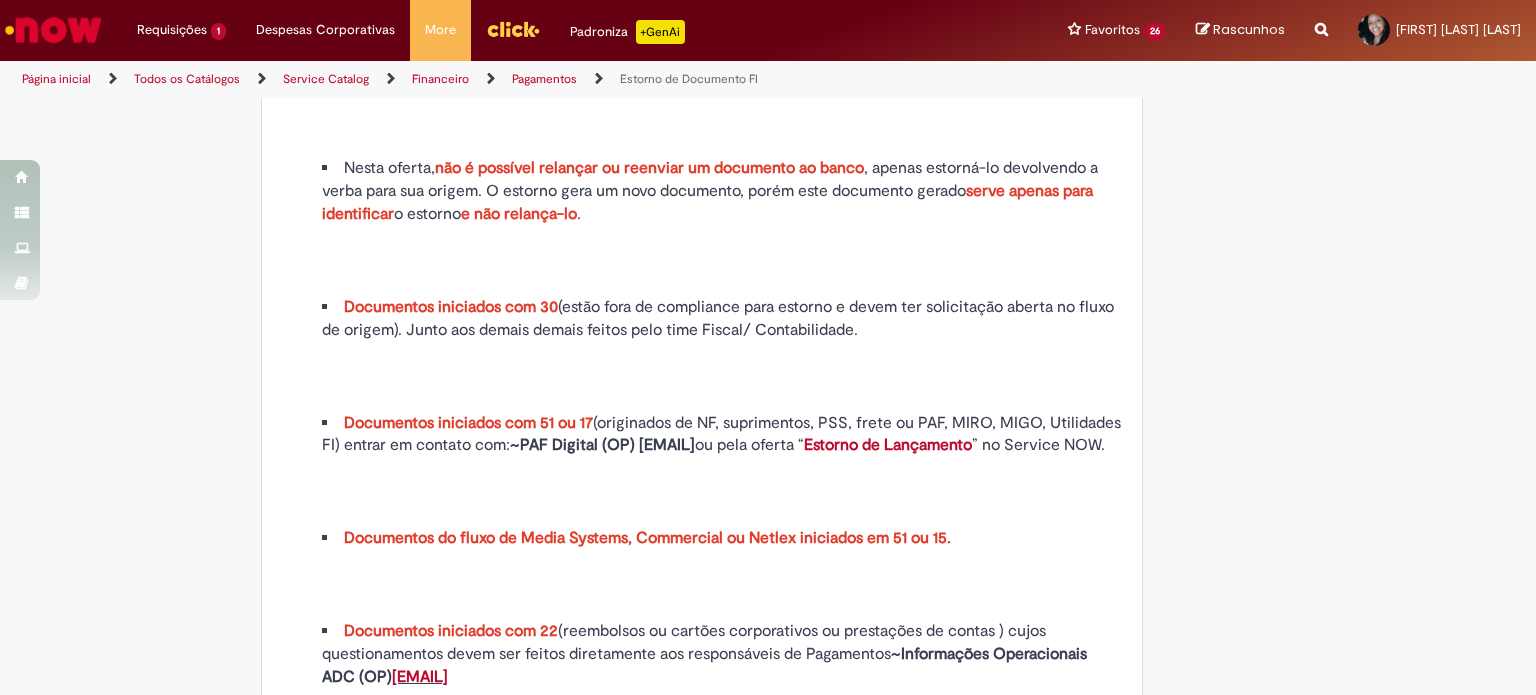 scroll, scrollTop: 700, scrollLeft: 0, axis: vertical 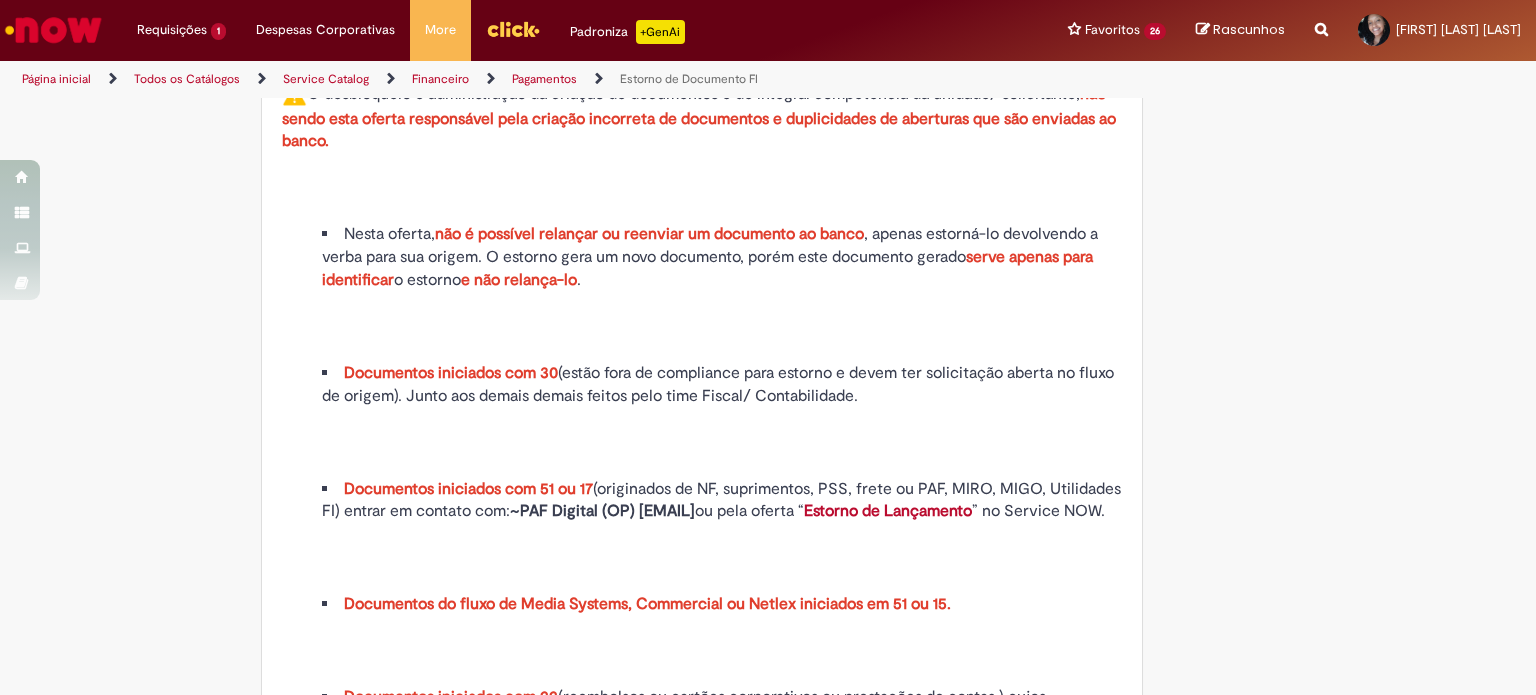 click on "Documentos iniciados com 30" at bounding box center [451, 373] 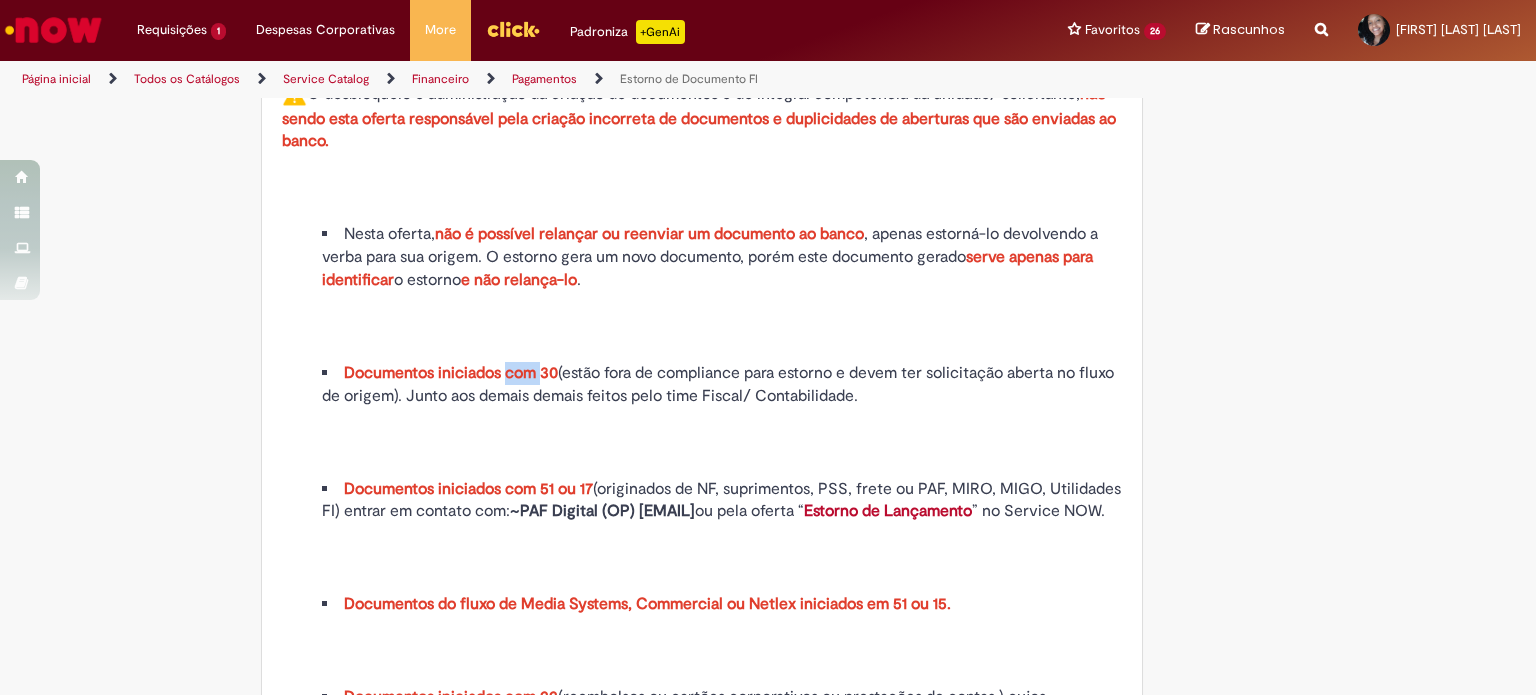 click on "Documentos iniciados com 30" at bounding box center (451, 373) 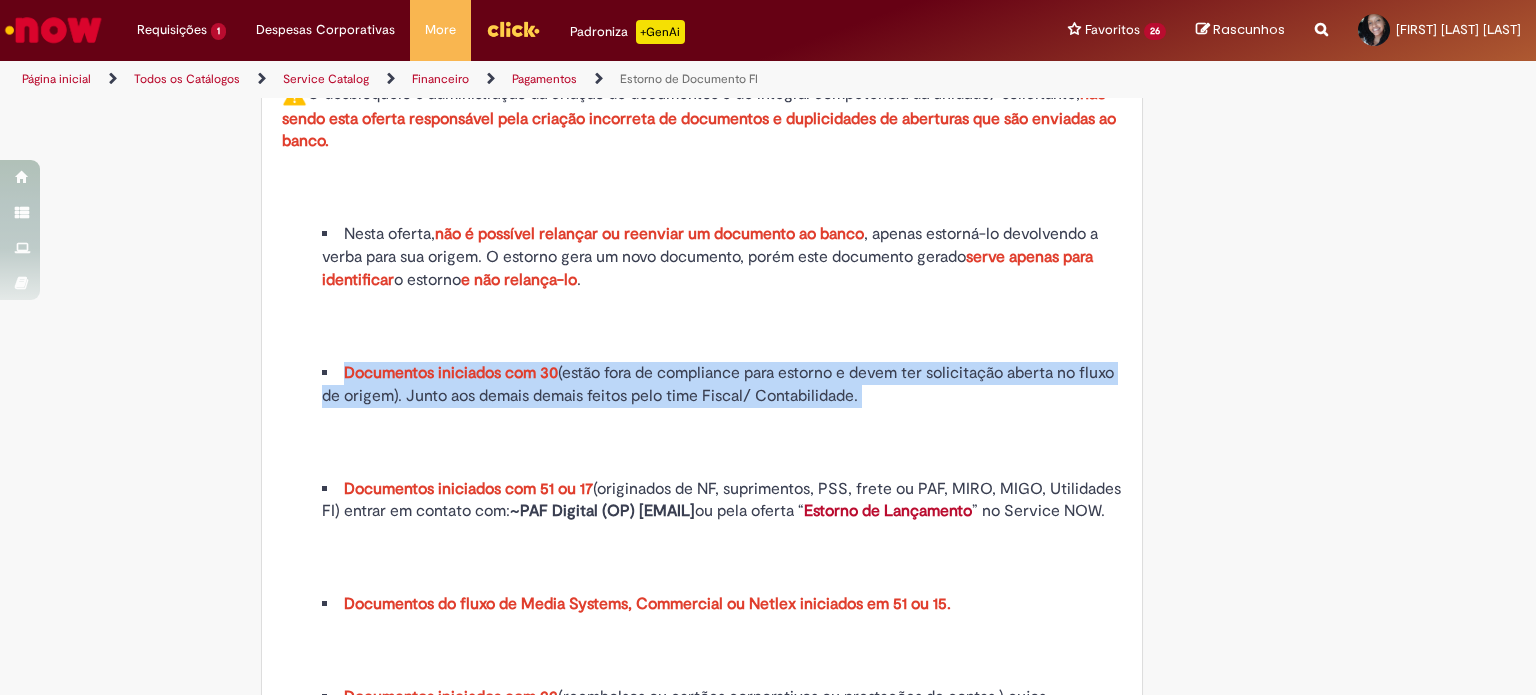 click on "Documentos iniciados com 30" at bounding box center [451, 373] 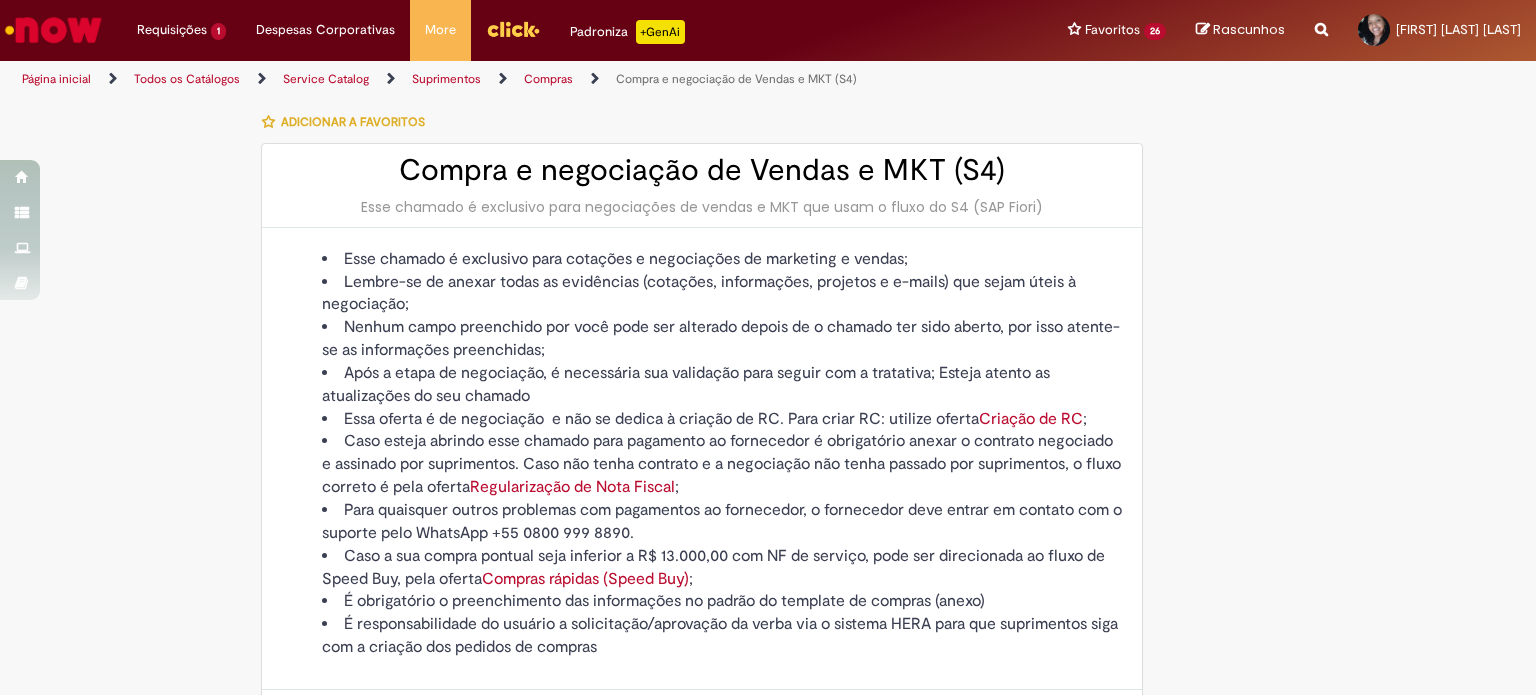 type on "**********" 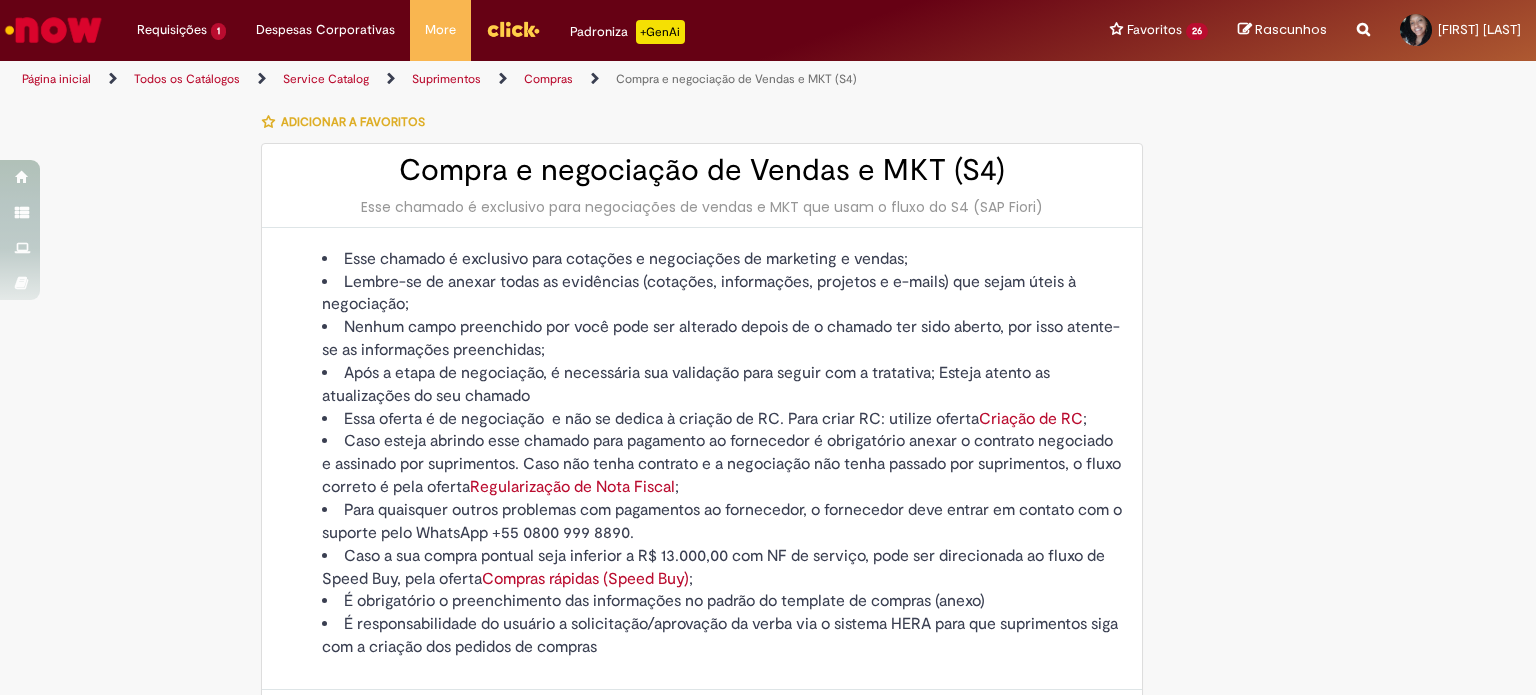 click on "Compra e negociação de Vendas e MKT (S4)" at bounding box center [702, 170] 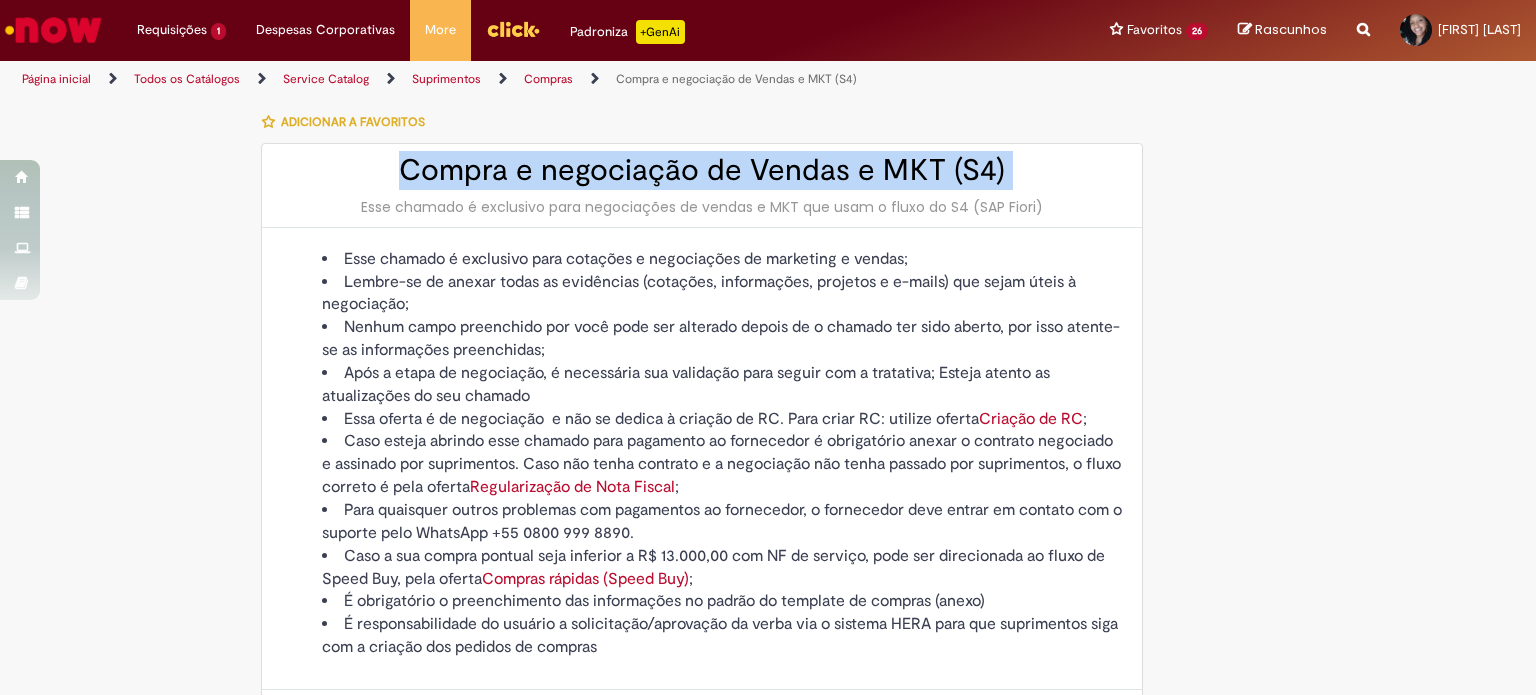 drag, startPoint x: 0, startPoint y: 0, endPoint x: 679, endPoint y: 172, distance: 700.4463 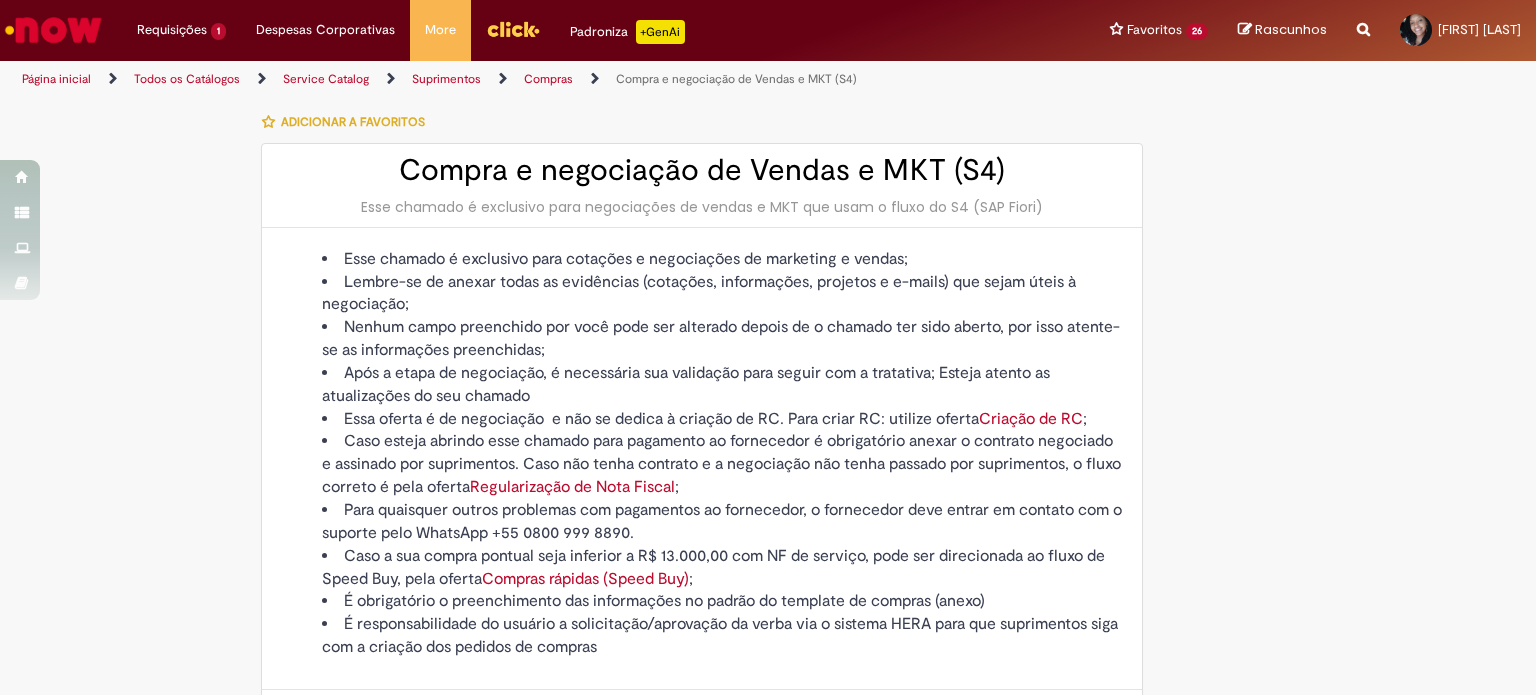 click on "Compra e negociação de Vendas e MKT (S4)
Esse chamado é exclusivo para negociações de vendas e MKT que usam o fluxo do S4 (SAP Fiori)" at bounding box center [702, 186] 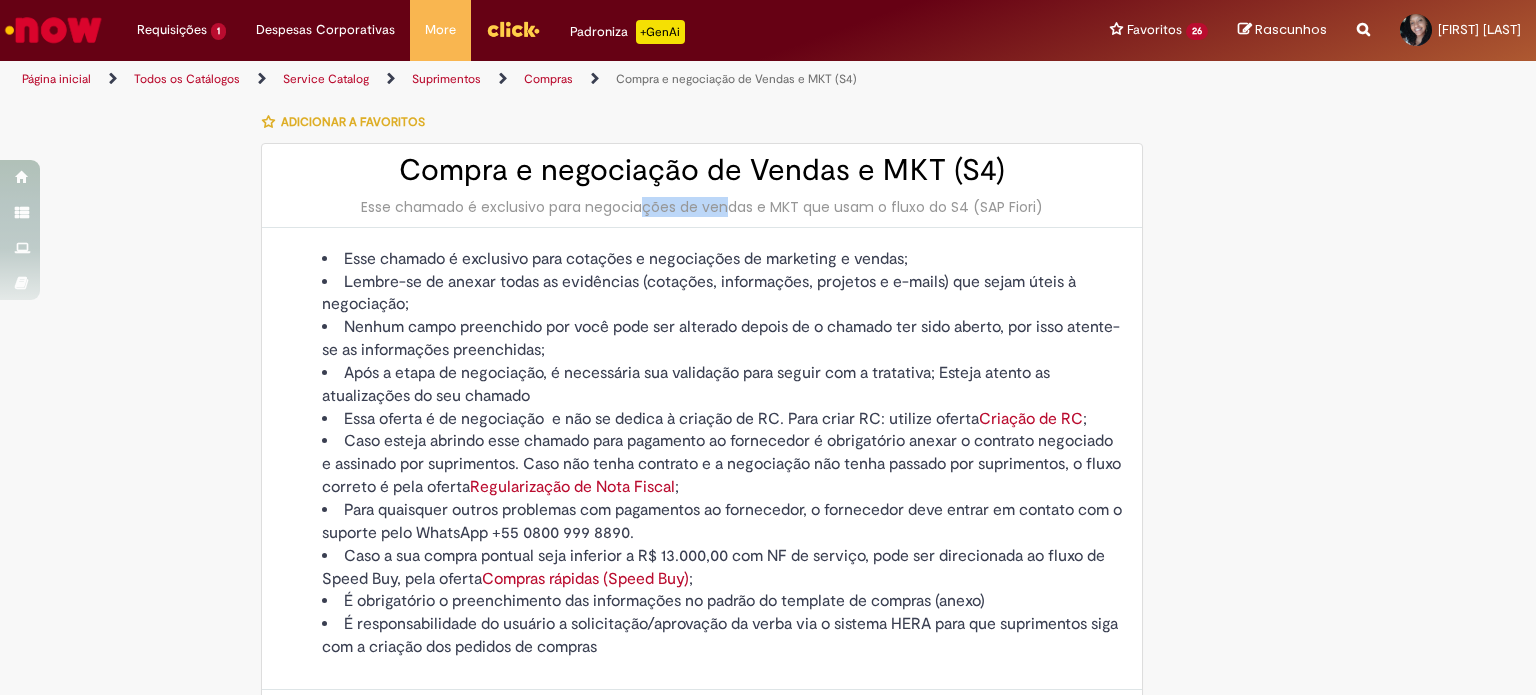 click on "Compra e negociação de Vendas e MKT (S4)
Esse chamado é exclusivo para negociações de vendas e MKT que usam o fluxo do S4 (SAP Fiori)" at bounding box center (702, 186) 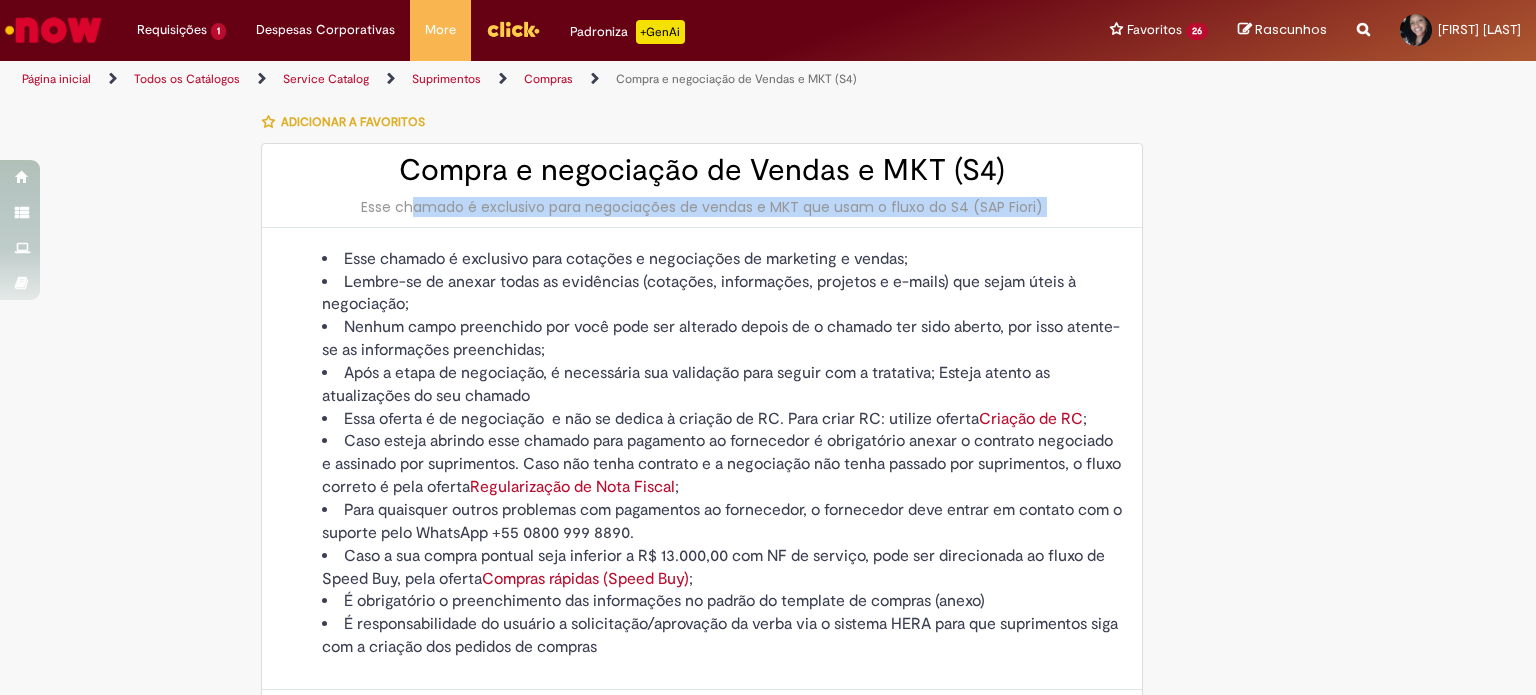 click on "Esse chamado é exclusivo para negociações de vendas e MKT que usam o fluxo do S4 (SAP Fiori)" at bounding box center (702, 207) 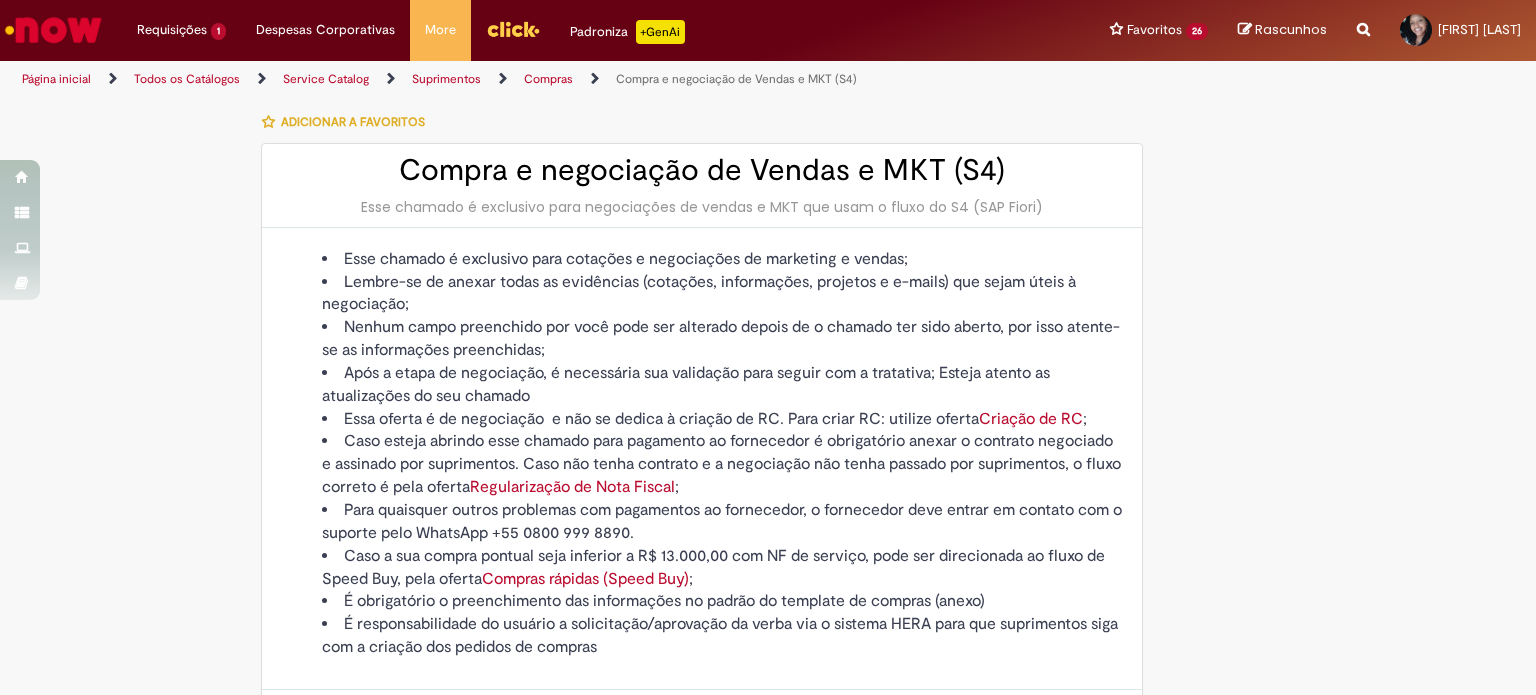click on "Lembre-se de anexar todas as evidências (cotações, informações, projetos e e-mails) que sejam úteis à negociação;" at bounding box center (722, 294) 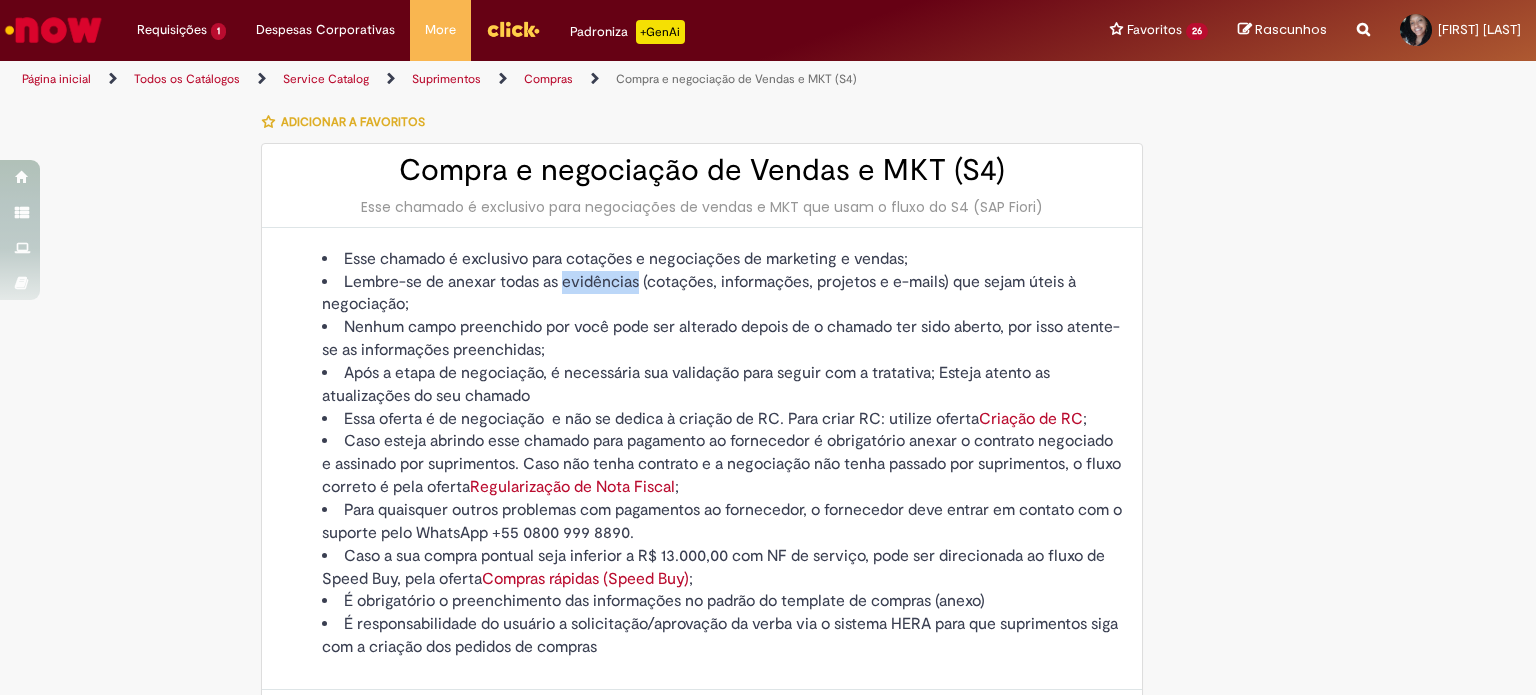 click on "Lembre-se de anexar todas as evidências (cotações, informações, projetos e e-mails) que sejam úteis à negociação;" at bounding box center [722, 294] 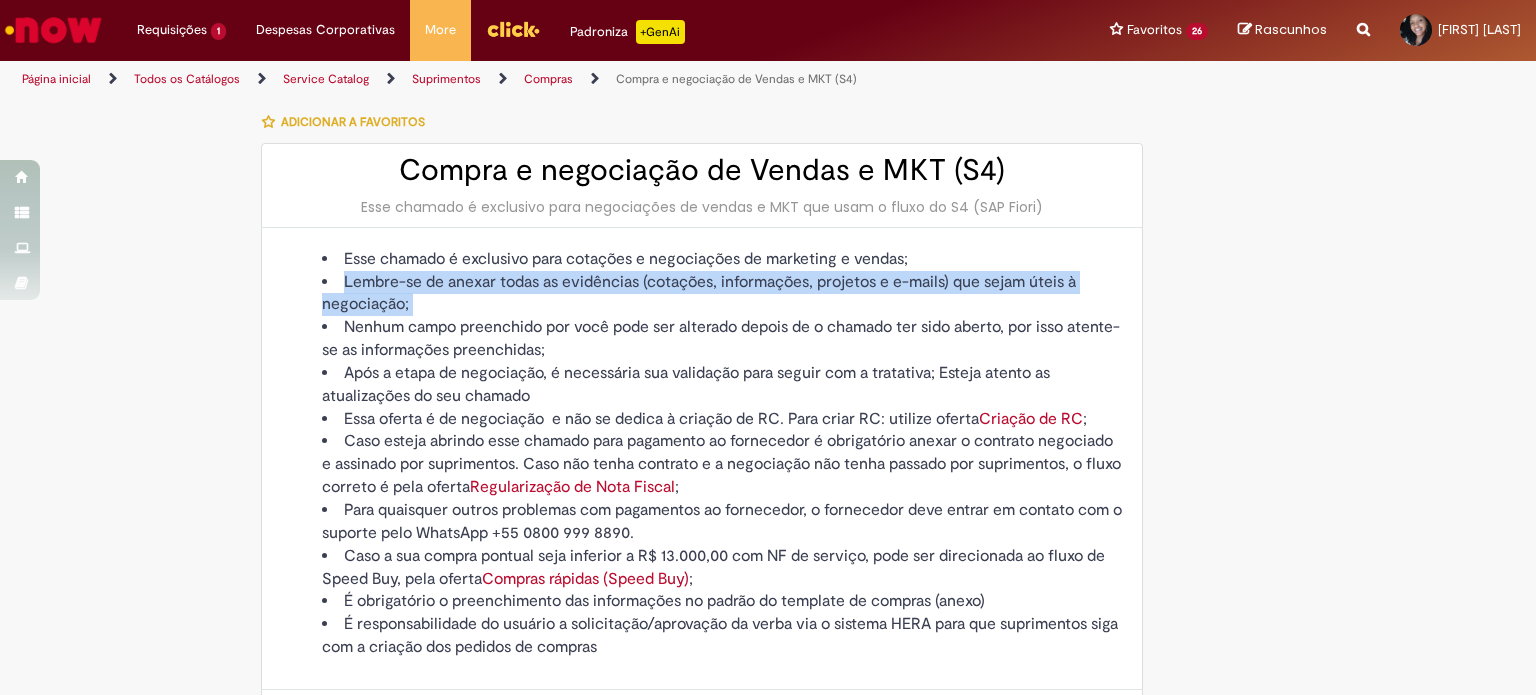 click on "Lembre-se de anexar todas as evidências (cotações, informações, projetos e e-mails) que sejam úteis à negociação;" at bounding box center [722, 294] 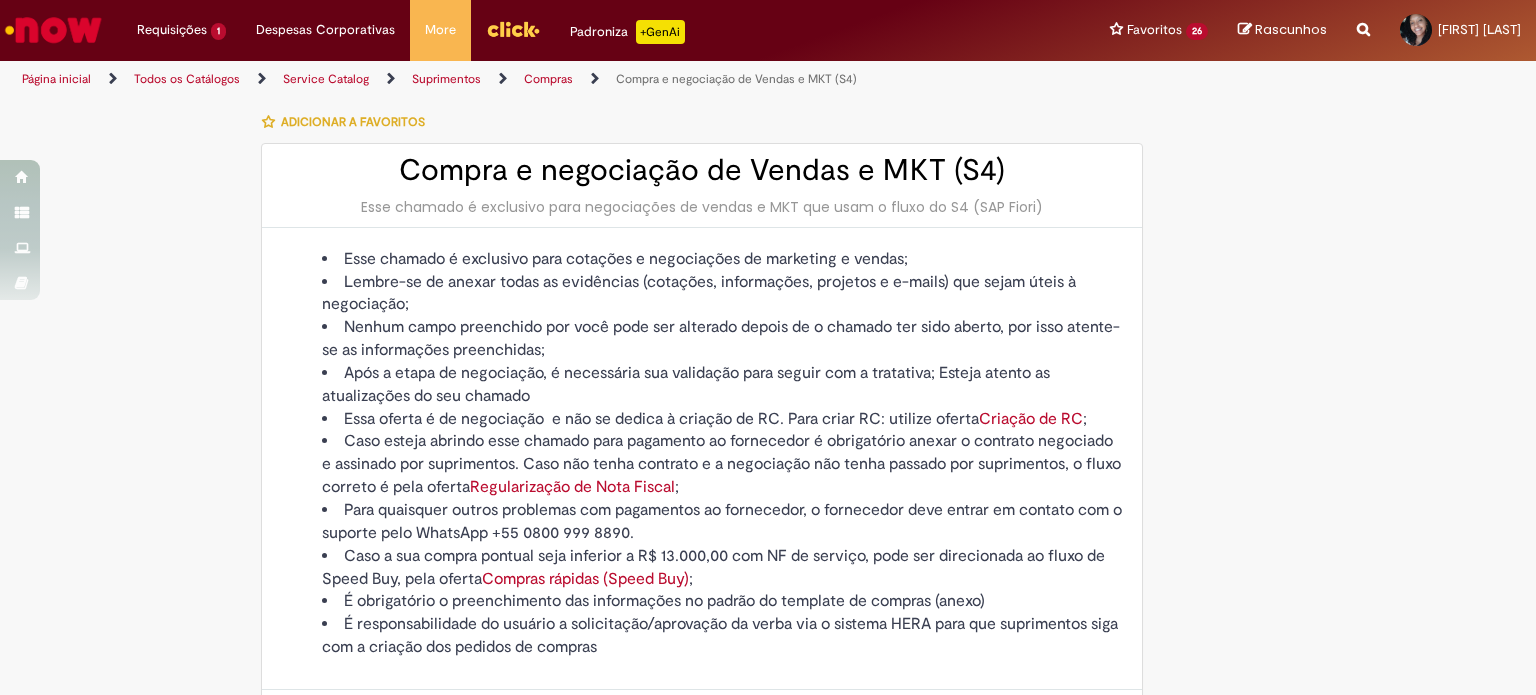 click on "Esse chamado é exclusivo para cotações e negociações de marketing e vendas;" at bounding box center [722, 259] 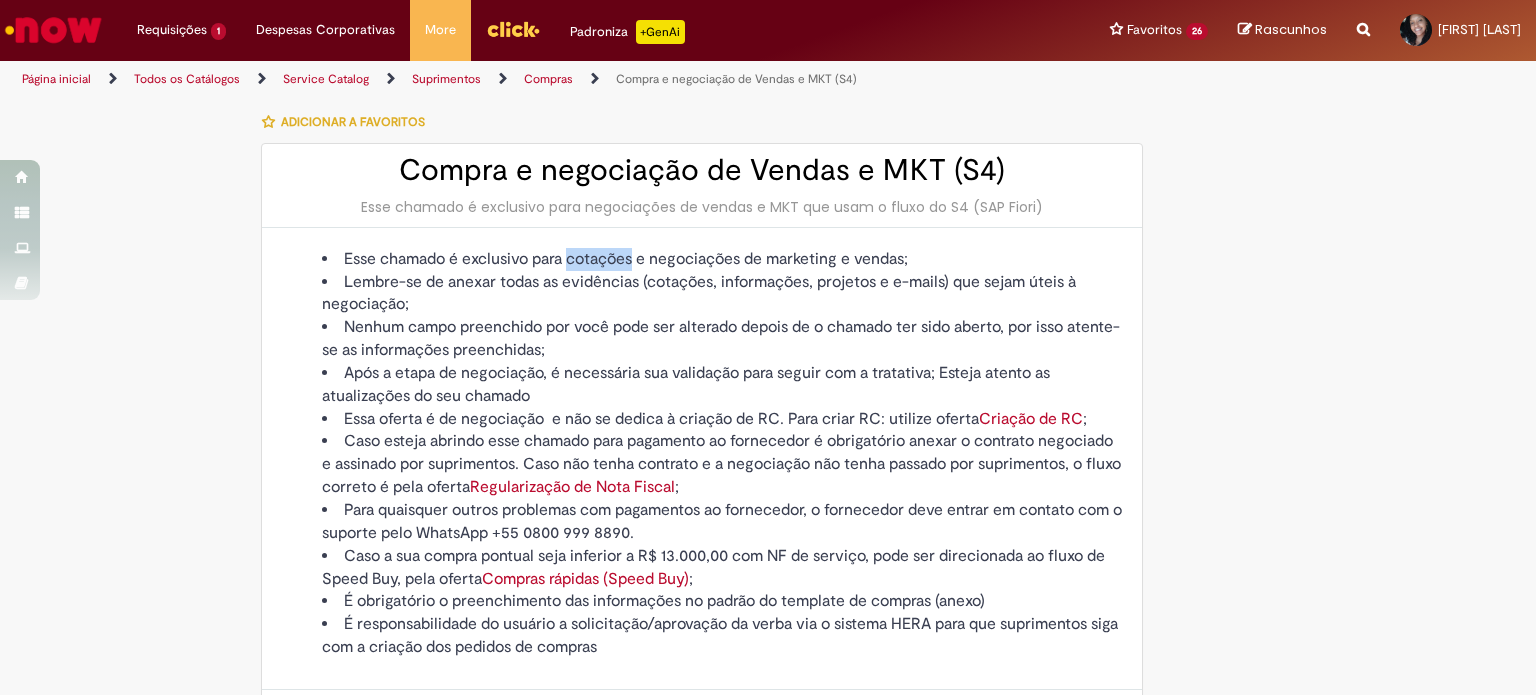 click on "Esse chamado é exclusivo para cotações e negociações de marketing e vendas;" at bounding box center (722, 259) 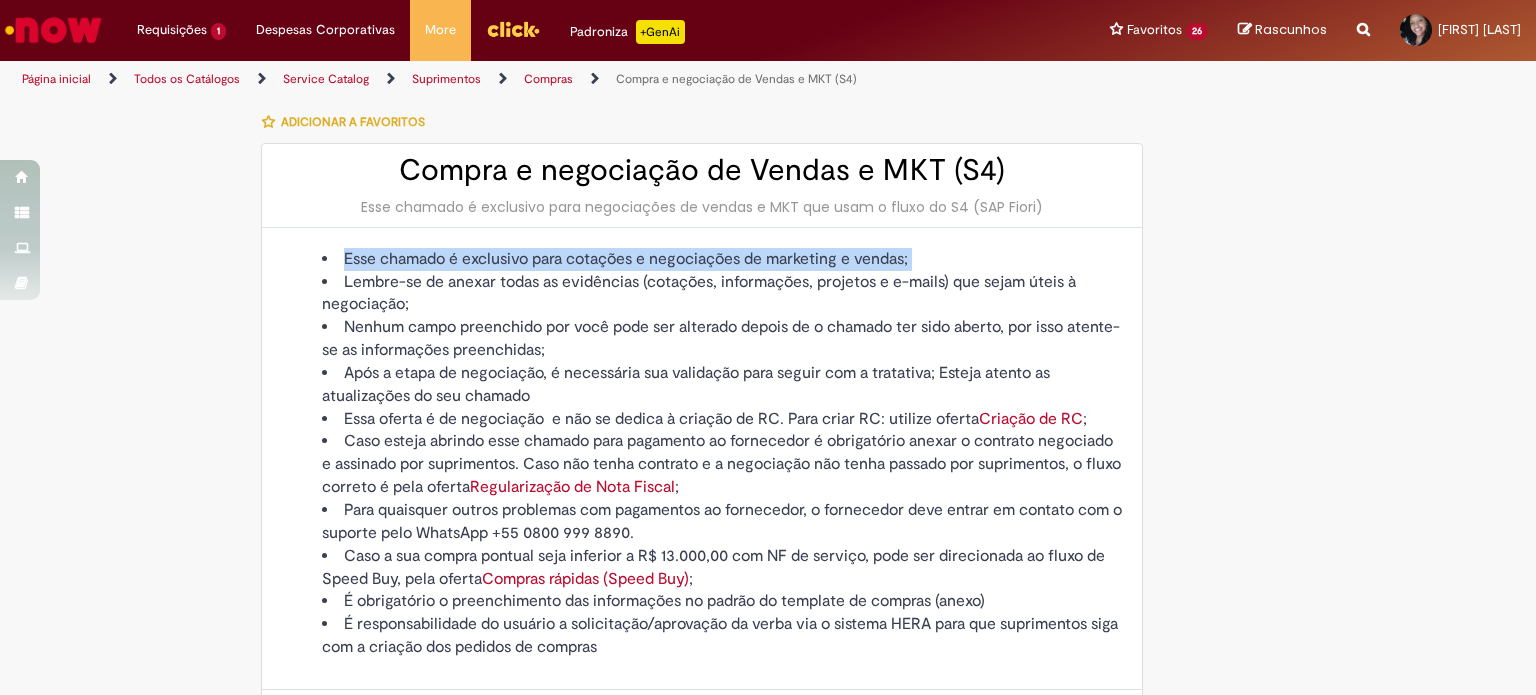 click on "Esse chamado é exclusivo para cotações e negociações de marketing e vendas;" at bounding box center (722, 259) 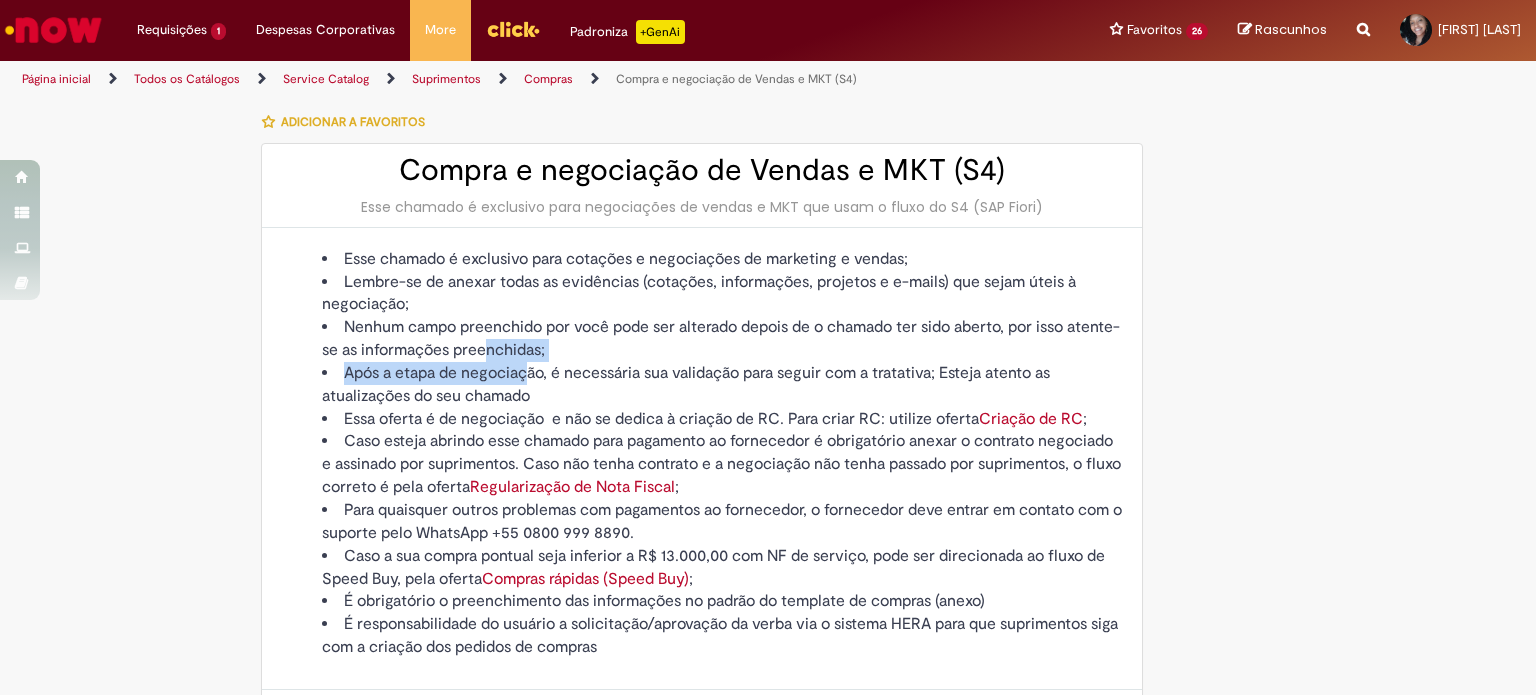 drag, startPoint x: 518, startPoint y: 367, endPoint x: 533, endPoint y: 347, distance: 25 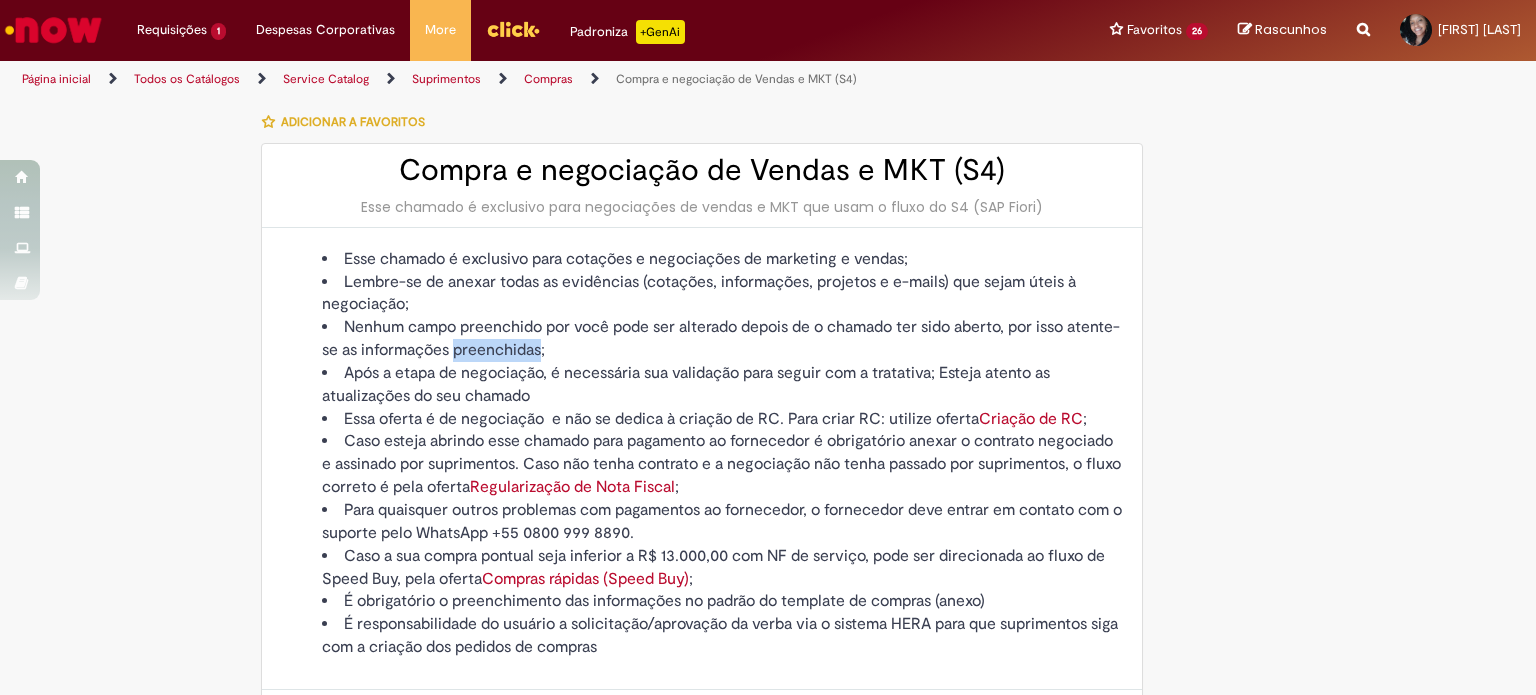 click on "Nenhum campo preenchido por você pode ser alterado depois de o chamado ter sido aberto, por isso atente-se as informações preenchidas;" at bounding box center [722, 339] 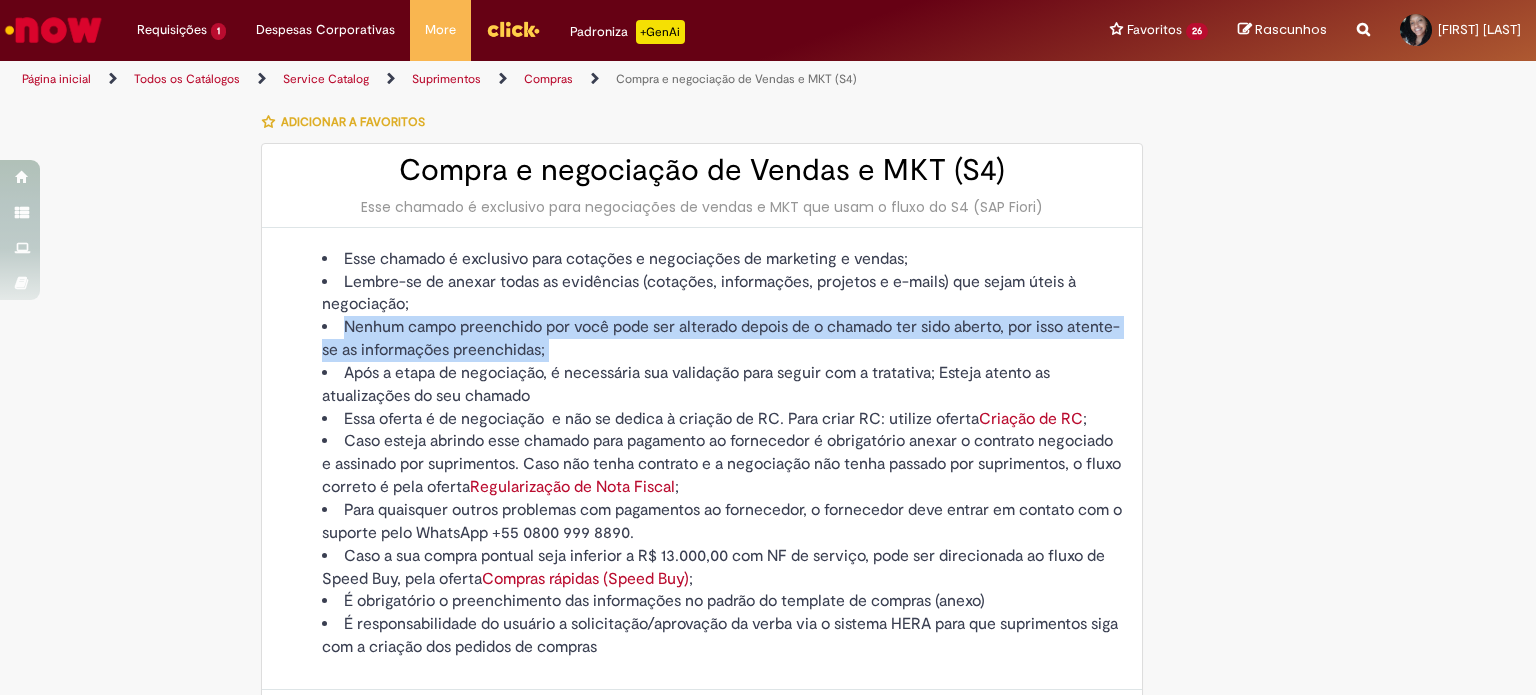 click on "Nenhum campo preenchido por você pode ser alterado depois de o chamado ter sido aberto, por isso atente-se as informações preenchidas;" at bounding box center [722, 339] 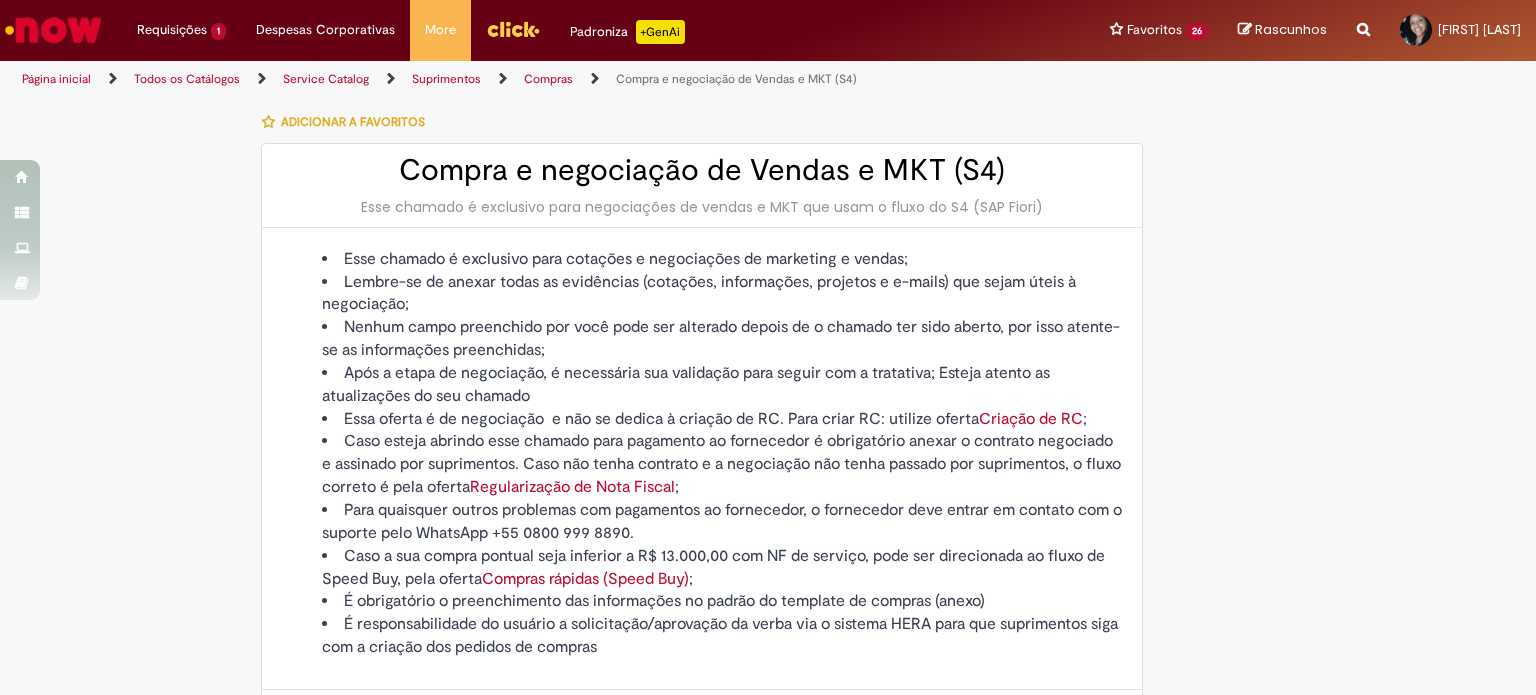 click on "Após a etapa de negociação, é necessária sua validação para seguir com a tratativa; Esteja atento as atualizações do seu chamado" at bounding box center (722, 385) 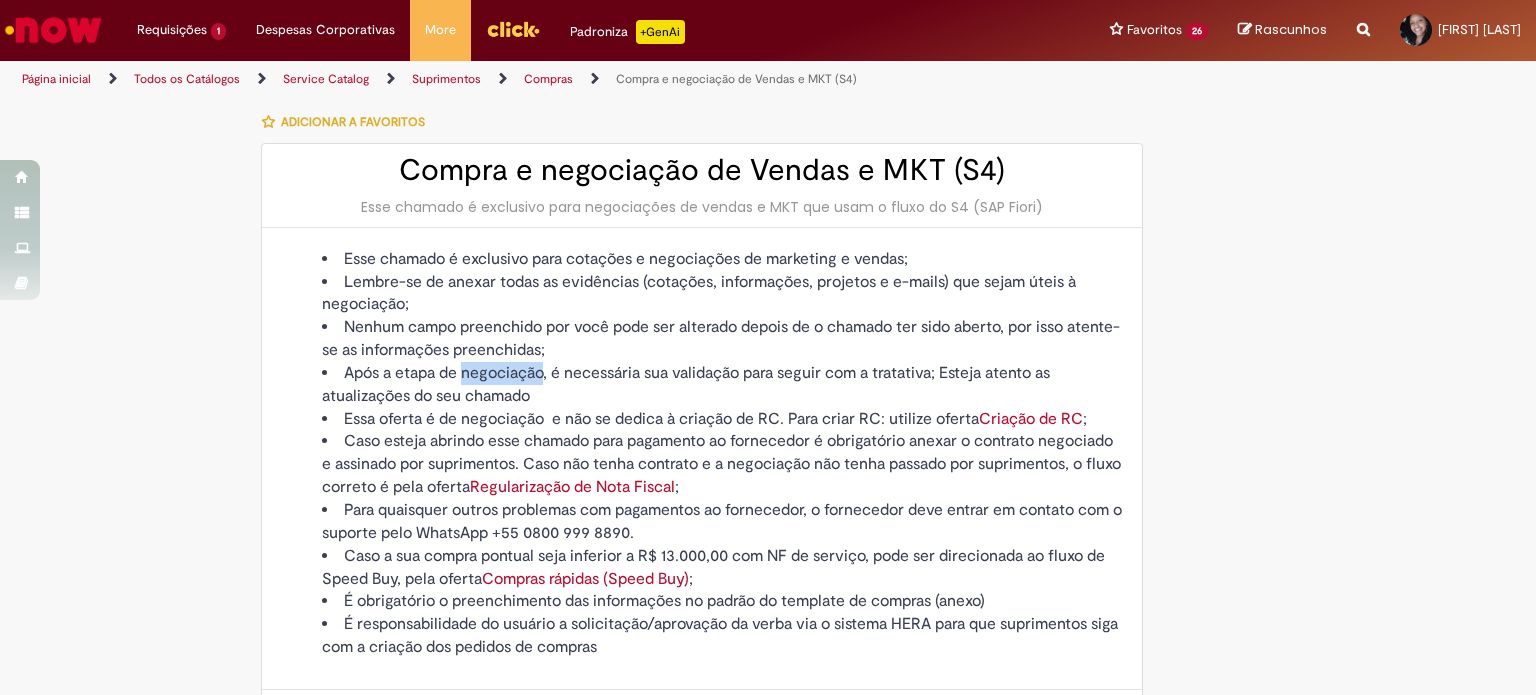 click on "Após a etapa de negociação, é necessária sua validação para seguir com a tratativa; Esteja atento as atualizações do seu chamado" at bounding box center (722, 385) 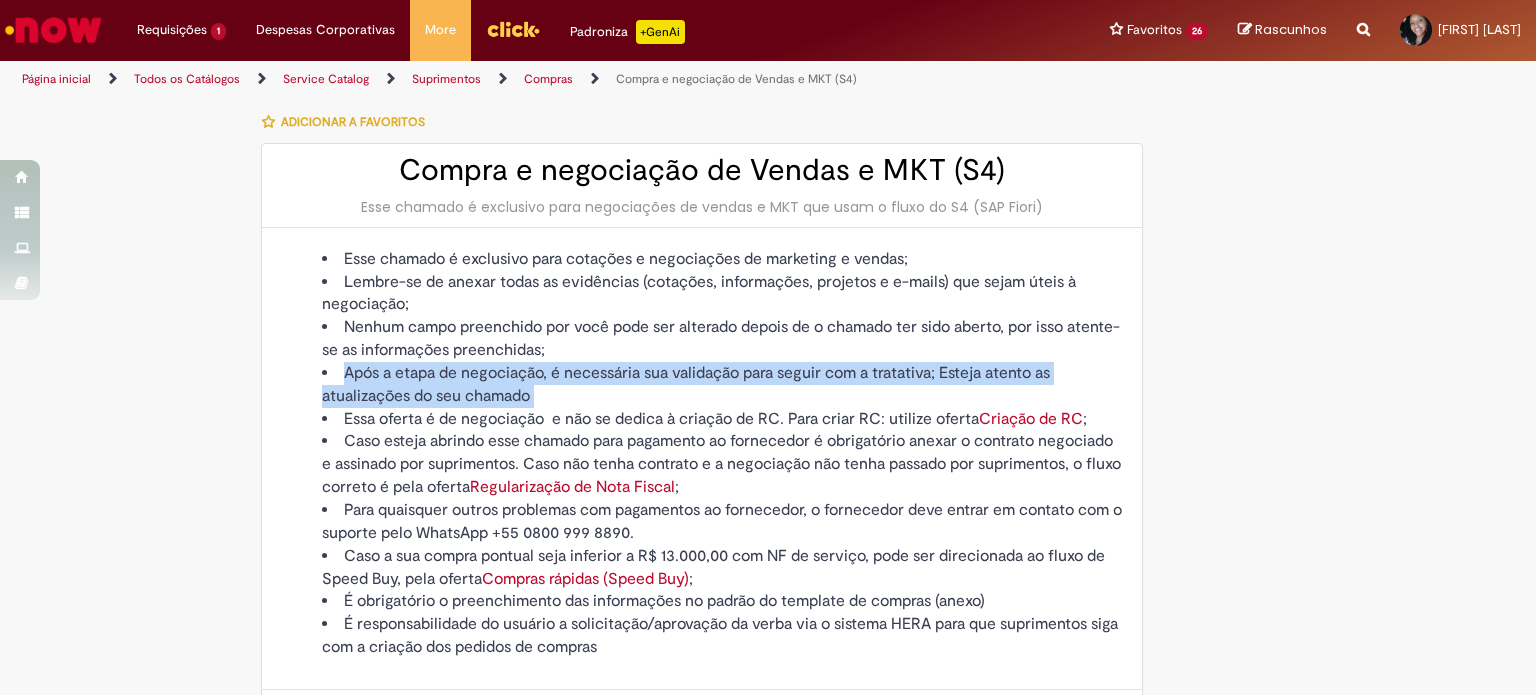 click on "Após a etapa de negociação, é necessária sua validação para seguir com a tratativa; Esteja atento as atualizações do seu chamado" at bounding box center [722, 385] 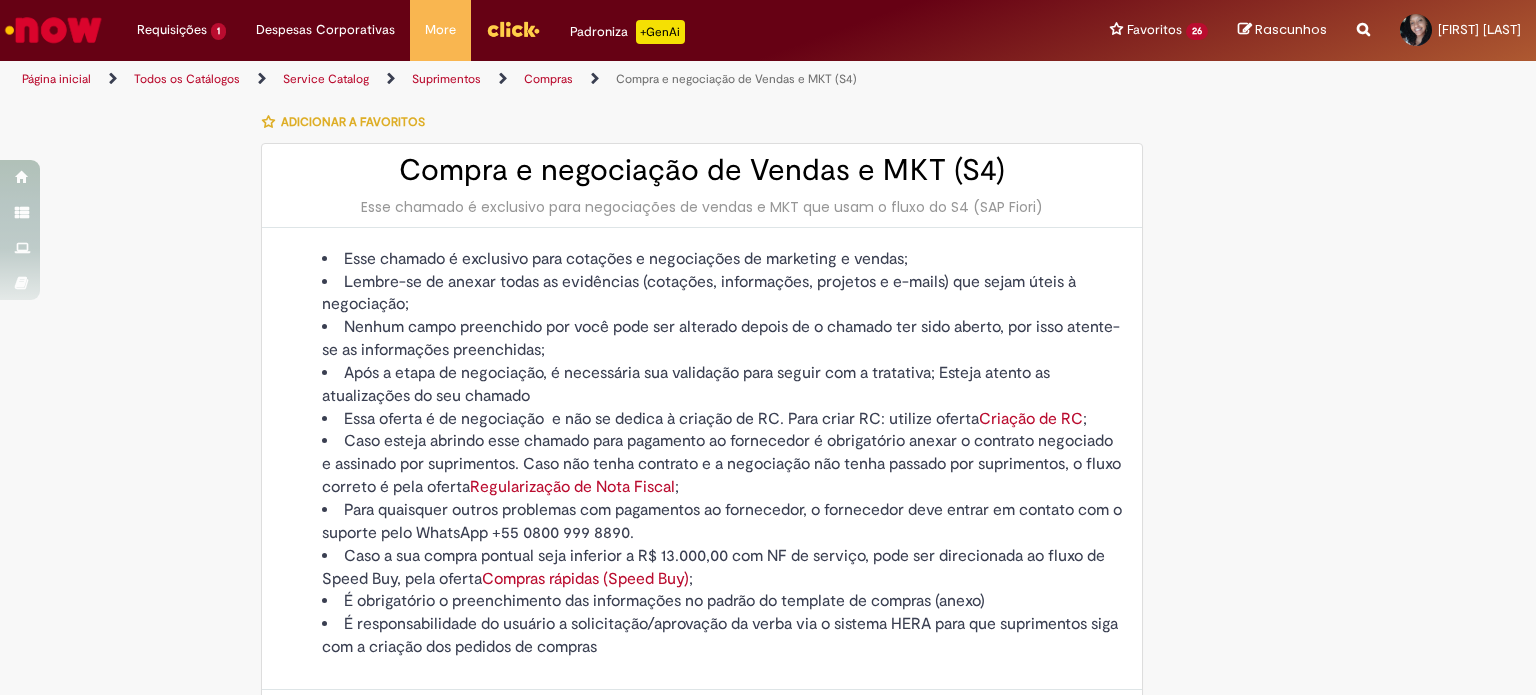 click on "Essa oferta é de negociação  e não se dedica à criação de RC. Para criar RC: utilize oferta  Criação de RC ;" at bounding box center (722, 419) 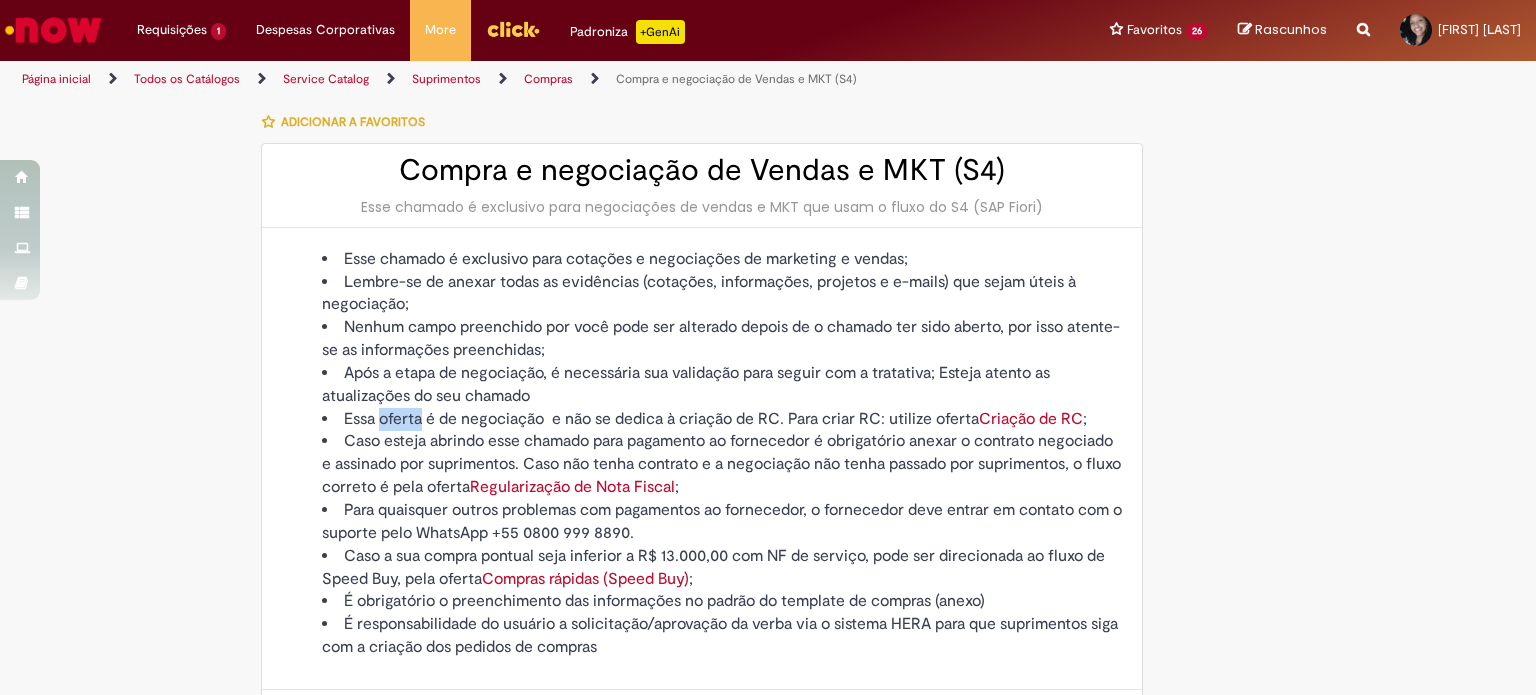 click on "Essa oferta é de negociação  e não se dedica à criação de RC. Para criar RC: utilize oferta  Criação de RC ;" at bounding box center (722, 419) 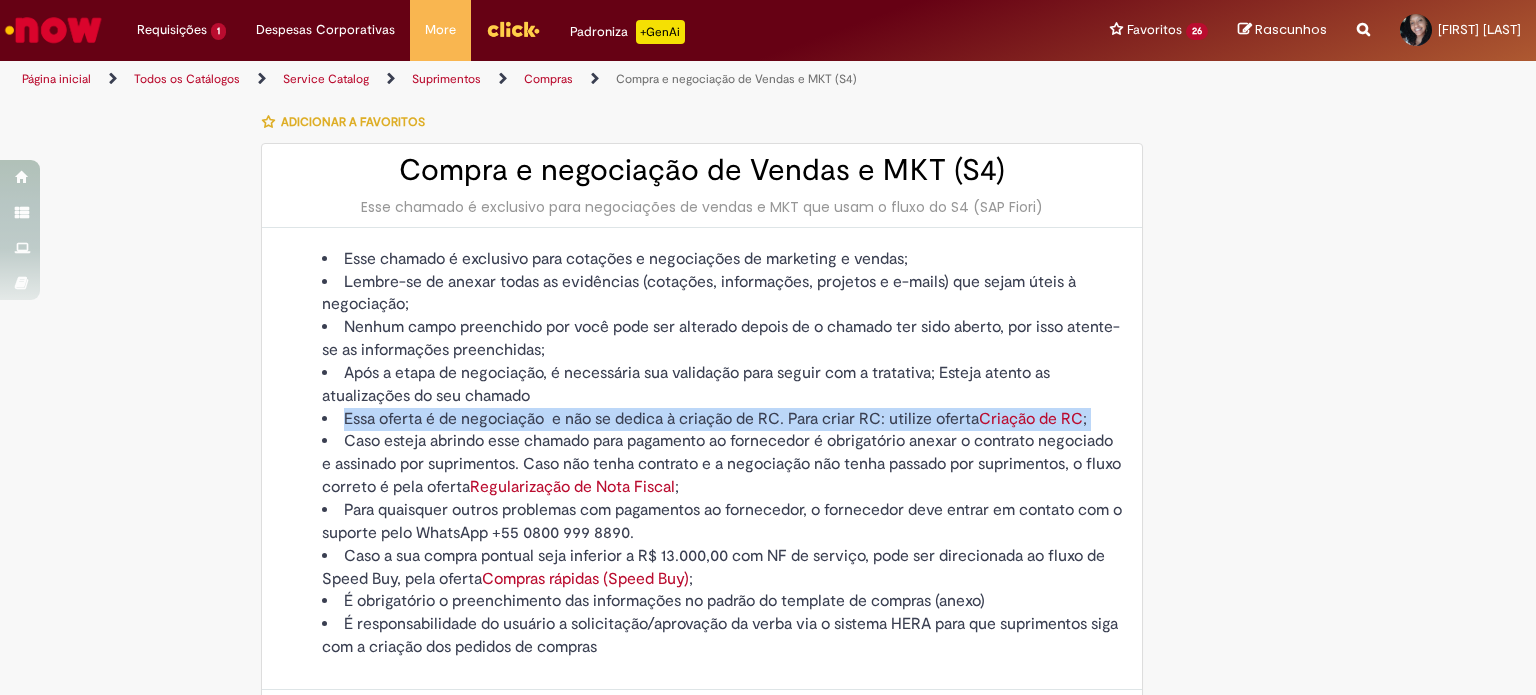 click on "Essa oferta é de negociação  e não se dedica à criação de RC. Para criar RC: utilize oferta  Criação de RC ;" at bounding box center (722, 419) 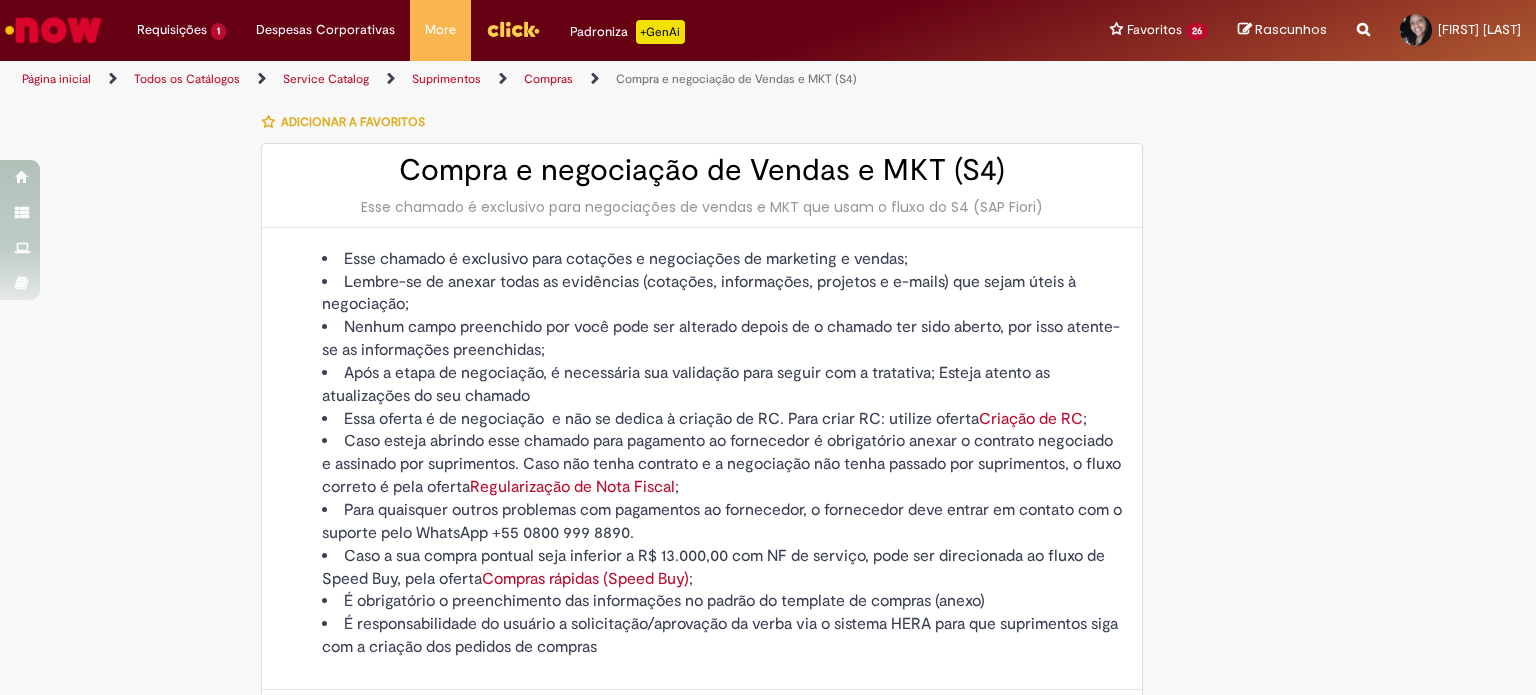 click on "Caso esteja abrindo esse chamado para pagamento ao fornecedor é obrigatório anexar o contrato negociado e assinado por suprimentos. Caso não tenha contrato e a negociação não tenha passado por suprimentos, o fluxo correto é pela oferta  Regularização de Nota Fiscal ;" at bounding box center [722, 464] 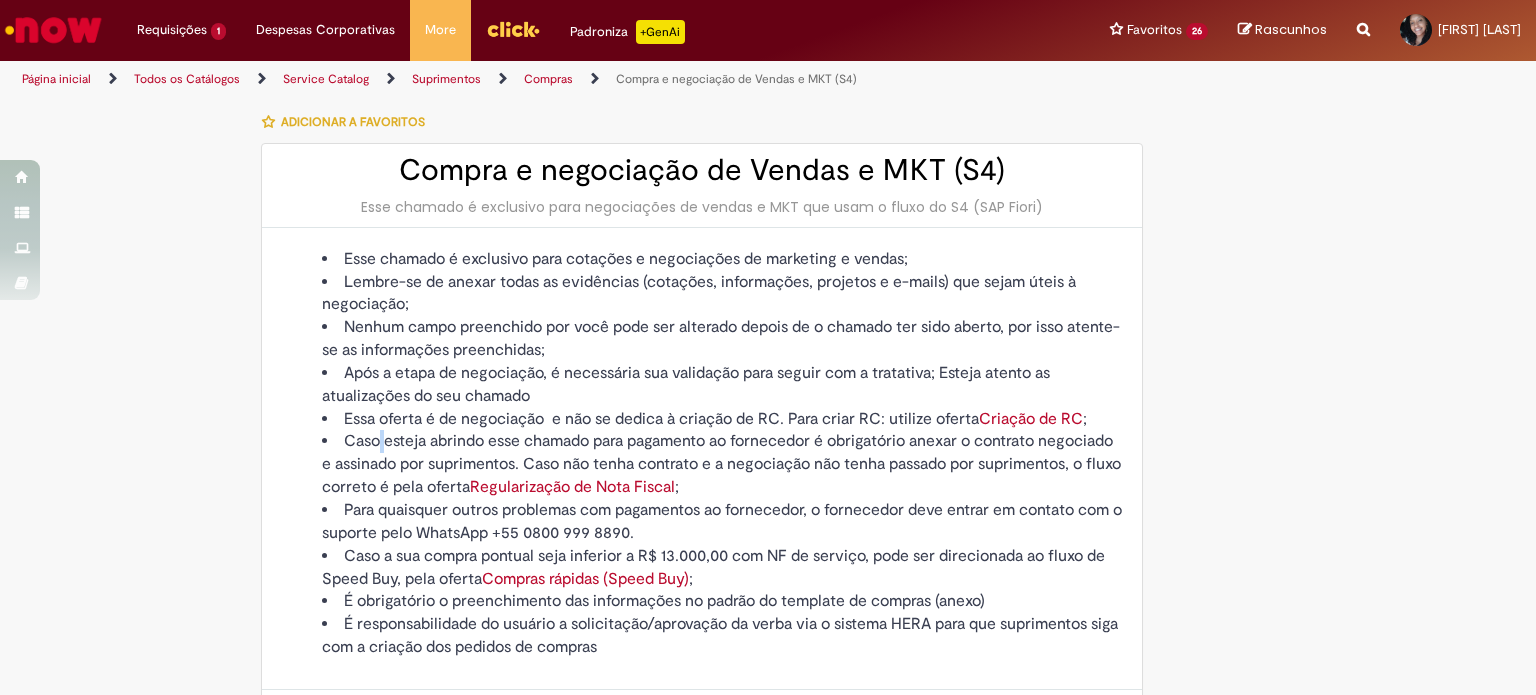 click on "Caso esteja abrindo esse chamado para pagamento ao fornecedor é obrigatório anexar o contrato negociado e assinado por suprimentos. Caso não tenha contrato e a negociação não tenha passado por suprimentos, o fluxo correto é pela oferta  Regularização de Nota Fiscal ;" at bounding box center [722, 464] 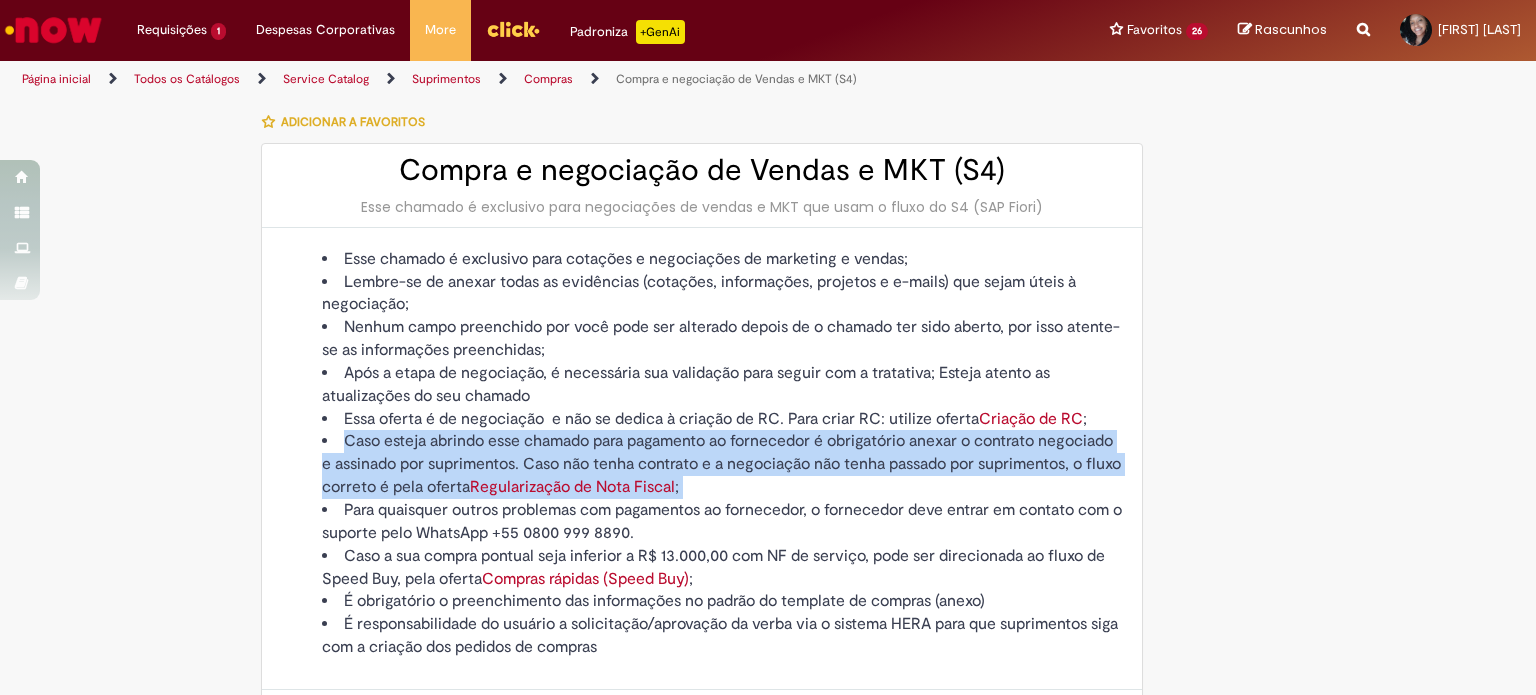 click on "Caso esteja abrindo esse chamado para pagamento ao fornecedor é obrigatório anexar o contrato negociado e assinado por suprimentos. Caso não tenha contrato e a negociação não tenha passado por suprimentos, o fluxo correto é pela oferta  Regularização de Nota Fiscal ;" at bounding box center (722, 464) 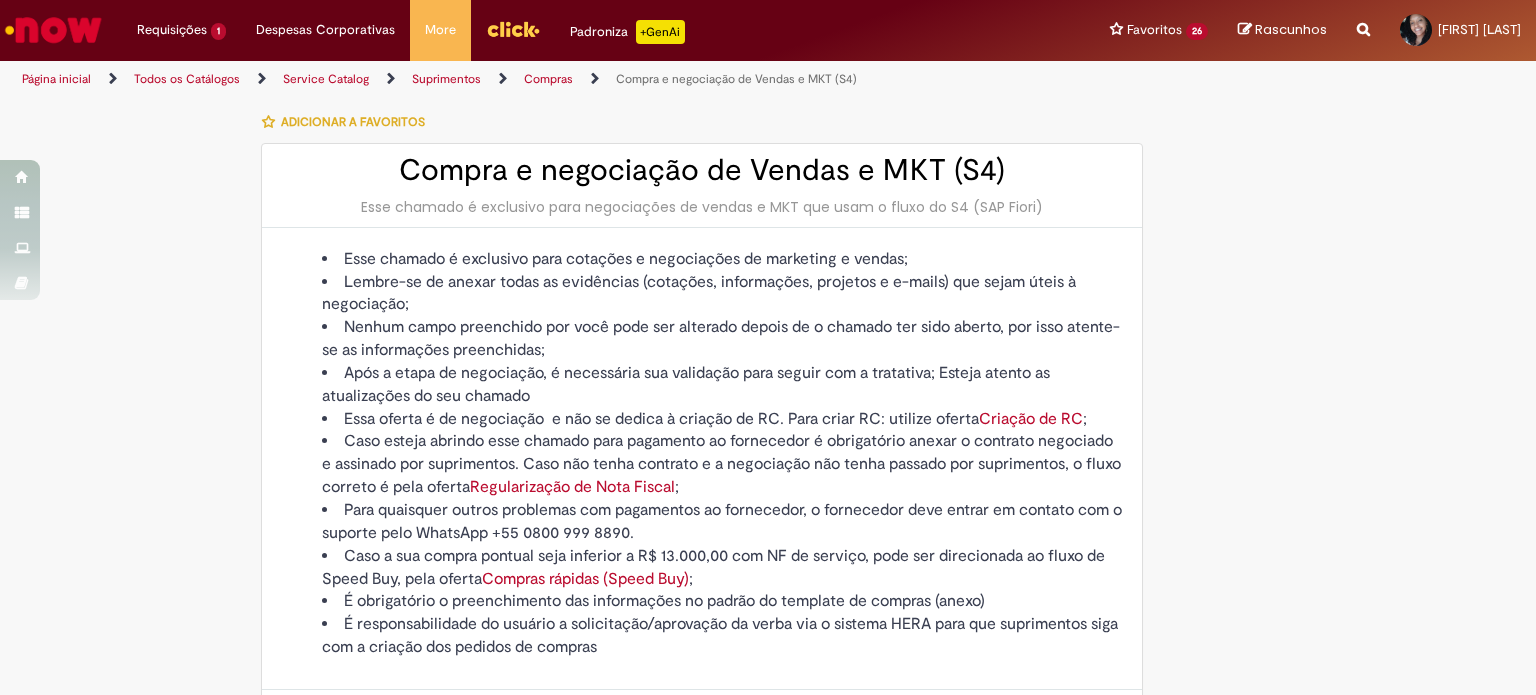 click on "Para quaisquer outros problemas com pagamentos ao fornecedor, o fornecedor deve entrar em contato com o suporte pelo WhatsApp +55 0800 999 8890." at bounding box center [722, 522] 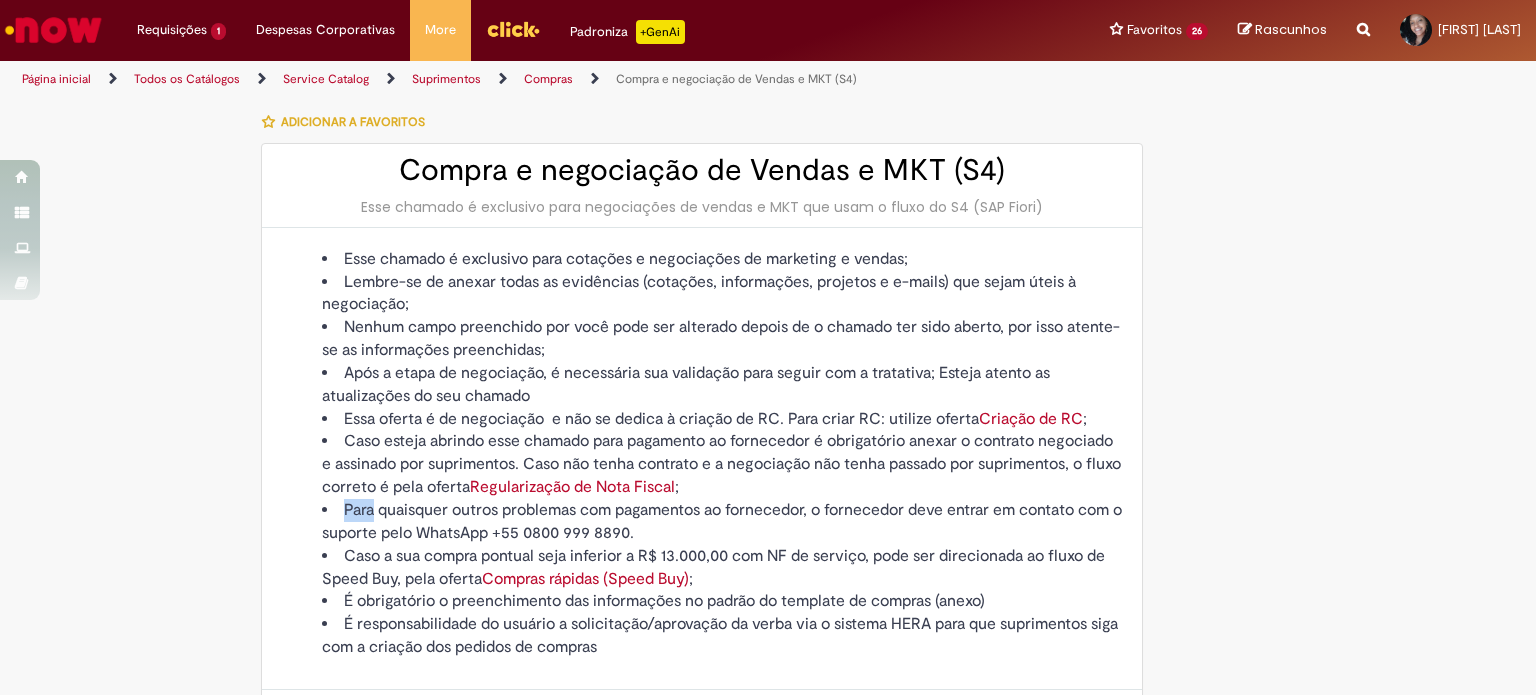 click on "Para quaisquer outros problemas com pagamentos ao fornecedor, o fornecedor deve entrar em contato com o suporte pelo WhatsApp +55 0800 999 8890." at bounding box center (722, 522) 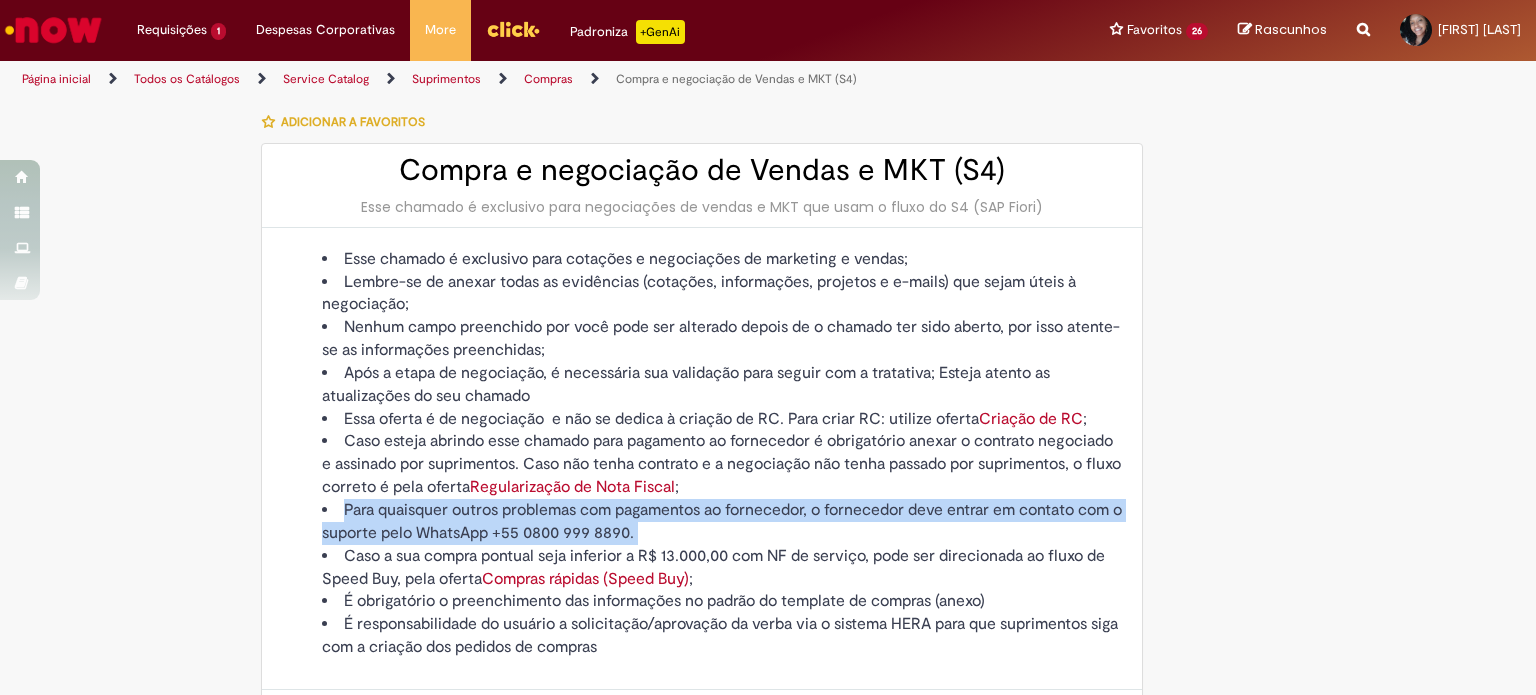 click on "Para quaisquer outros problemas com pagamentos ao fornecedor, o fornecedor deve entrar em contato com o suporte pelo WhatsApp +55 0800 999 8890." at bounding box center (722, 522) 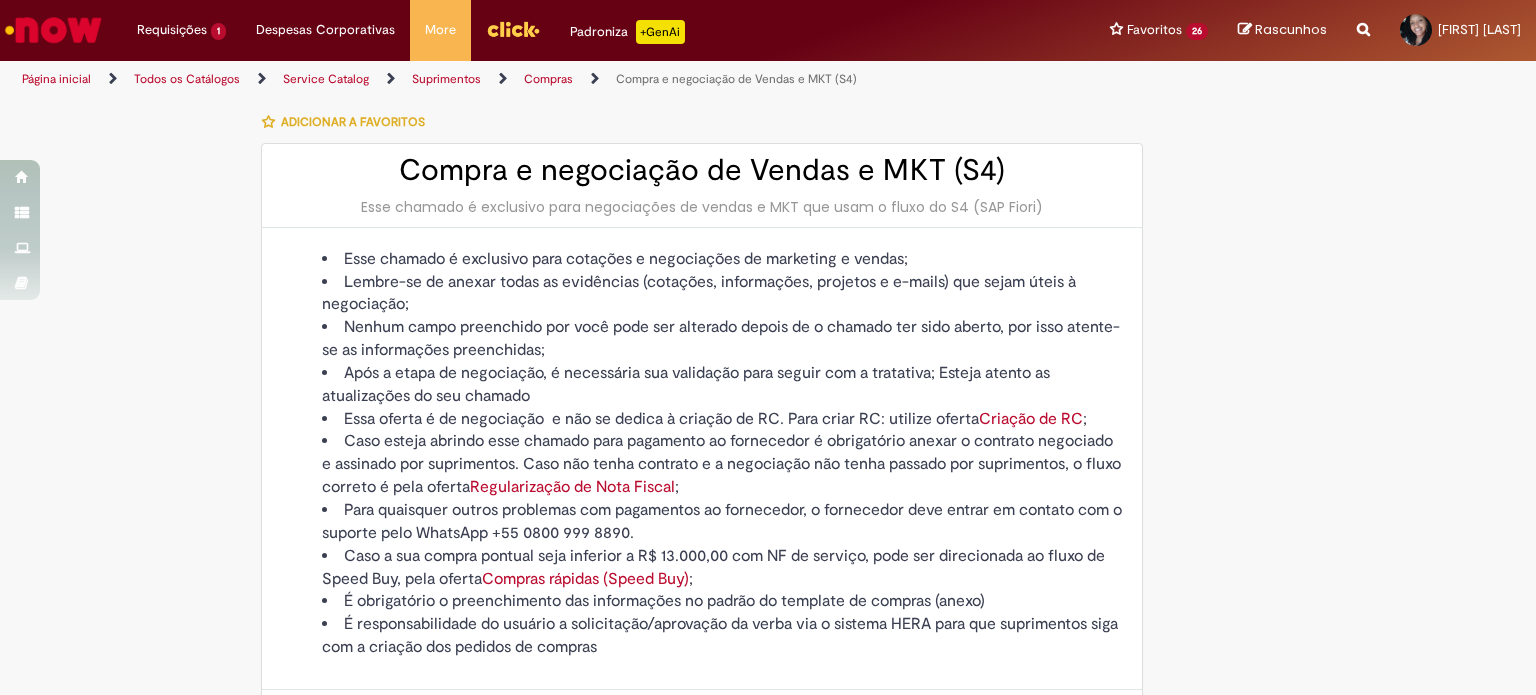 click on "Caso a sua compra pontual seja inferior a R$ 13.000,00 com NF de serviço, pode ser direcionada ao fluxo de Speed Buy, pela oferta  Compras rápidas (Speed Buy) ;" at bounding box center (722, 568) 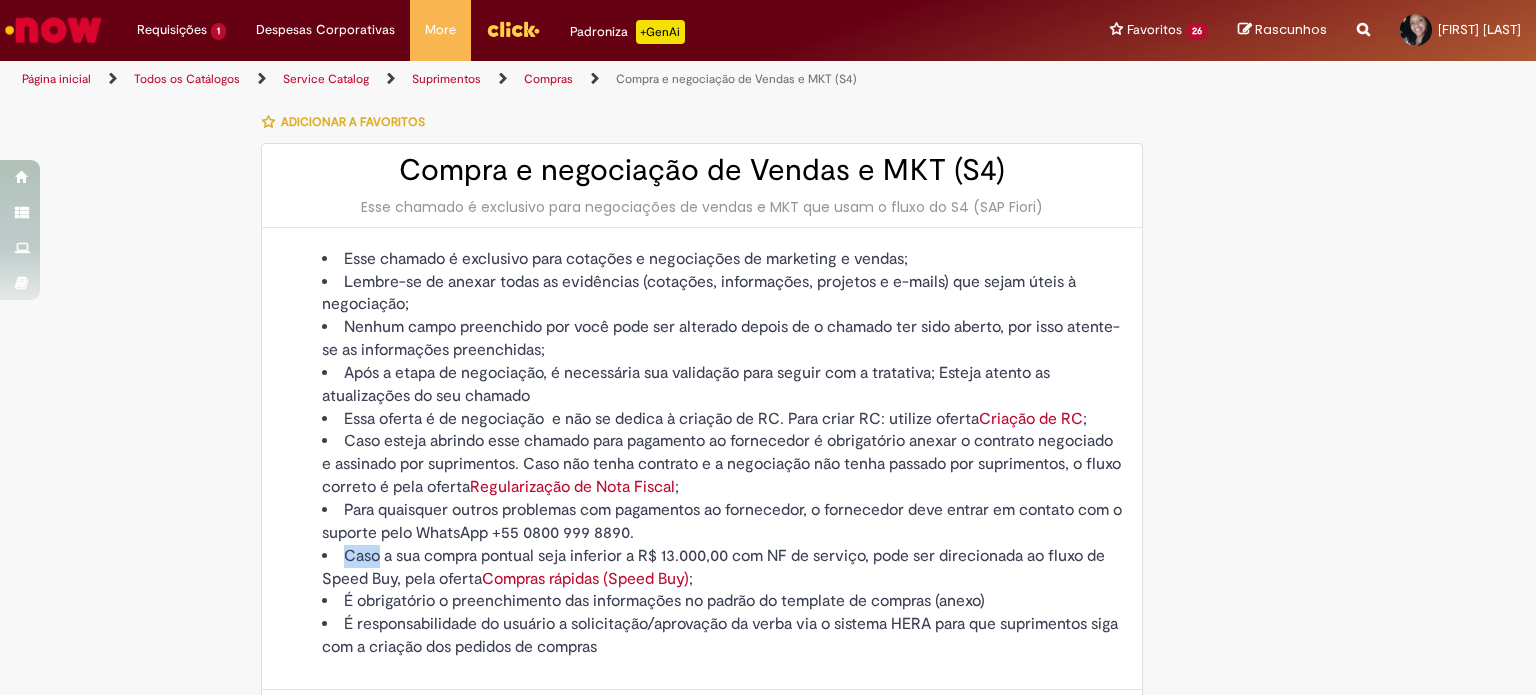 click on "Caso a sua compra pontual seja inferior a R$ 13.000,00 com NF de serviço, pode ser direcionada ao fluxo de Speed Buy, pela oferta  Compras rápidas (Speed Buy) ;" at bounding box center (722, 568) 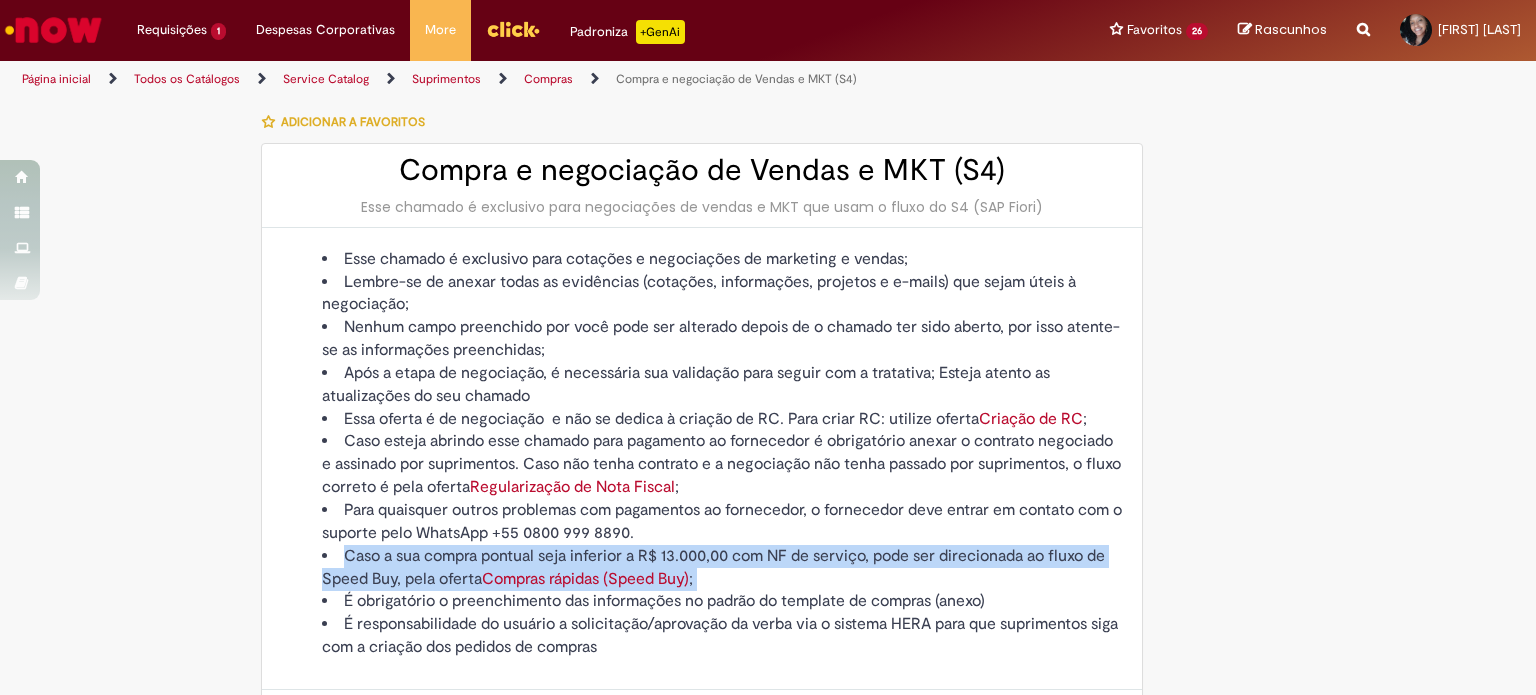 click on "Caso a sua compra pontual seja inferior a R$ 13.000,00 com NF de serviço, pode ser direcionada ao fluxo de Speed Buy, pela oferta  Compras rápidas (Speed Buy) ;" at bounding box center (722, 568) 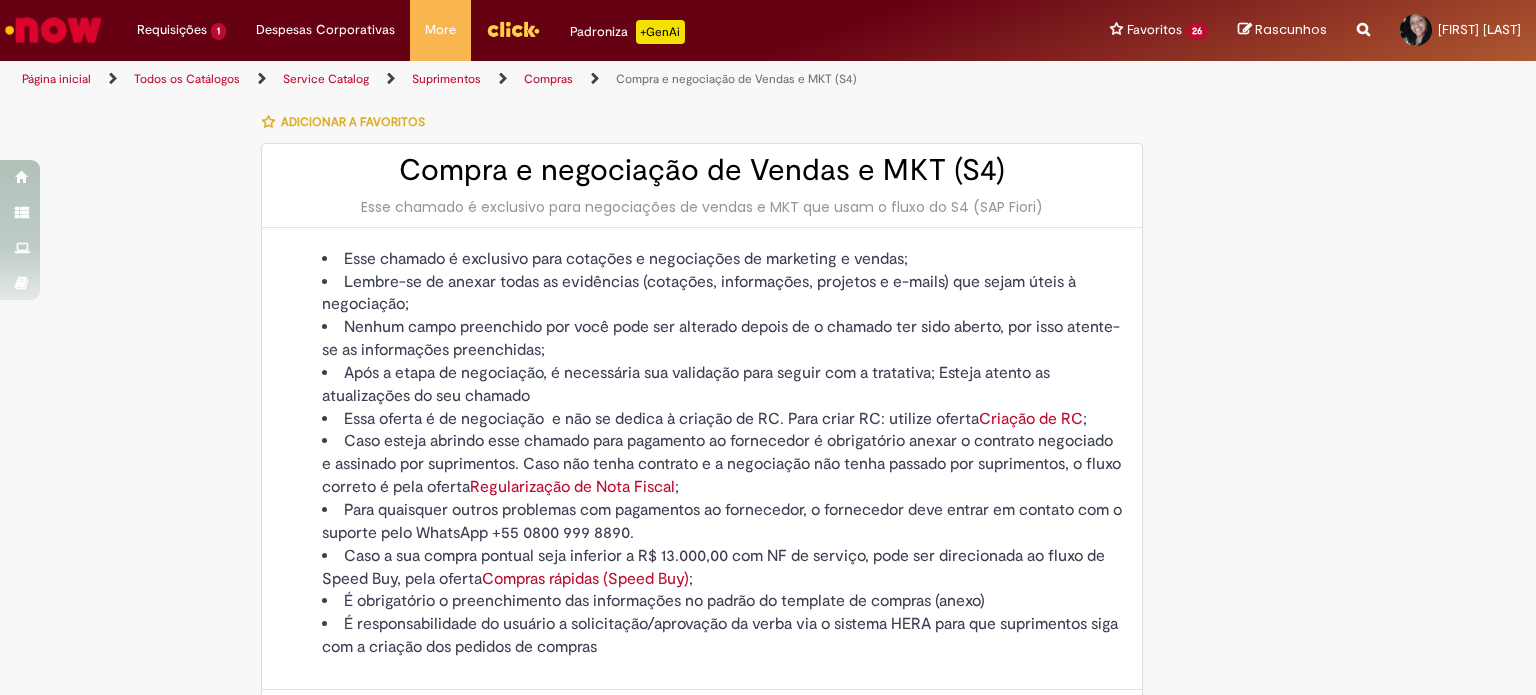click on "É obrigatório o preenchimento das informações no padrão do template de compras (anexo)" at bounding box center (722, 601) 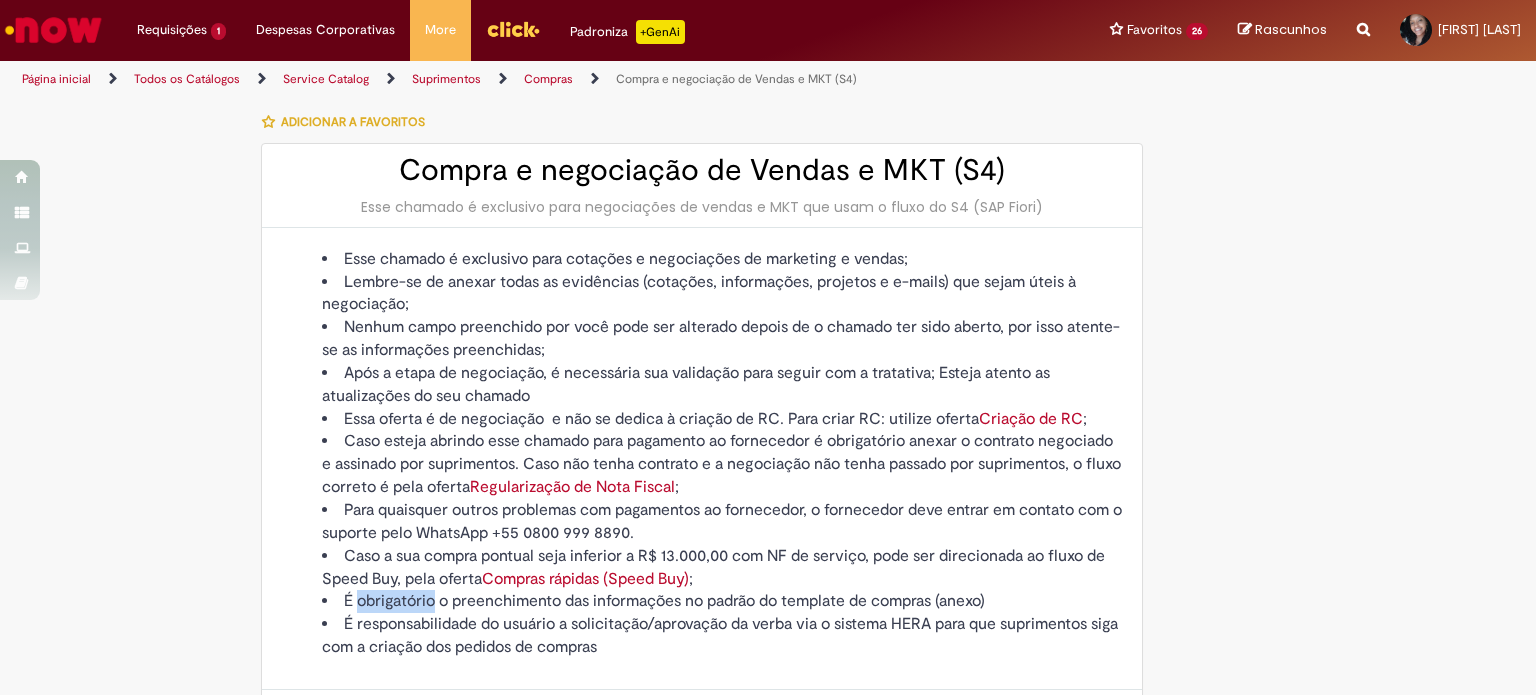 click on "É obrigatório o preenchimento das informações no padrão do template de compras (anexo)" at bounding box center [722, 601] 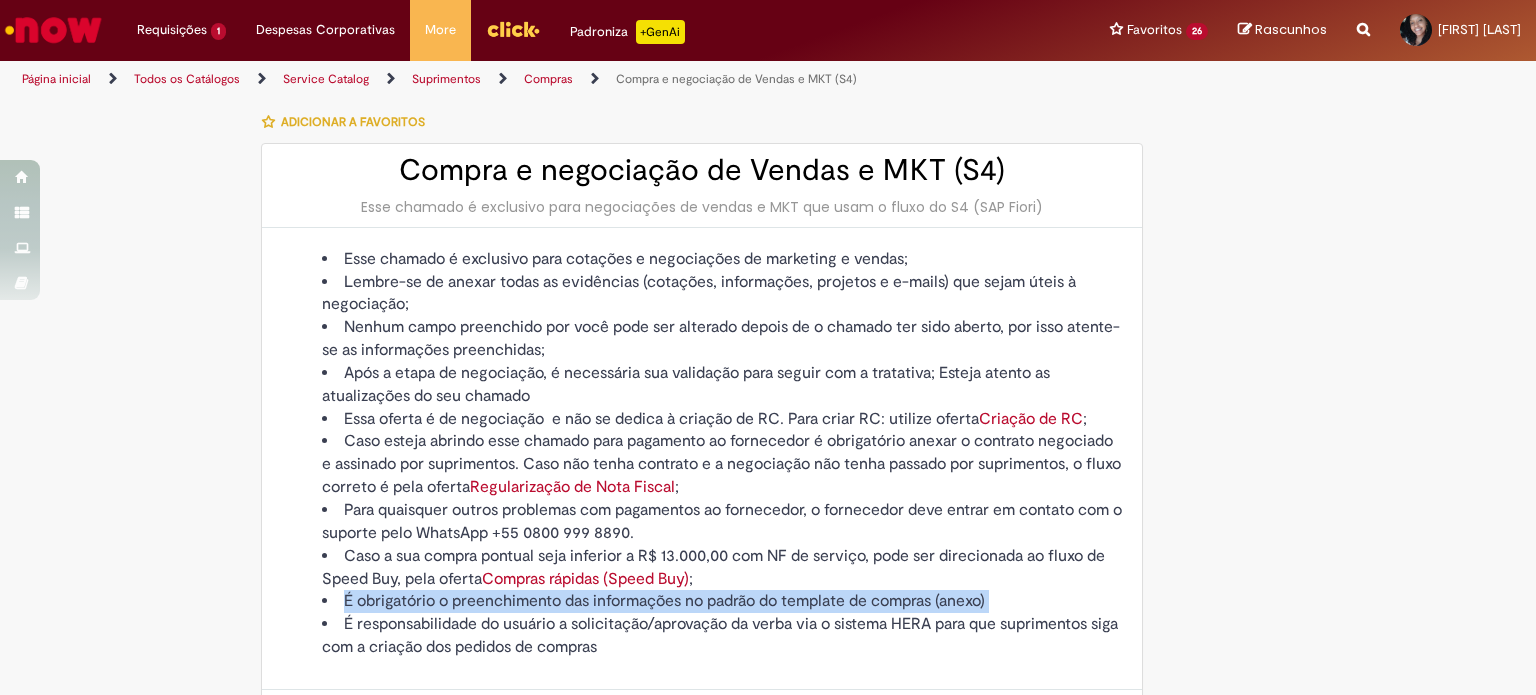 click on "É obrigatório o preenchimento das informações no padrão do template de compras (anexo)" at bounding box center [722, 601] 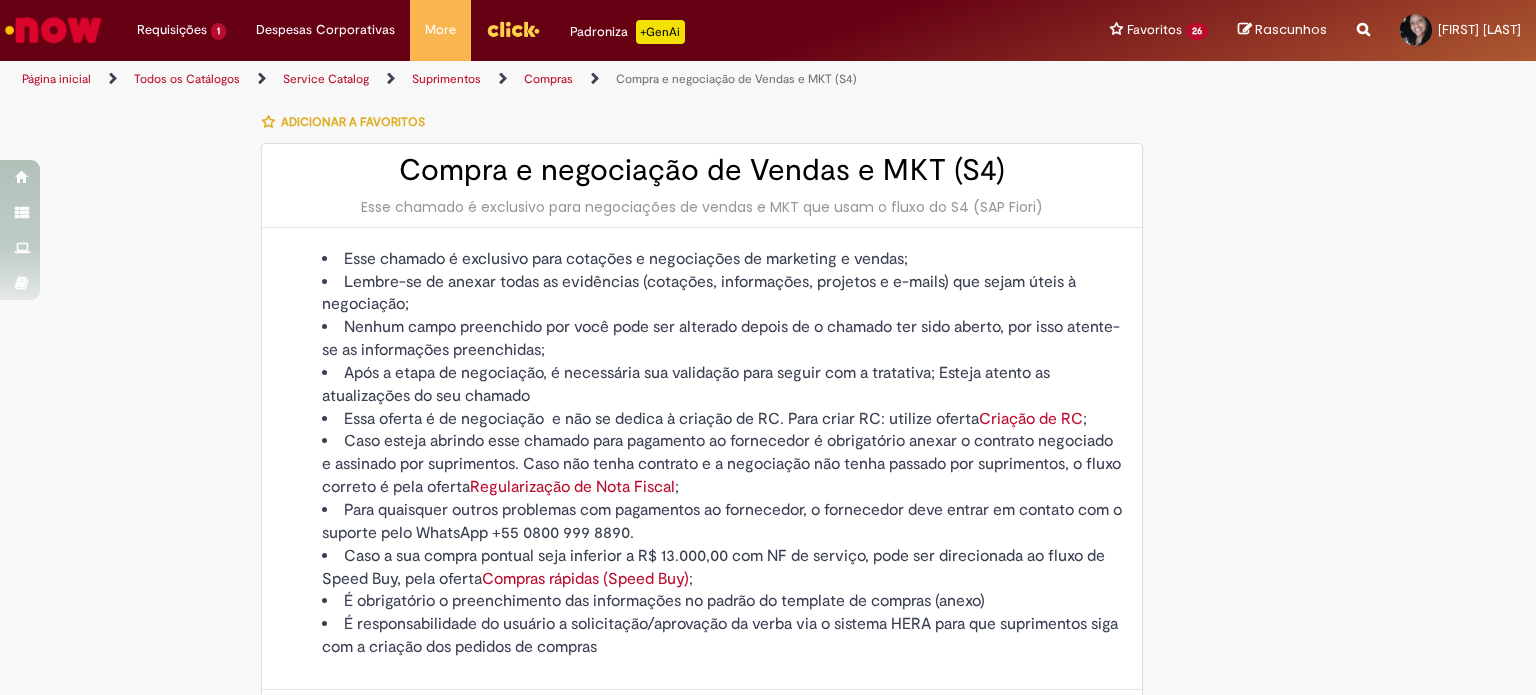 click on "É responsabilidade do usuário a solicitação/aprovação da verba via o sistema HERA para que suprimentos siga com a criação dos pedidos de compras" at bounding box center [722, 636] 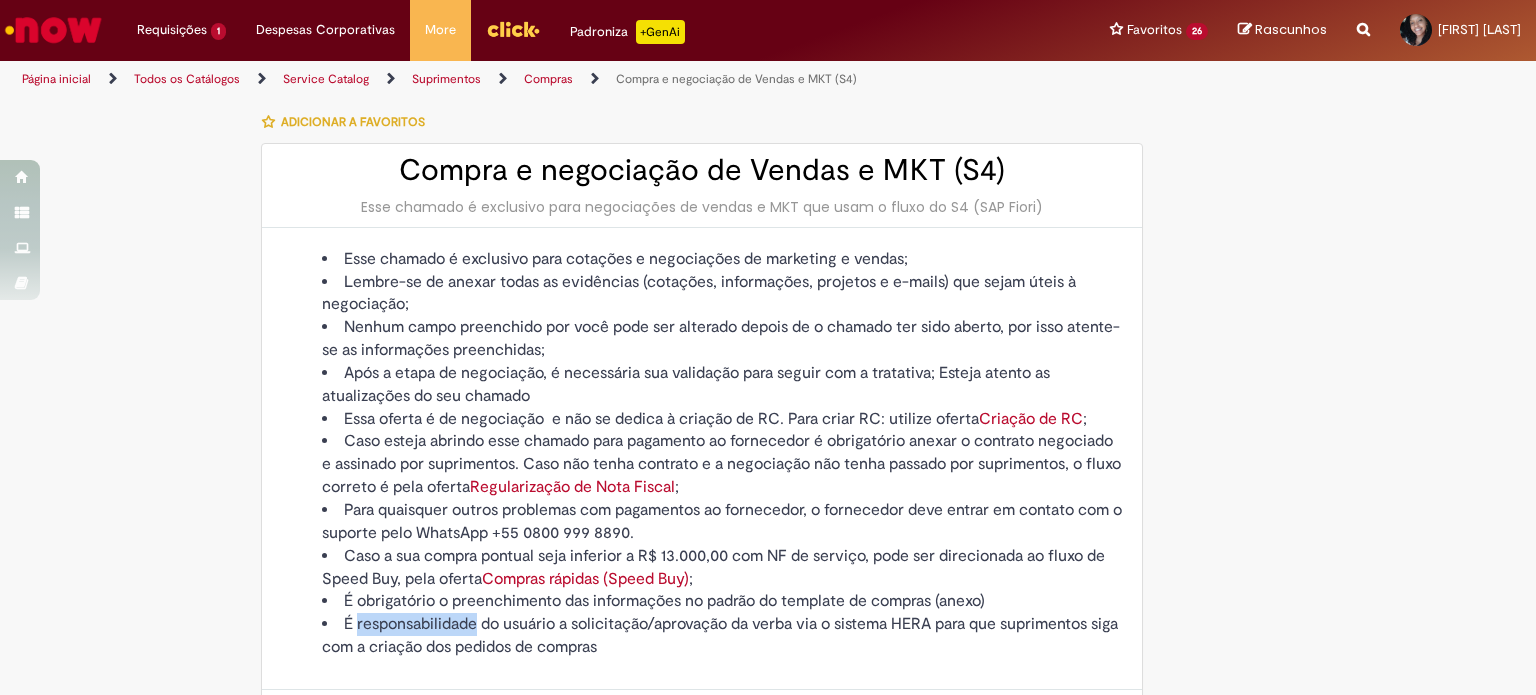 click on "É responsabilidade do usuário a solicitação/aprovação da verba via o sistema HERA para que suprimentos siga com a criação dos pedidos de compras" at bounding box center [722, 636] 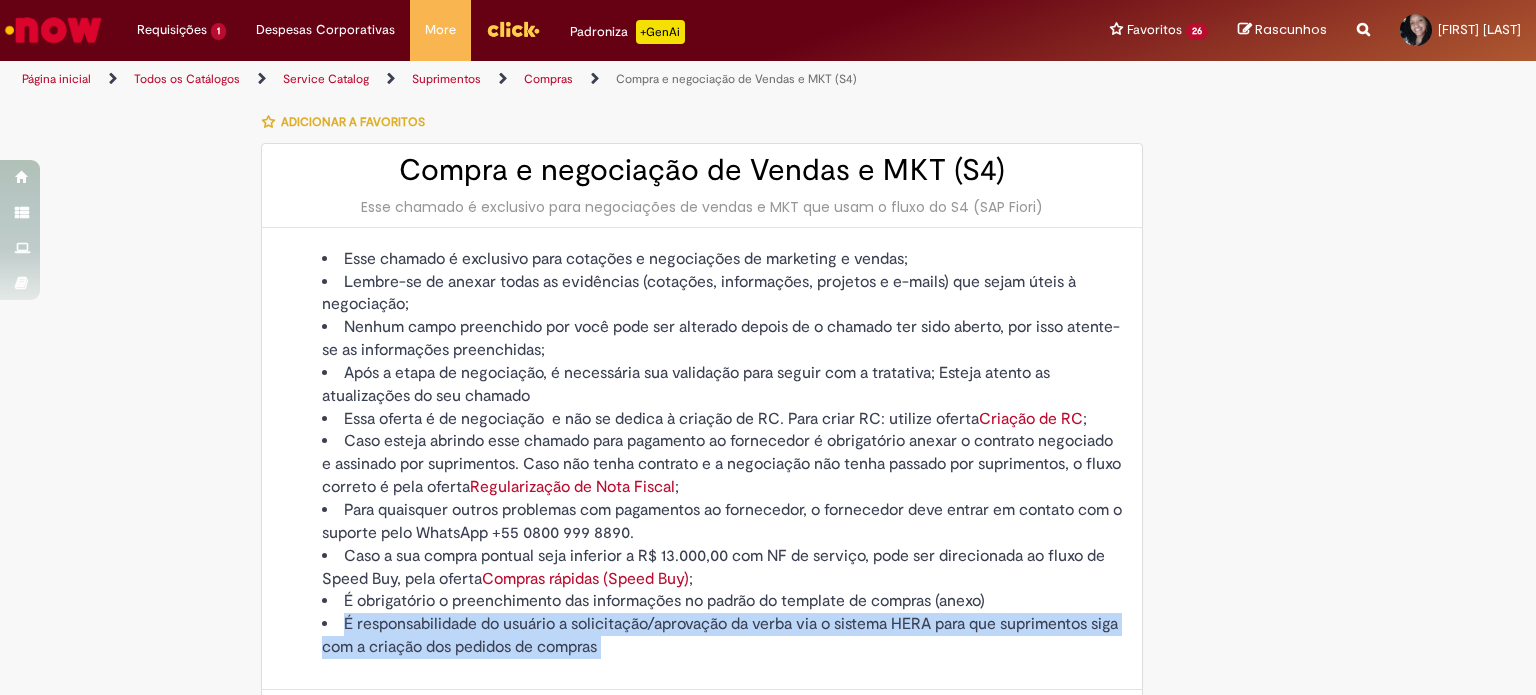 click on "É responsabilidade do usuário a solicitação/aprovação da verba via o sistema HERA para que suprimentos siga com a criação dos pedidos de compras" at bounding box center [722, 636] 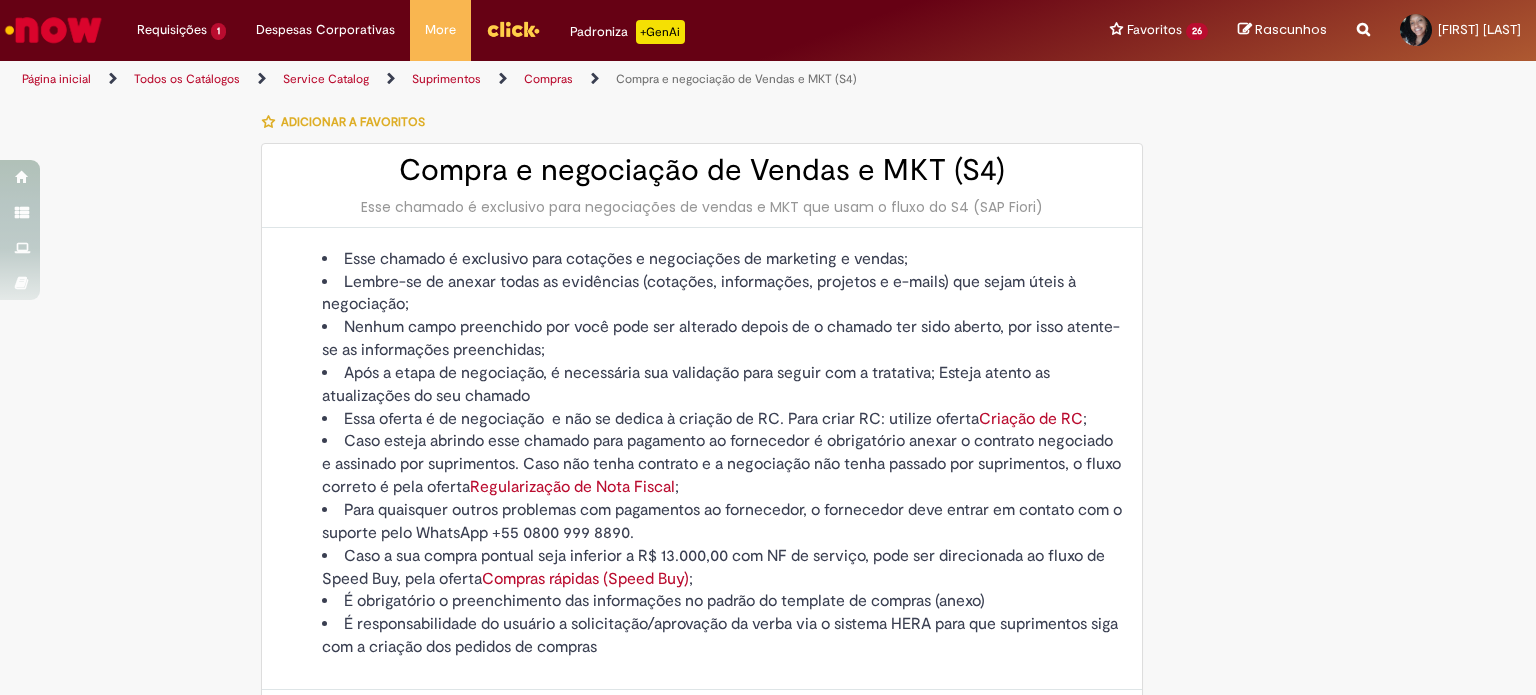 click on "Para quaisquer outros problemas com pagamentos ao fornecedor, o fornecedor deve entrar em contato com o suporte pelo WhatsApp +55 0800 999 8890." at bounding box center [722, 522] 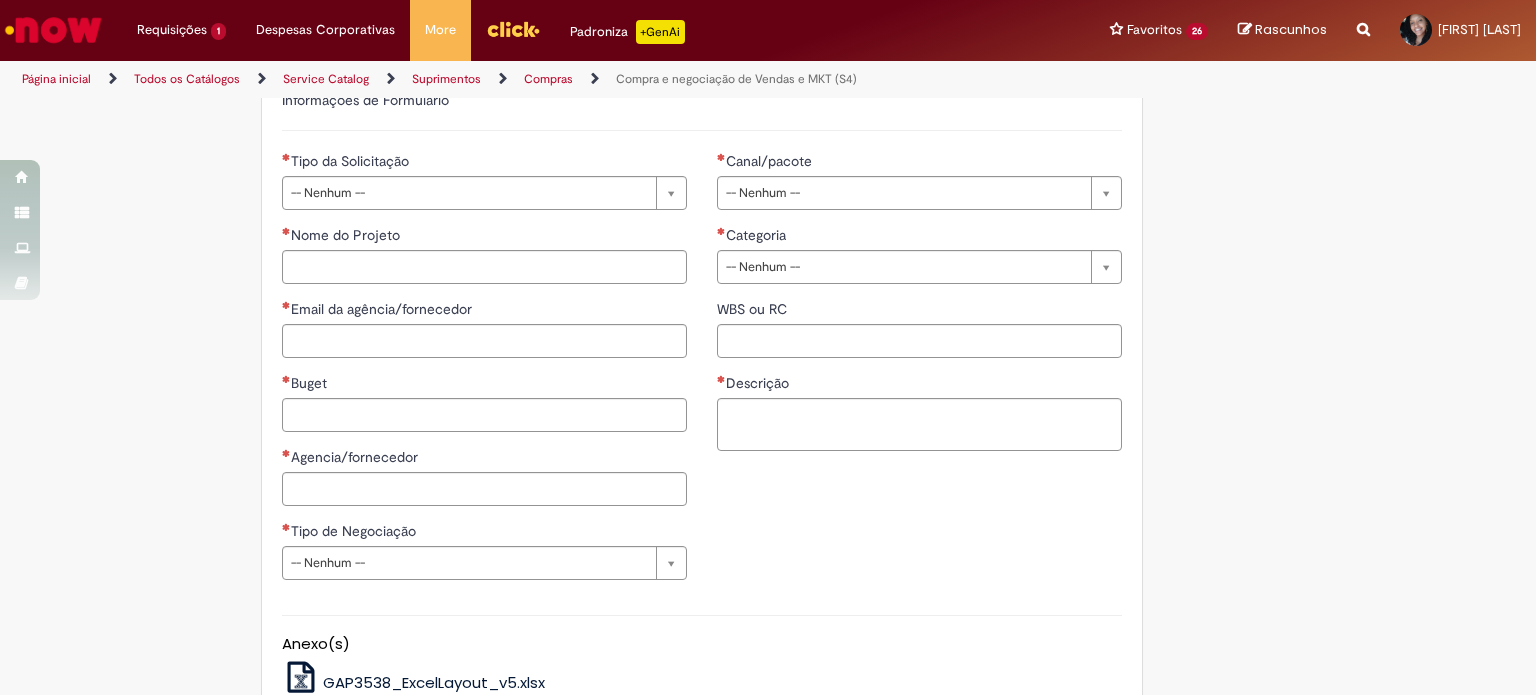scroll, scrollTop: 920, scrollLeft: 0, axis: vertical 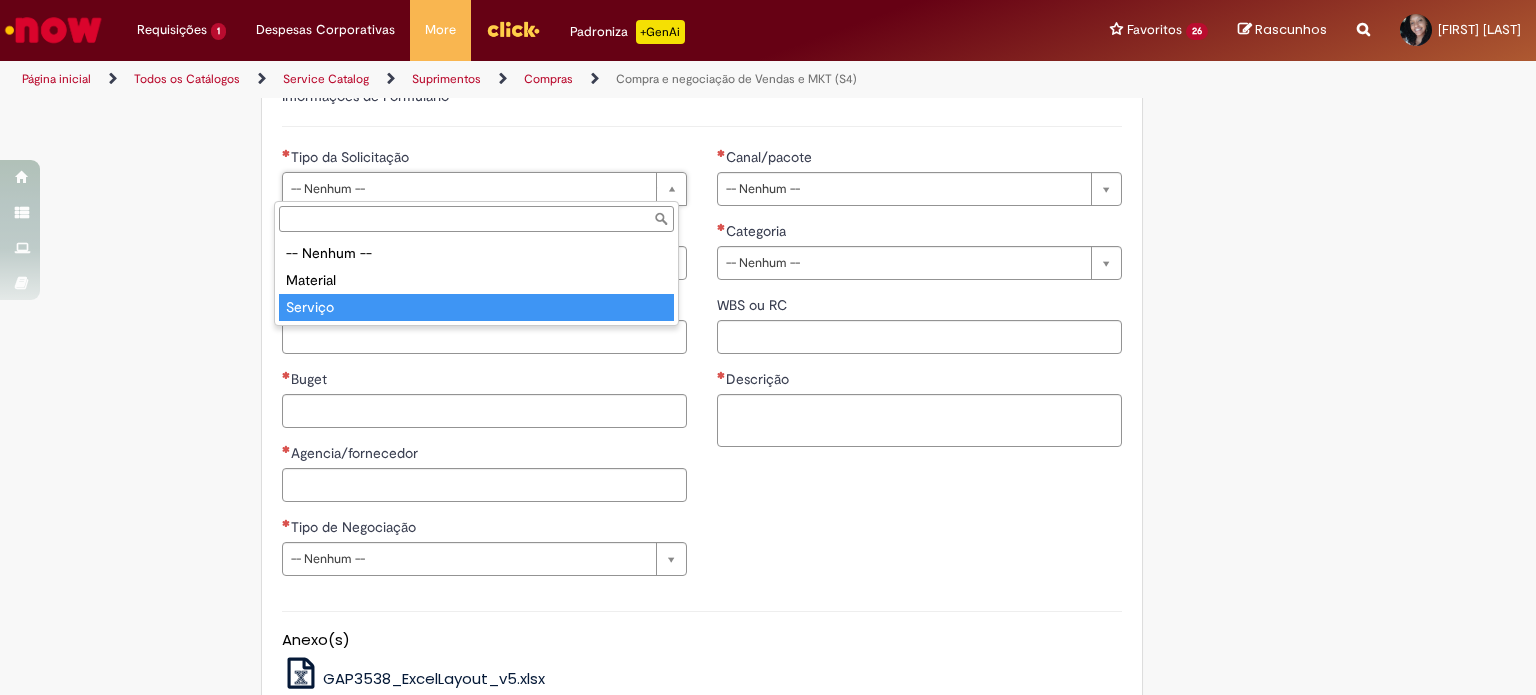 type on "*******" 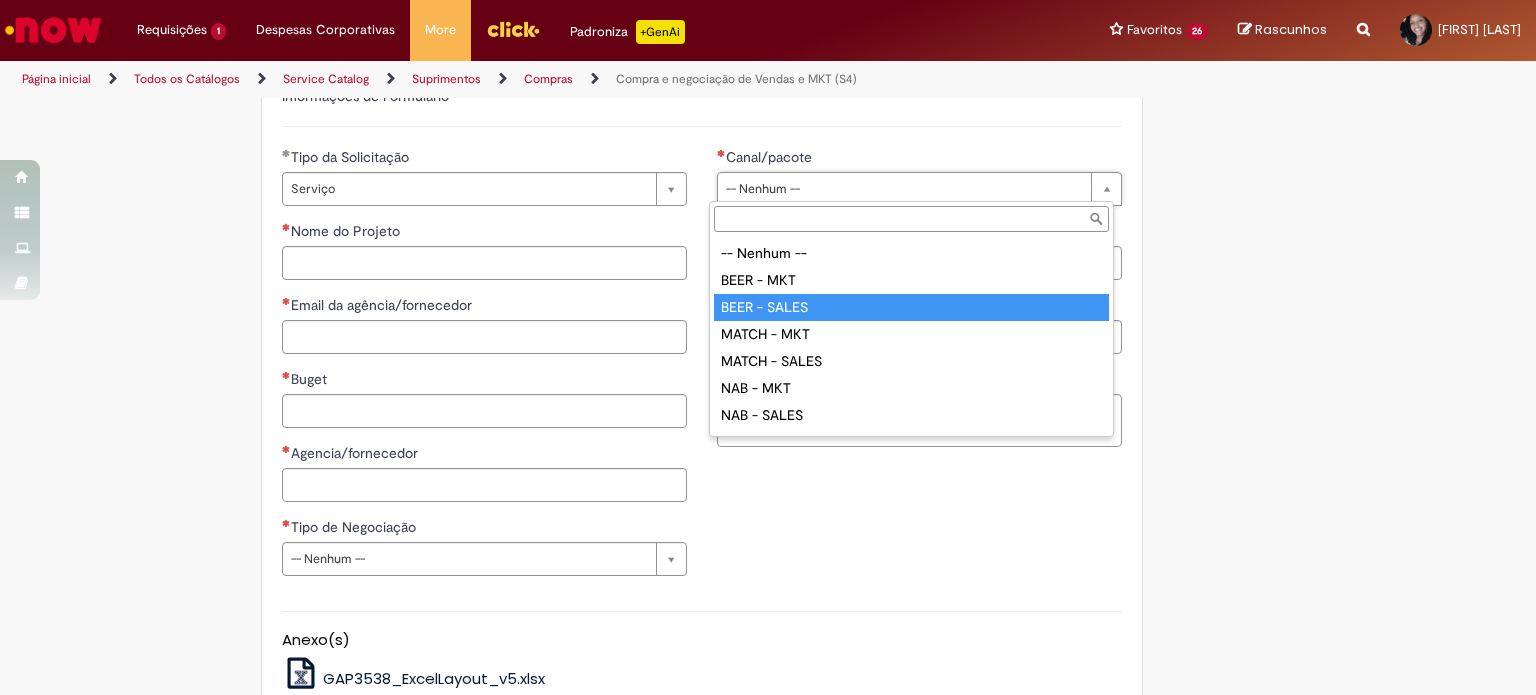 type on "**********" 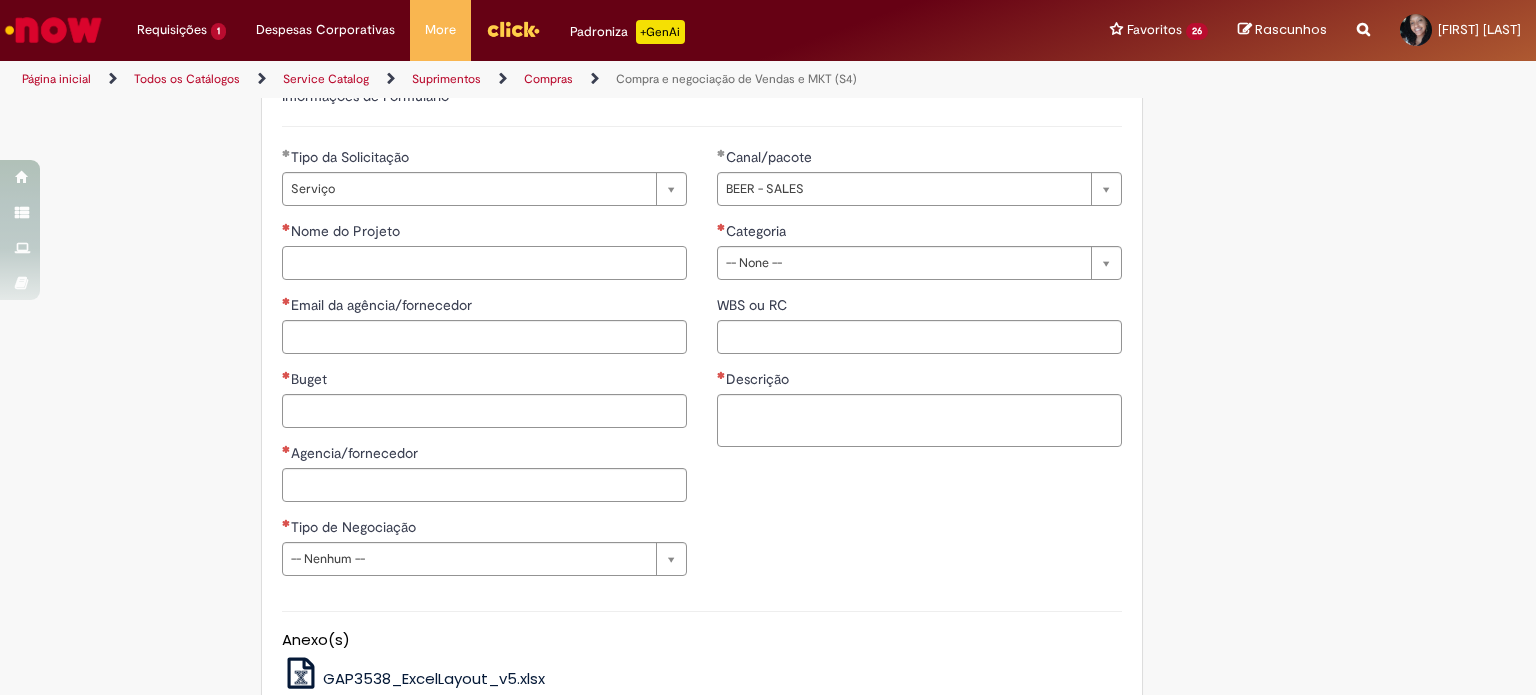 click on "Nome do Projeto" at bounding box center [484, 263] 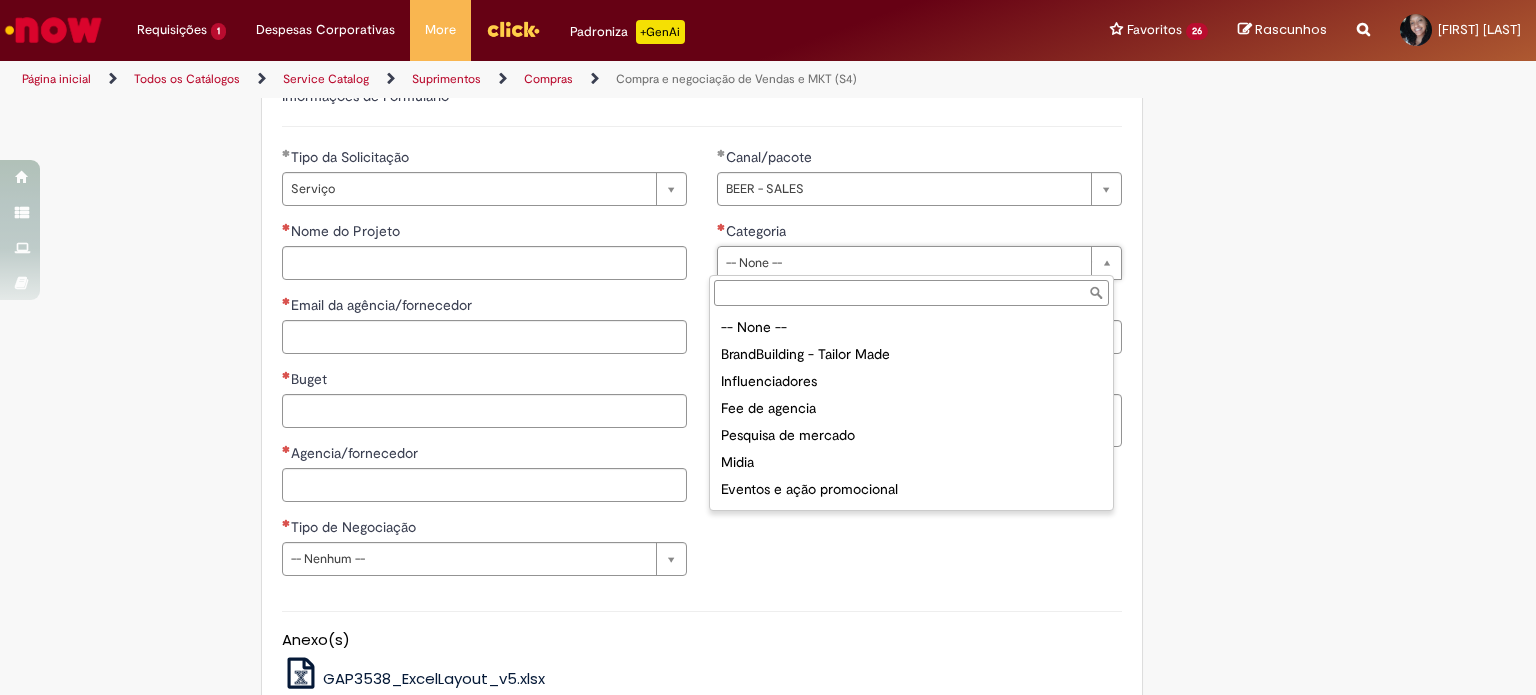 click on "-- None -- BrandBuilding - Tailor Made Influenciadores Fee de agencia Pesquisa de mercado Midia Eventos e ação promocional Sponsorship" at bounding box center [911, 410] 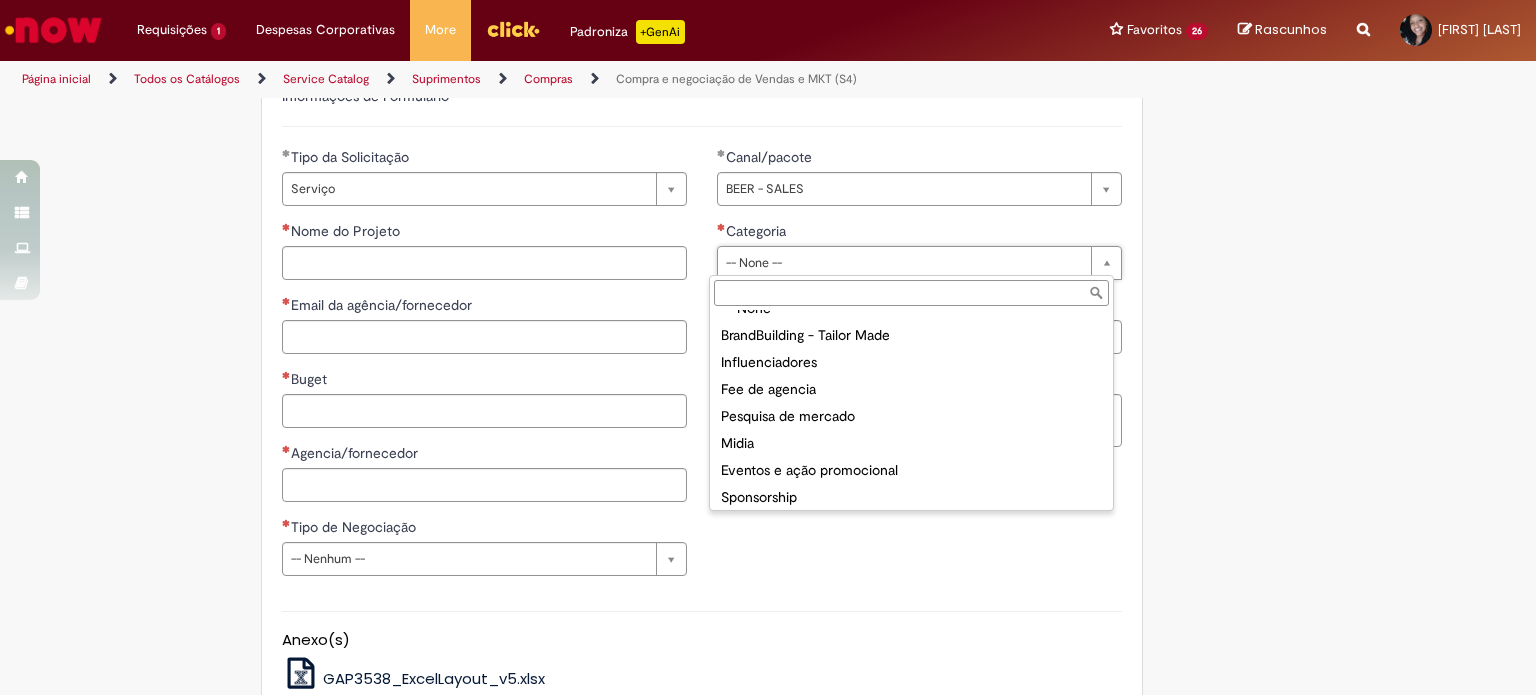scroll, scrollTop: 24, scrollLeft: 0, axis: vertical 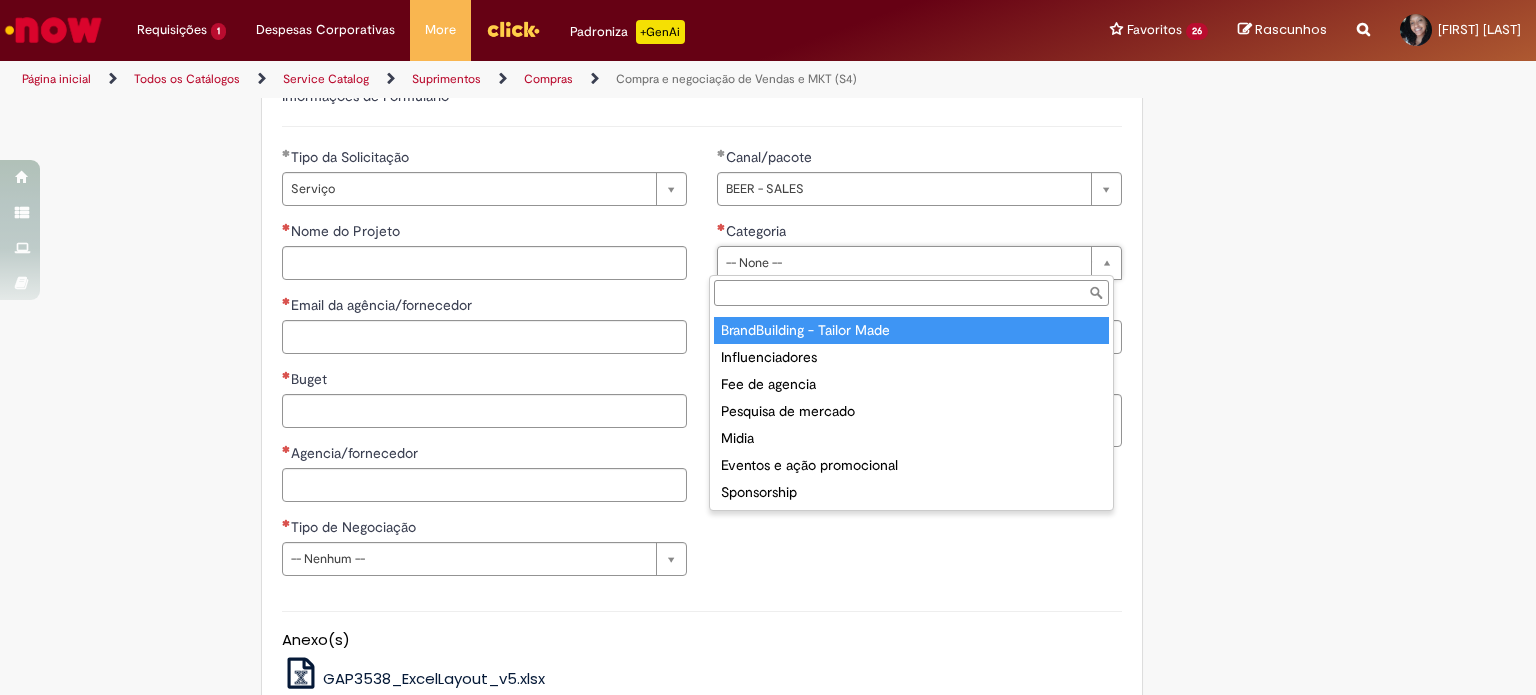 type on "**********" 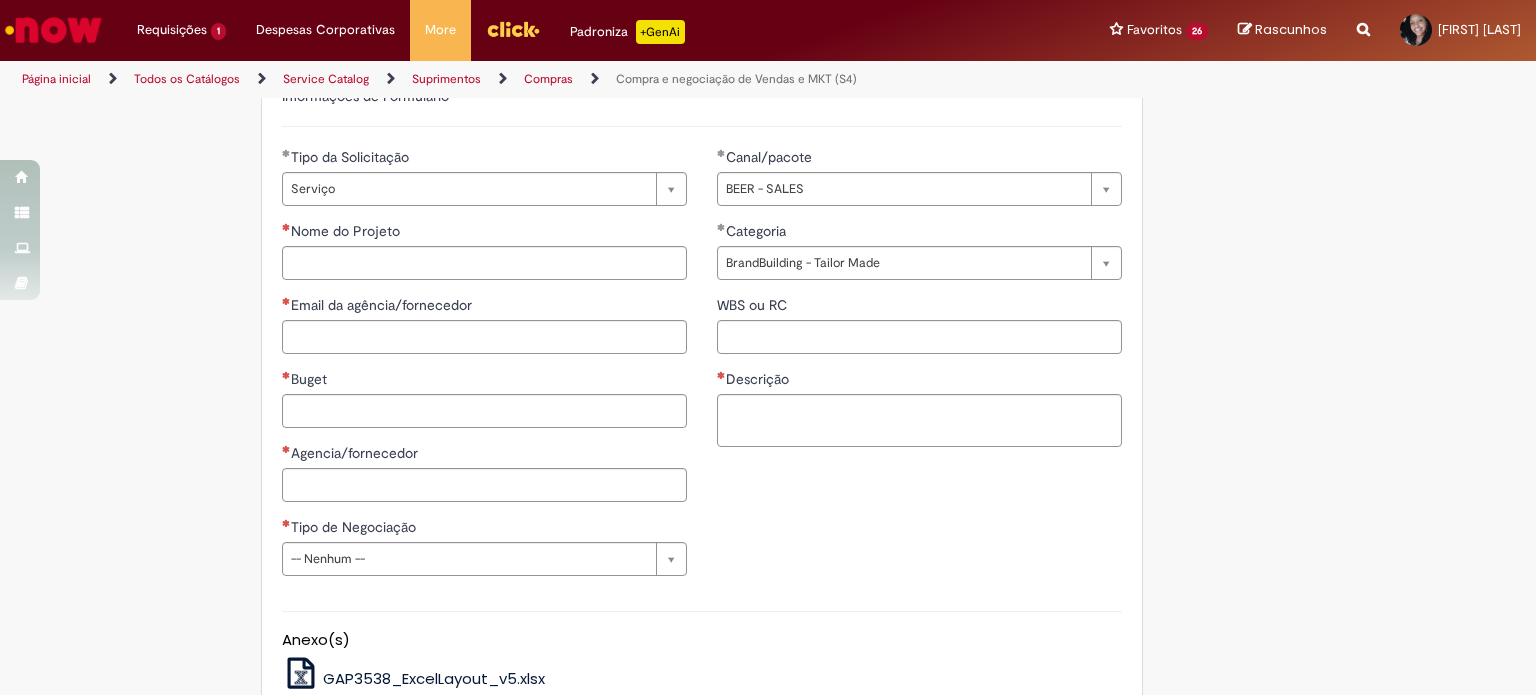 click at bounding box center (484, 337) 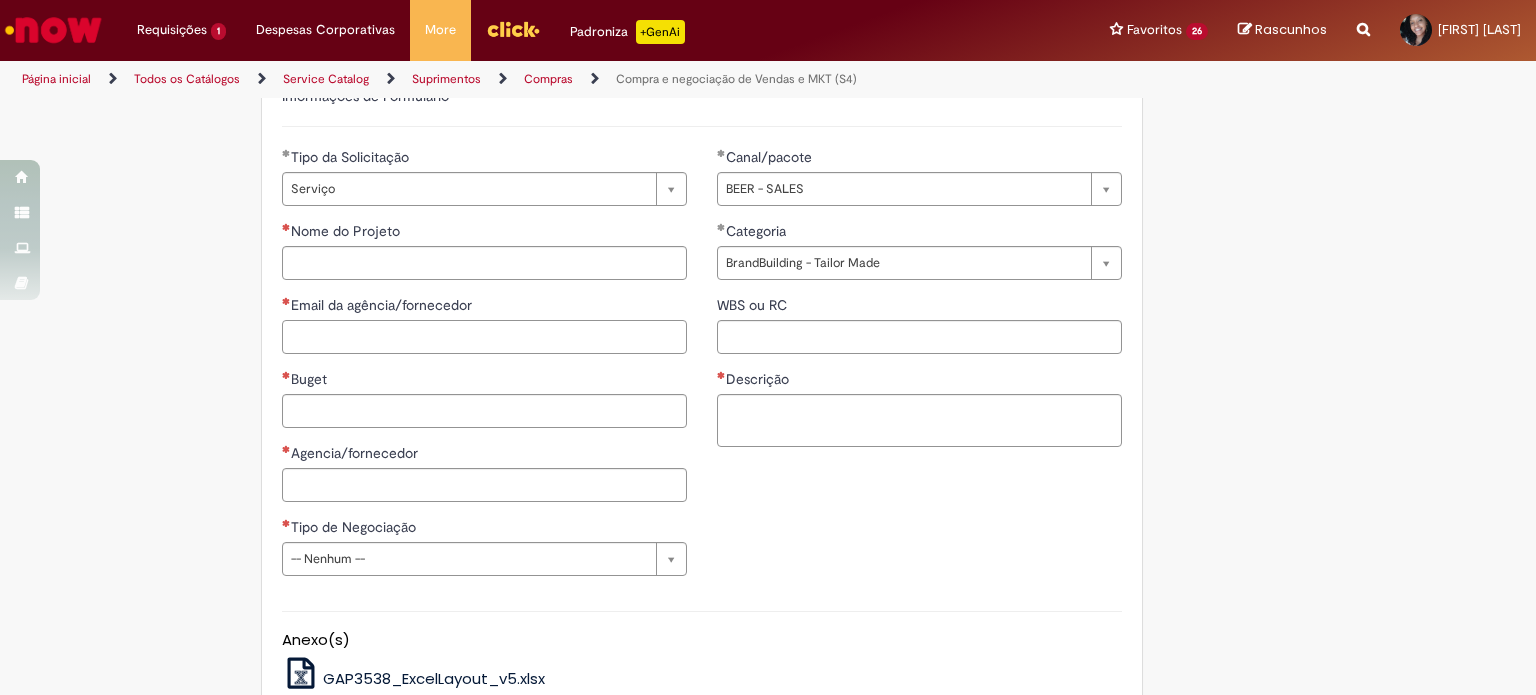 click on "Email da agência/fornecedor" at bounding box center [484, 337] 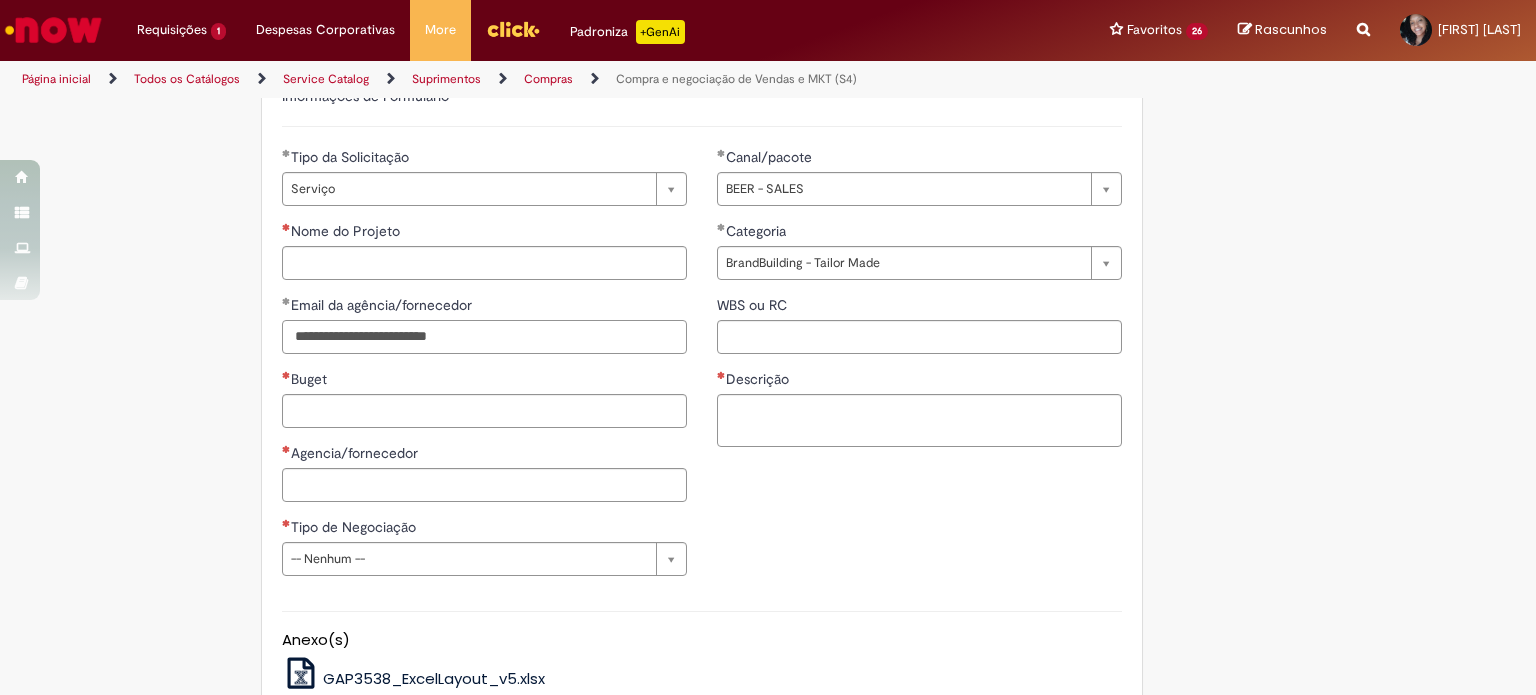 type on "**********" 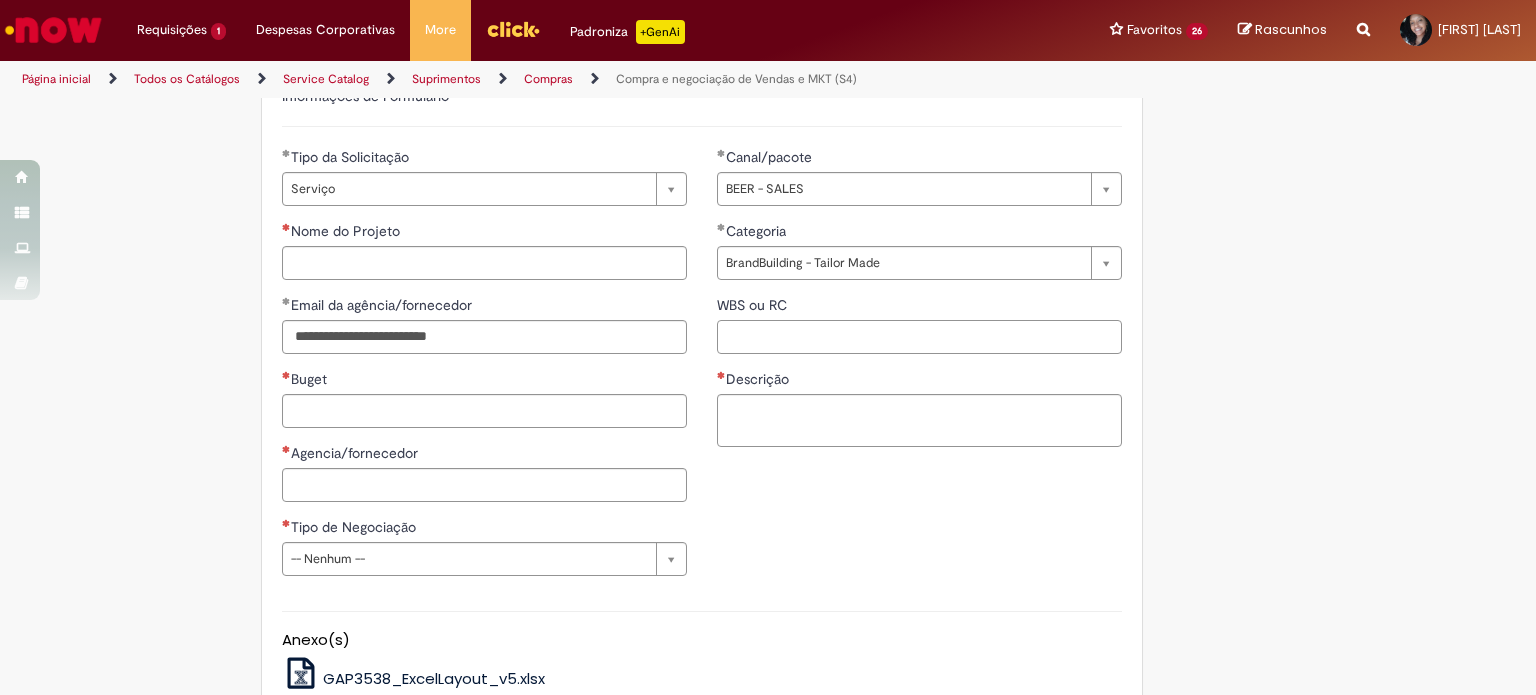 click on "WBS ou RC" at bounding box center (919, 337) 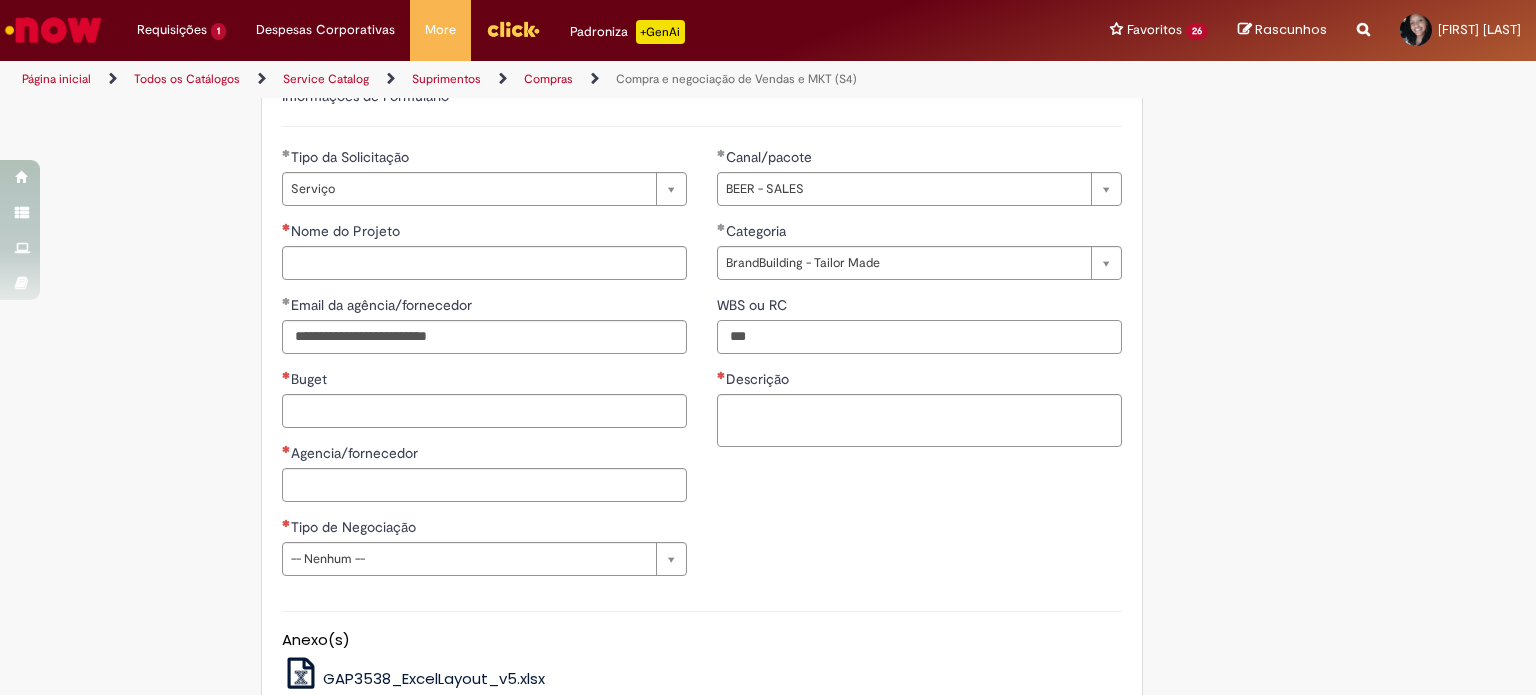 type on "***" 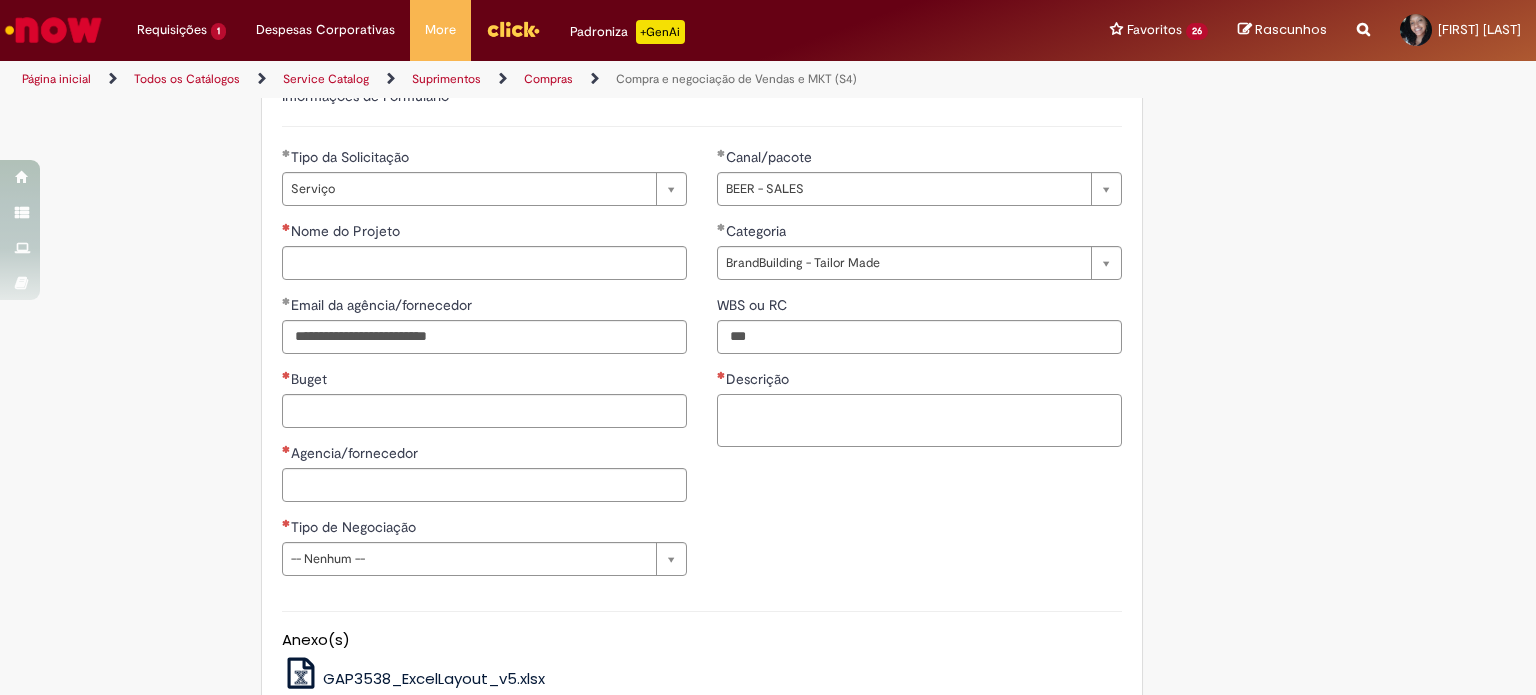 click on "Descrição" at bounding box center [919, 421] 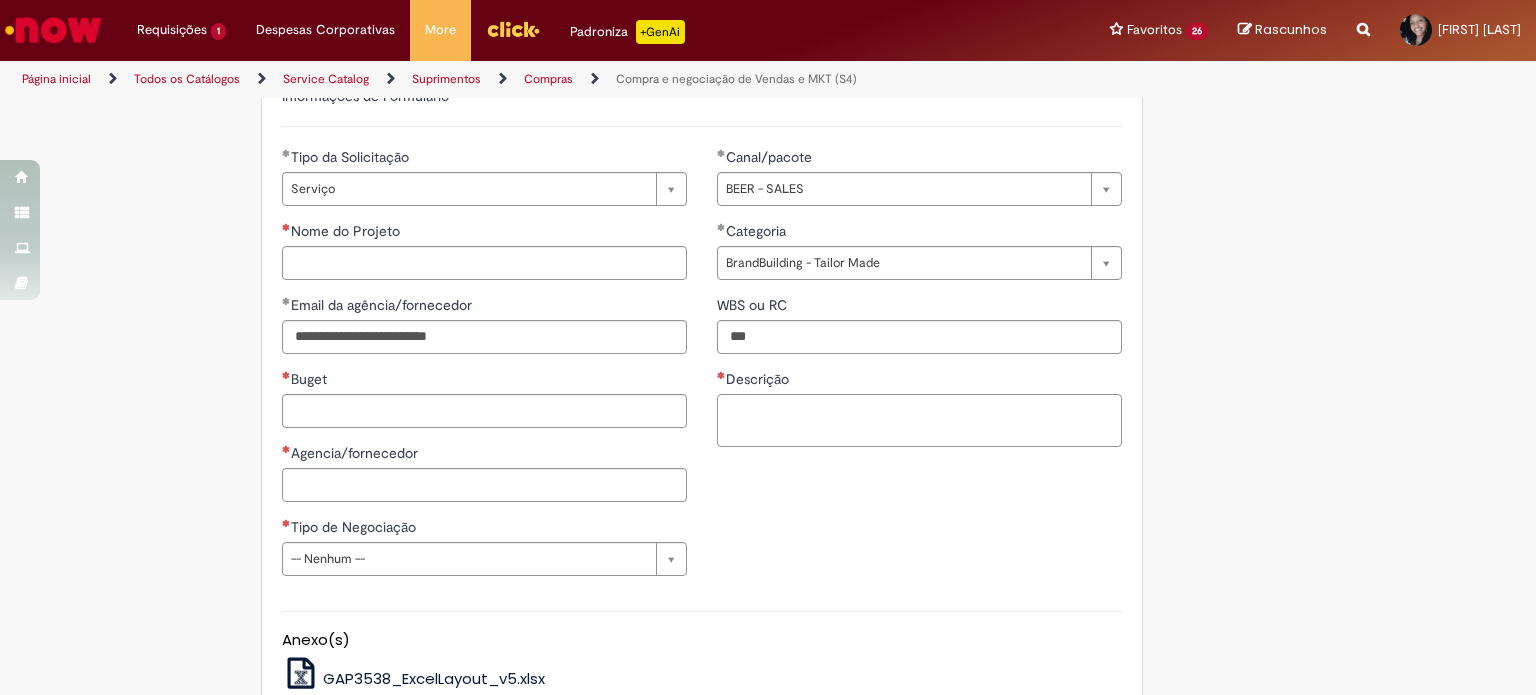 type on "*" 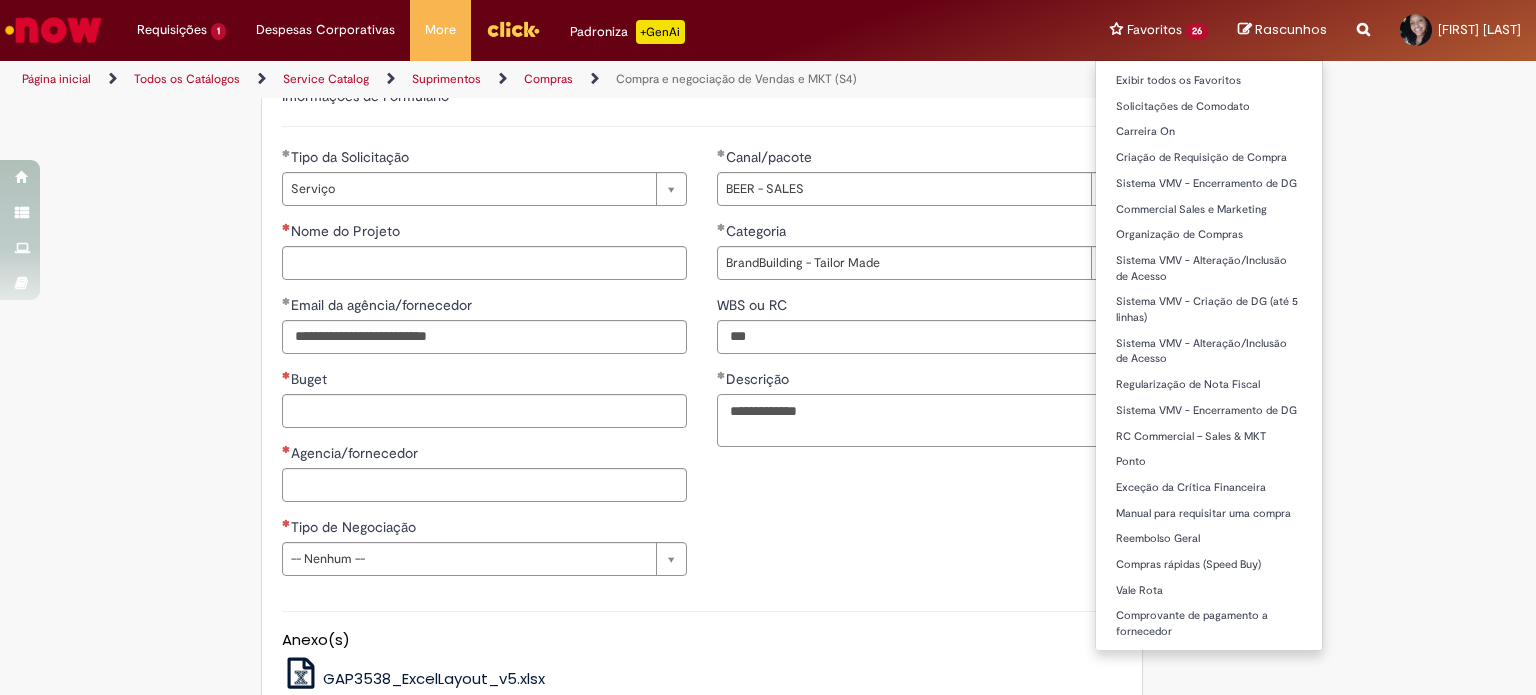 type on "**********" 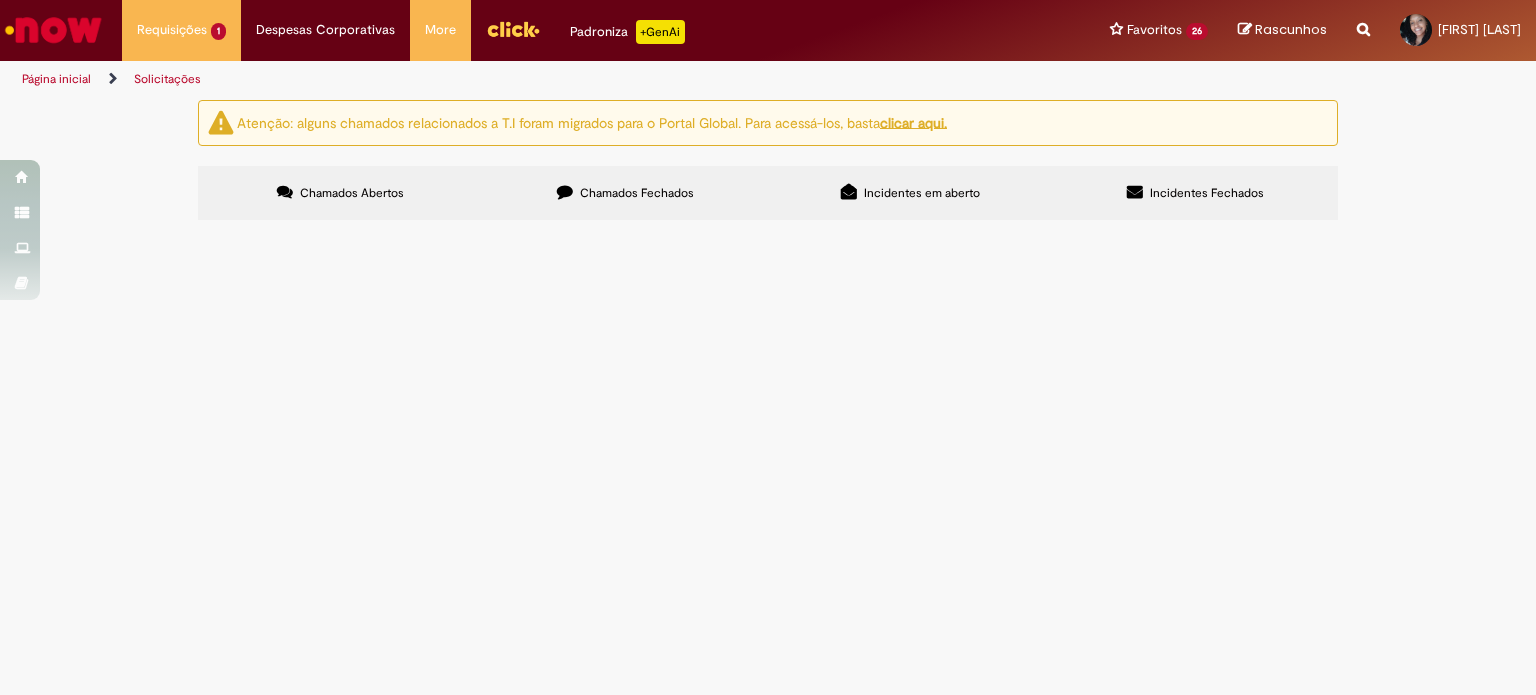 scroll, scrollTop: 0, scrollLeft: 0, axis: both 